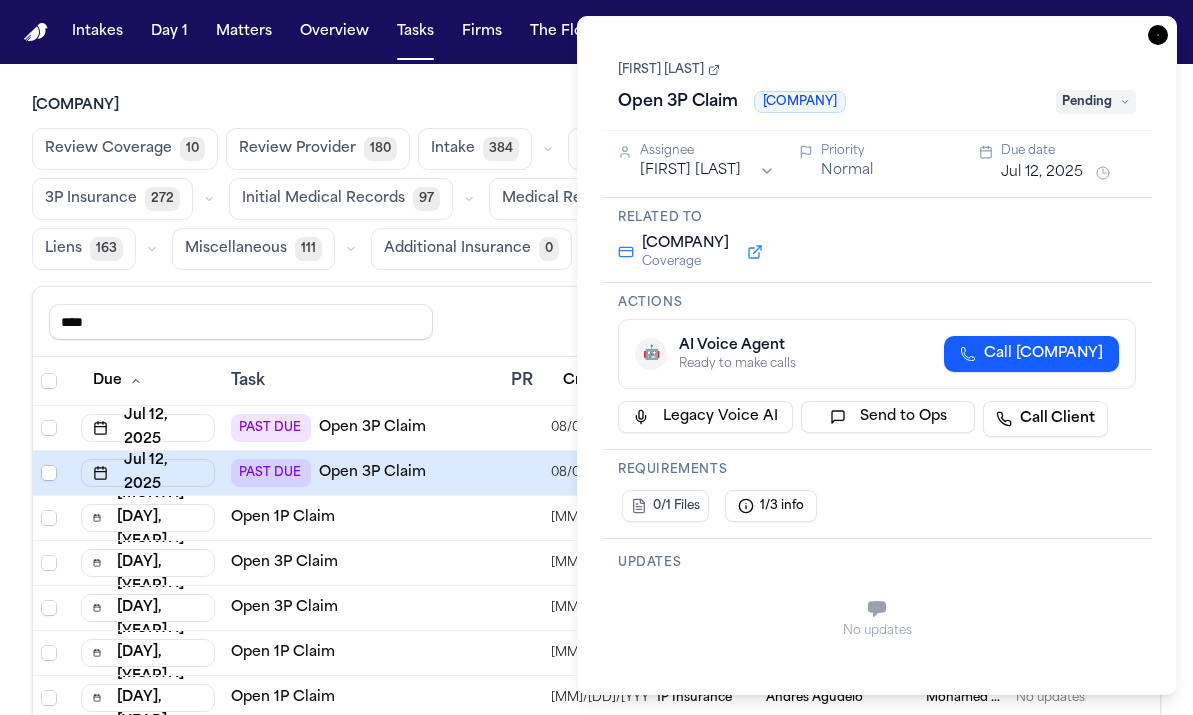 scroll, scrollTop: 0, scrollLeft: 0, axis: both 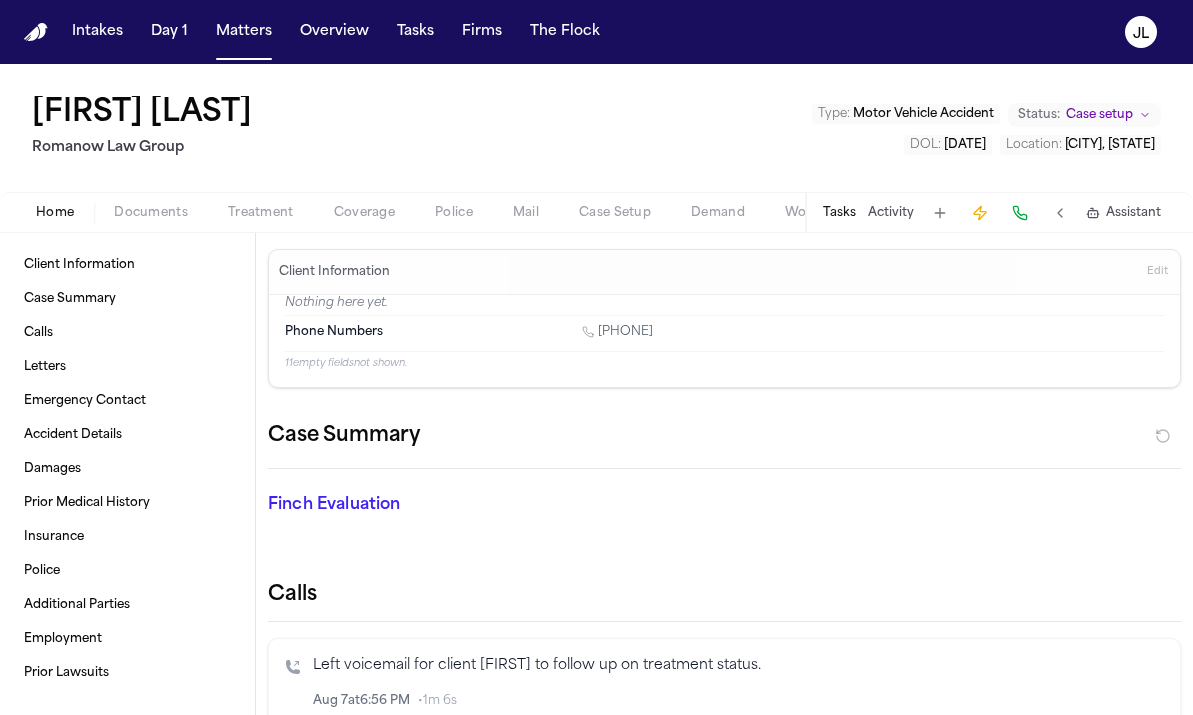 click on "Intakes Day 1 Matters Overview Tasks Firms The Flock JL" at bounding box center (596, 32) 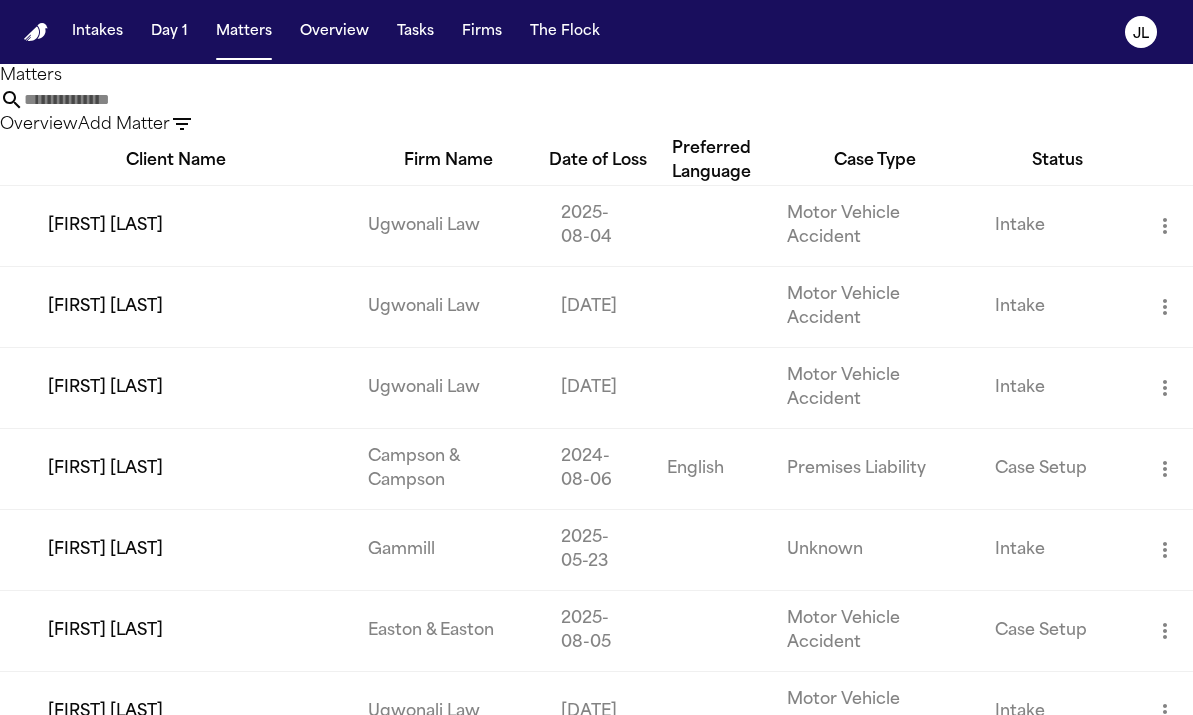 click at bounding box center [104, 100] 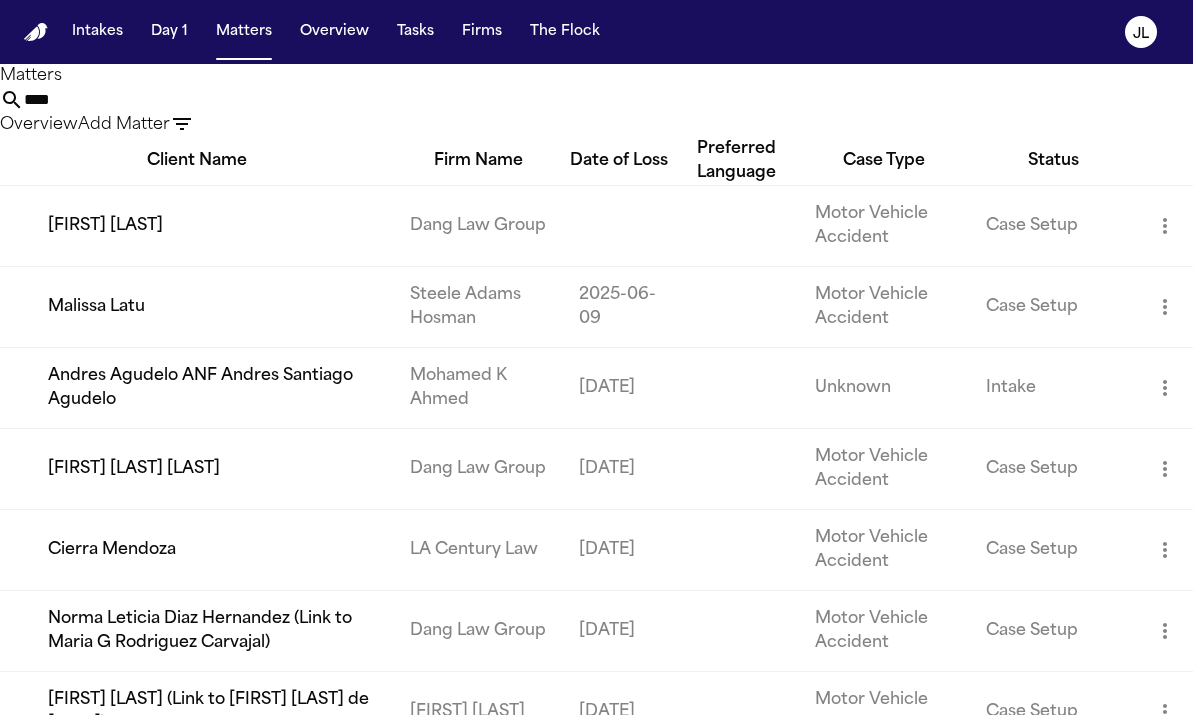 type on "****" 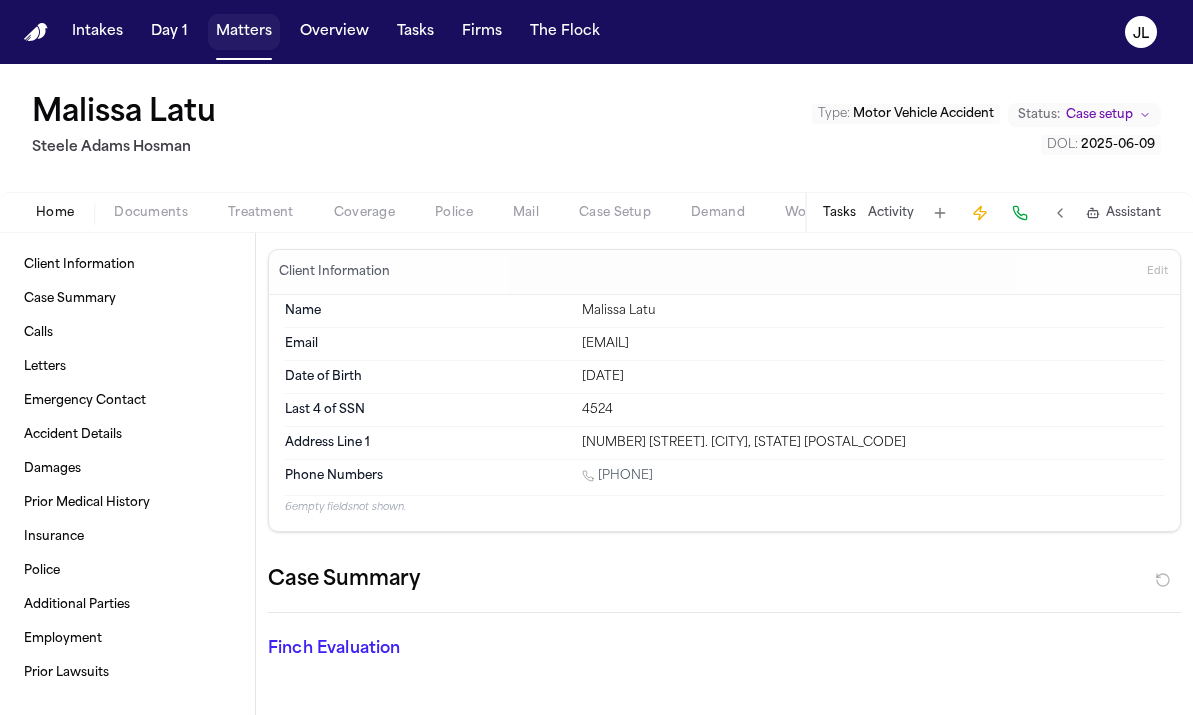 click on "Matters" at bounding box center [244, 32] 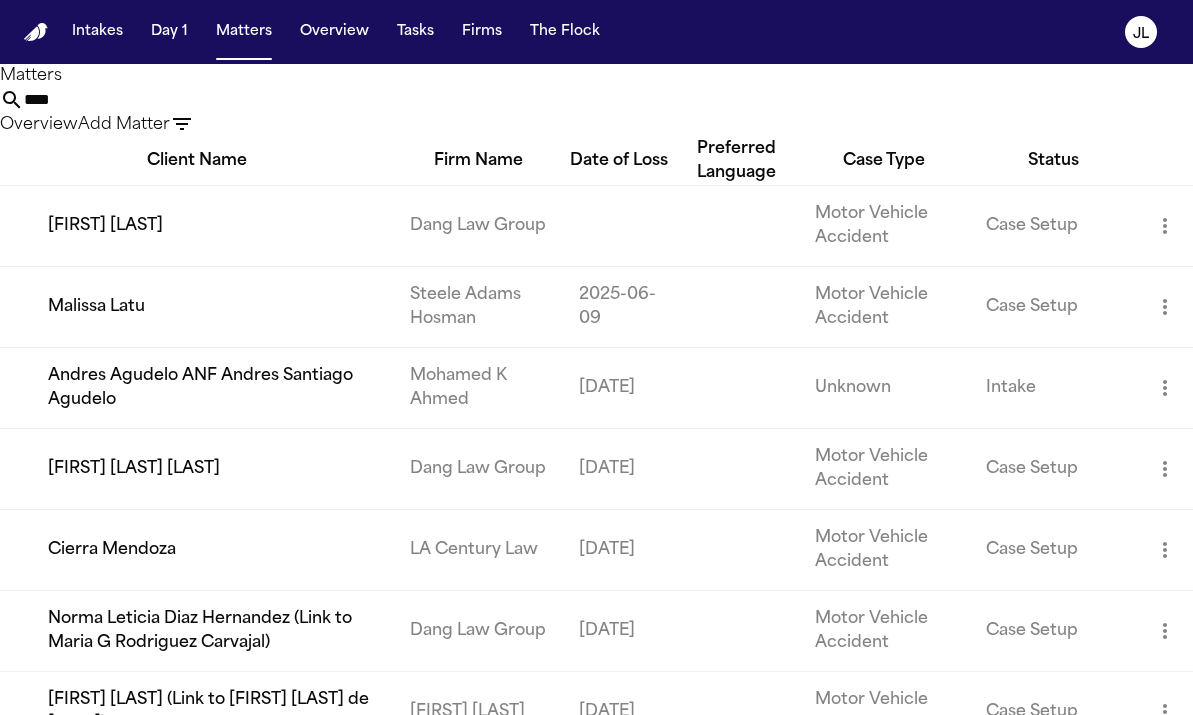click on "****" at bounding box center (104, 100) 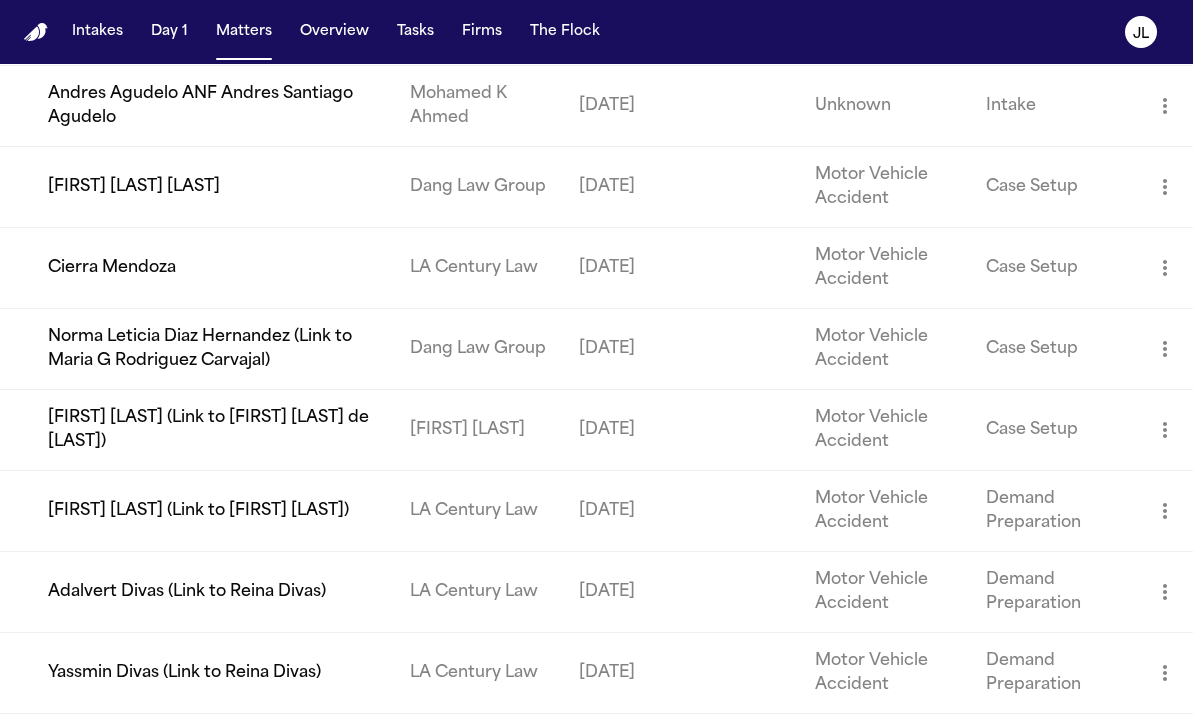 scroll, scrollTop: 0, scrollLeft: 0, axis: both 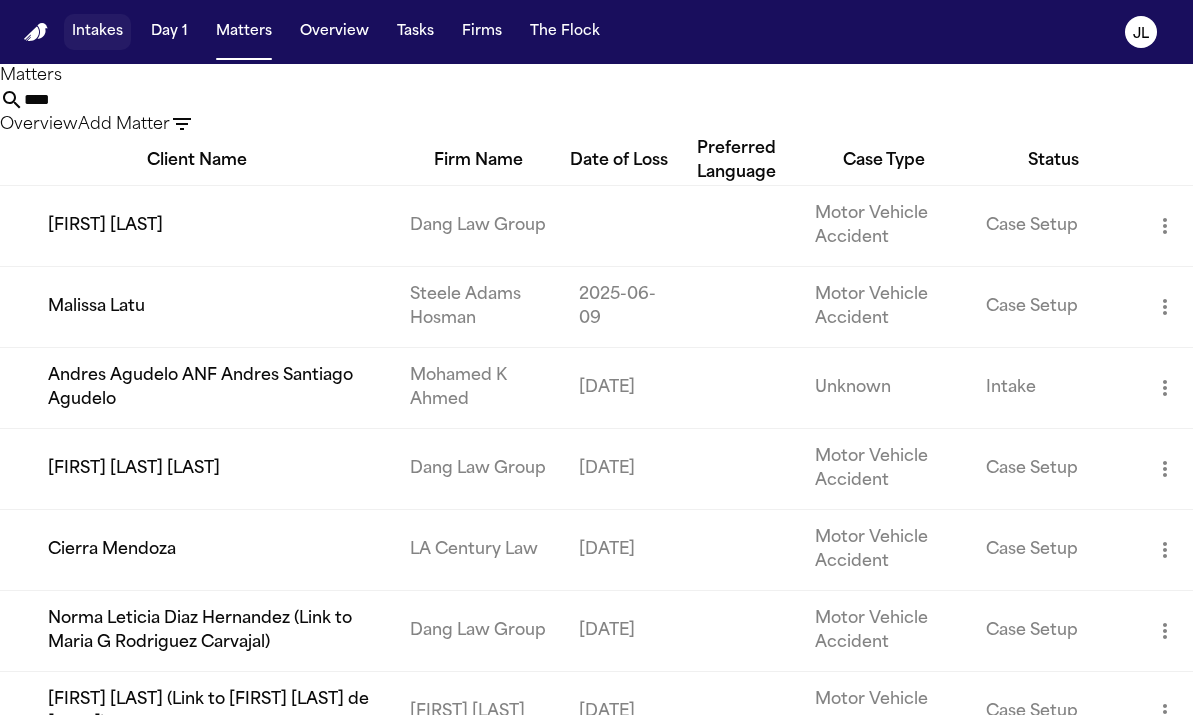 click on "Intakes" at bounding box center (97, 32) 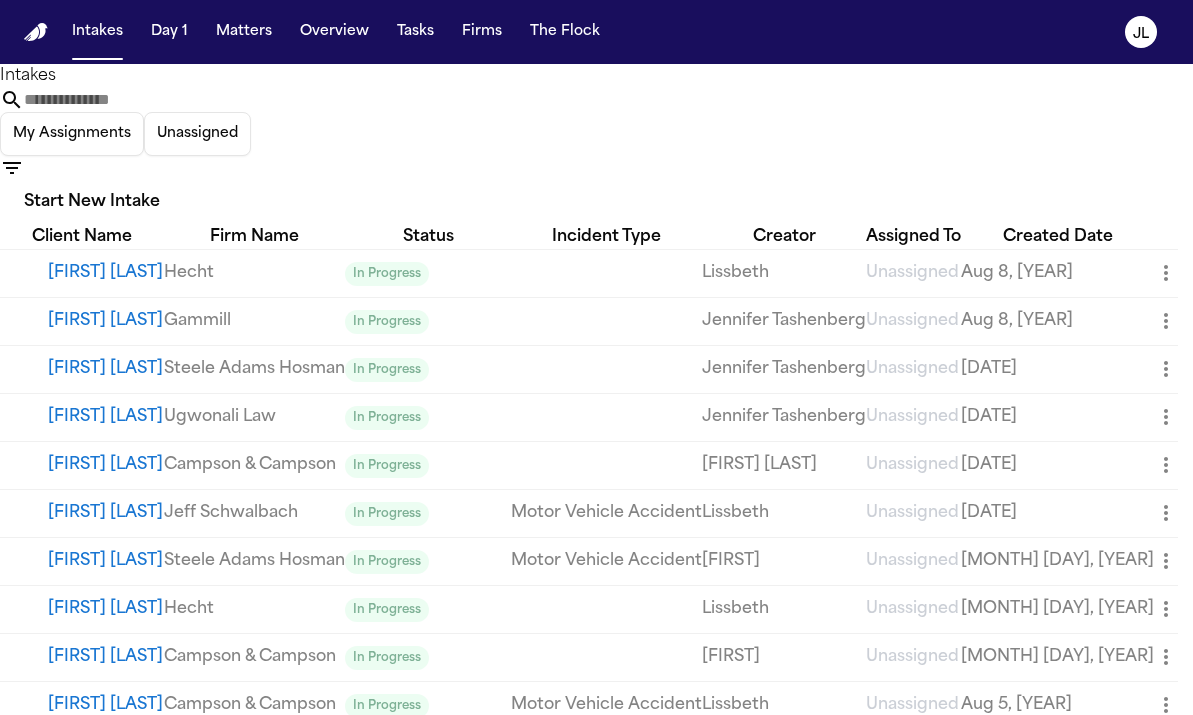 click on "Start New Intake" at bounding box center [92, 203] 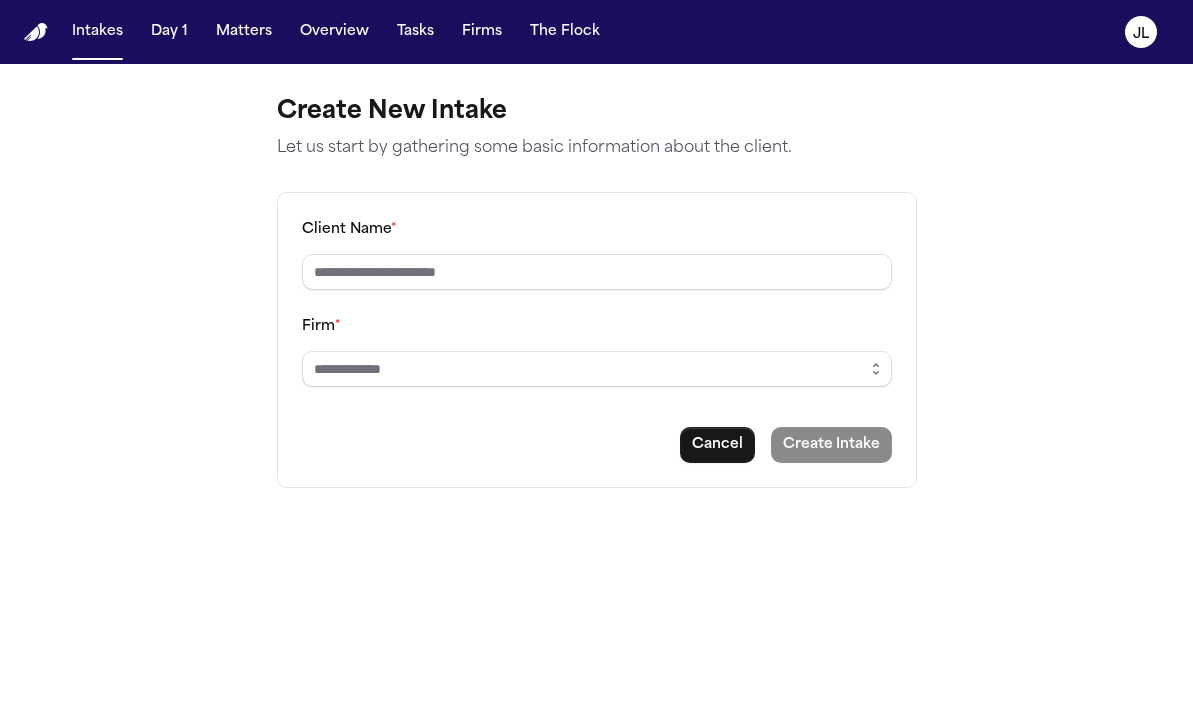 click on "Client Name  *" at bounding box center (597, 272) 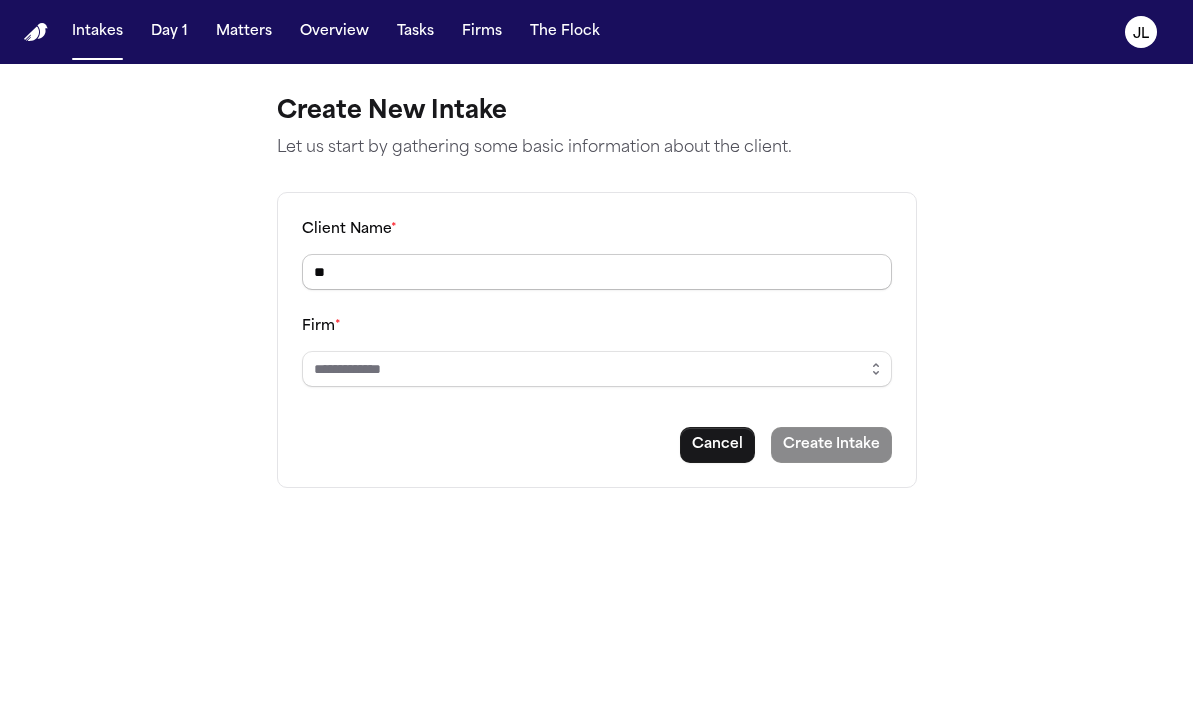 type on "*" 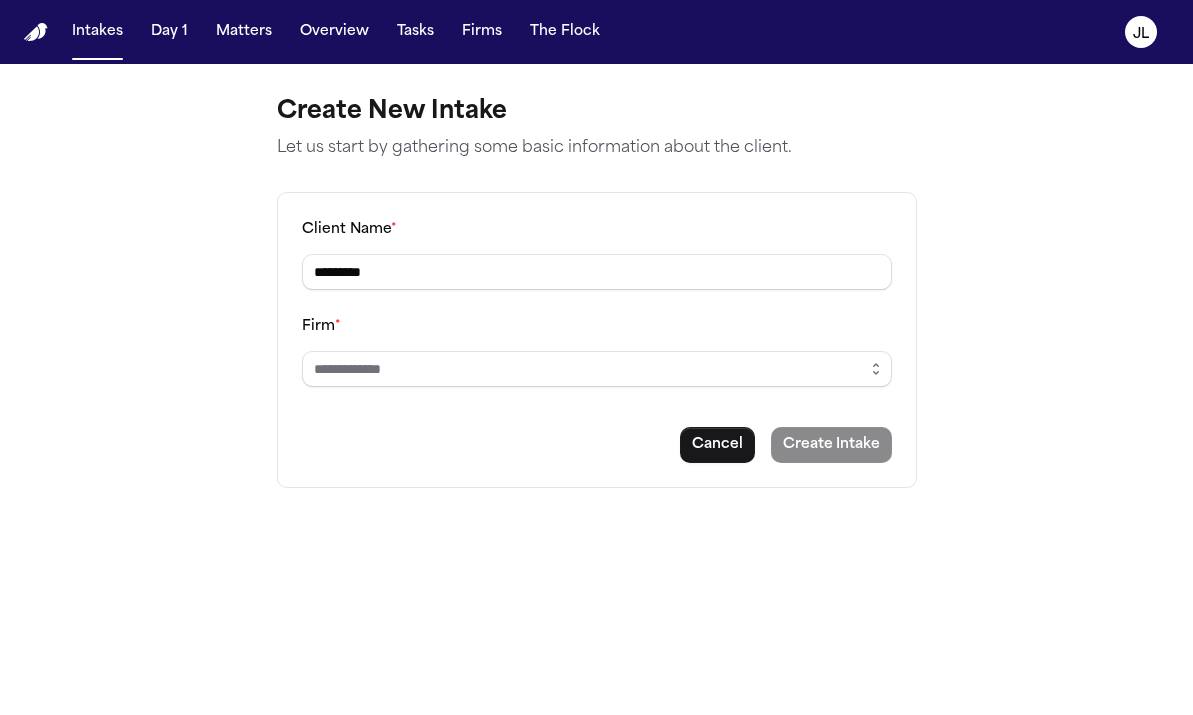 type on "*********" 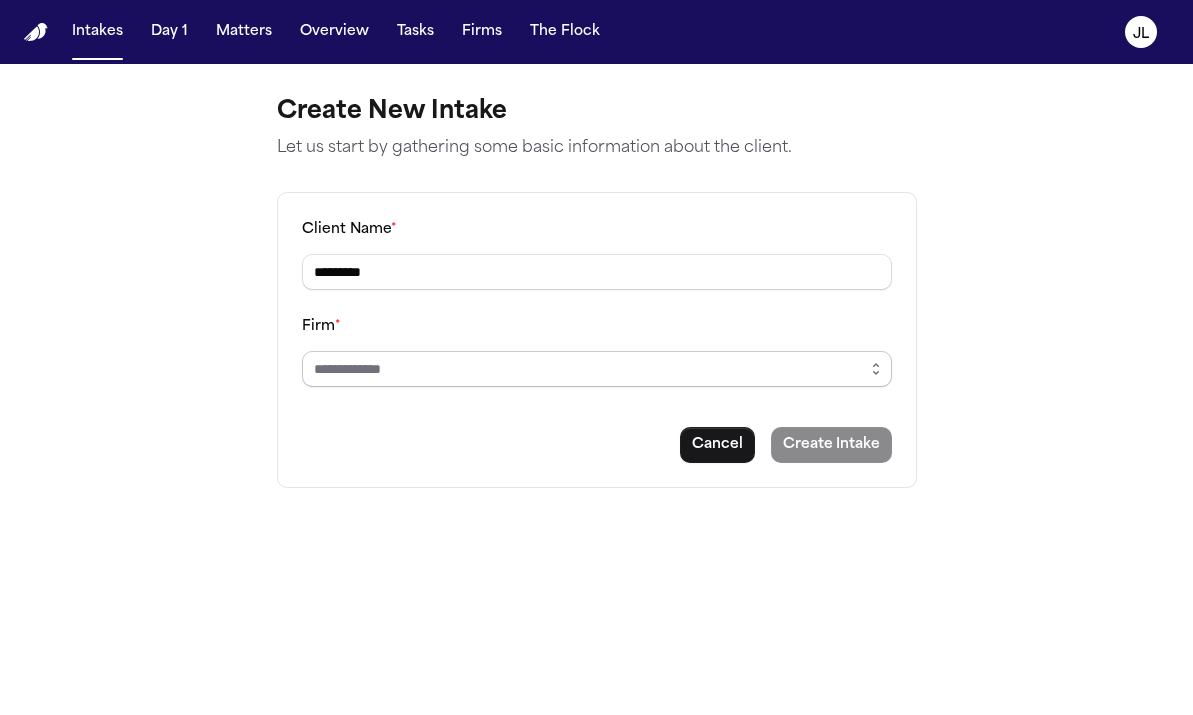 click on "Firm  *" at bounding box center (597, 369) 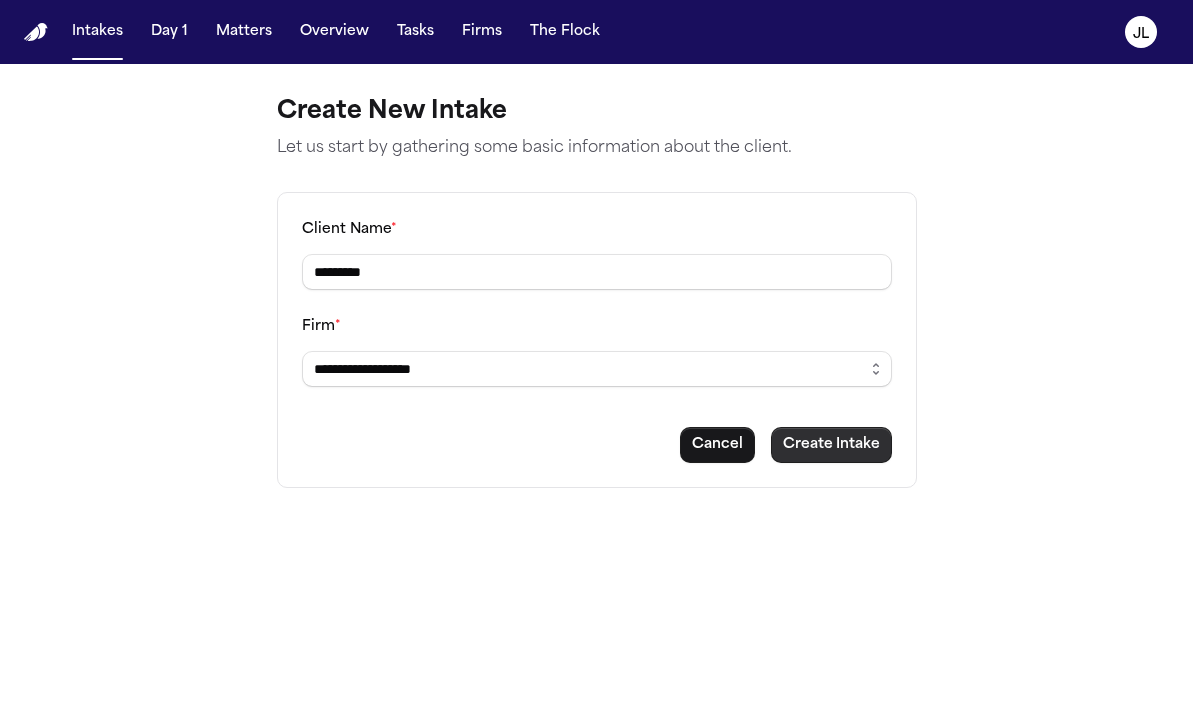 type on "**********" 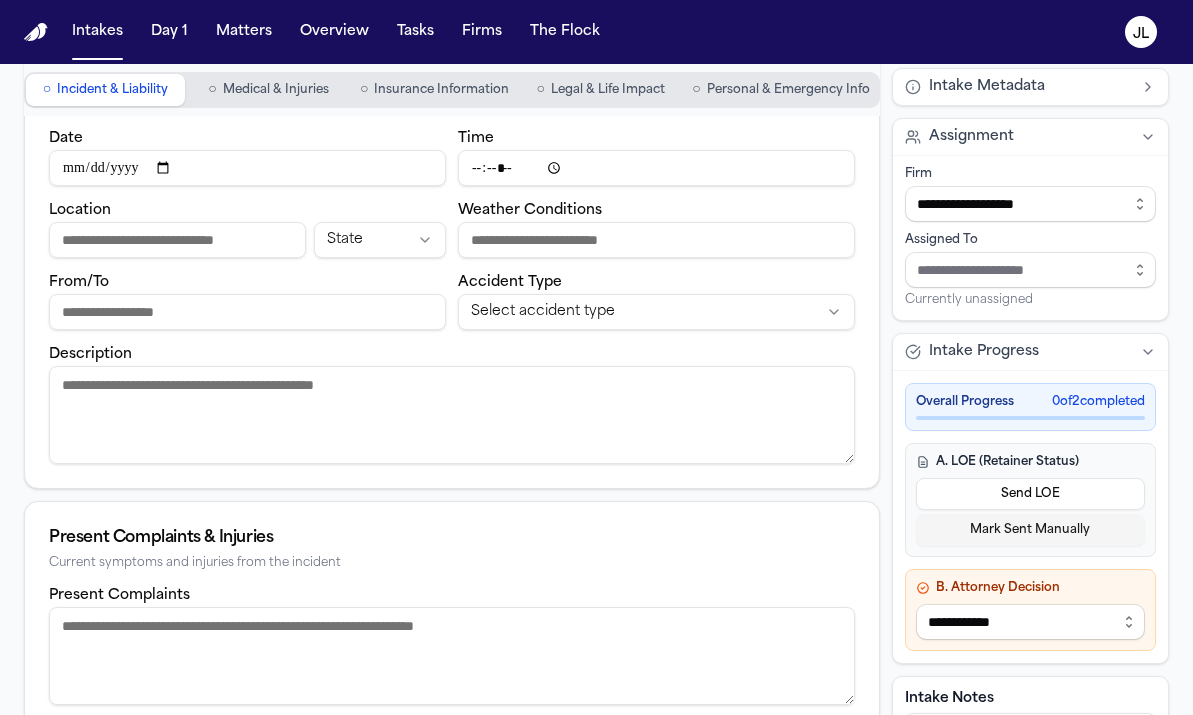scroll, scrollTop: 0, scrollLeft: 0, axis: both 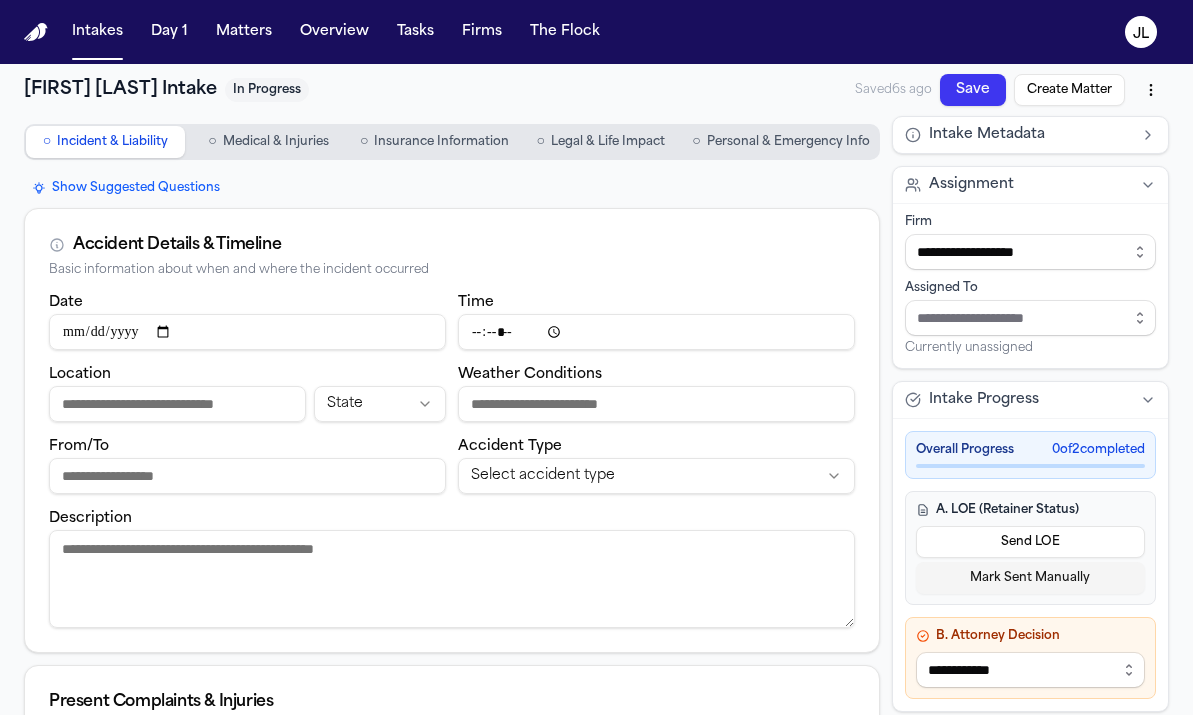 click on "Create Matter" at bounding box center (1069, 90) 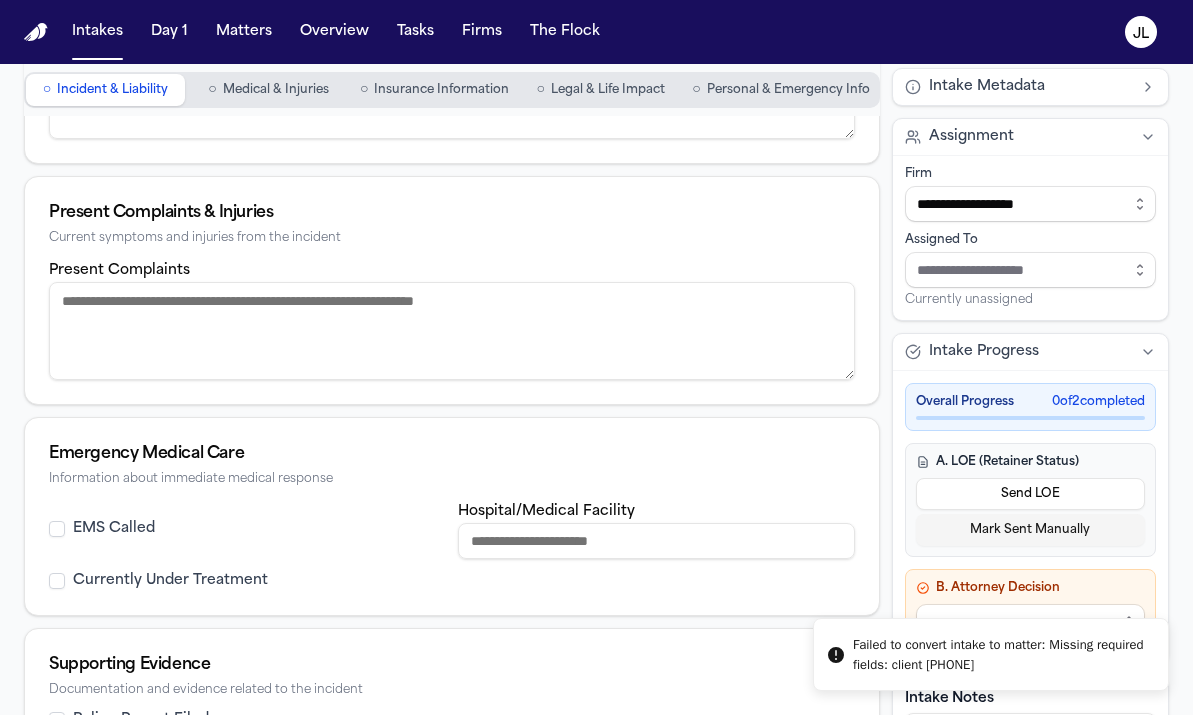 scroll, scrollTop: 725, scrollLeft: 0, axis: vertical 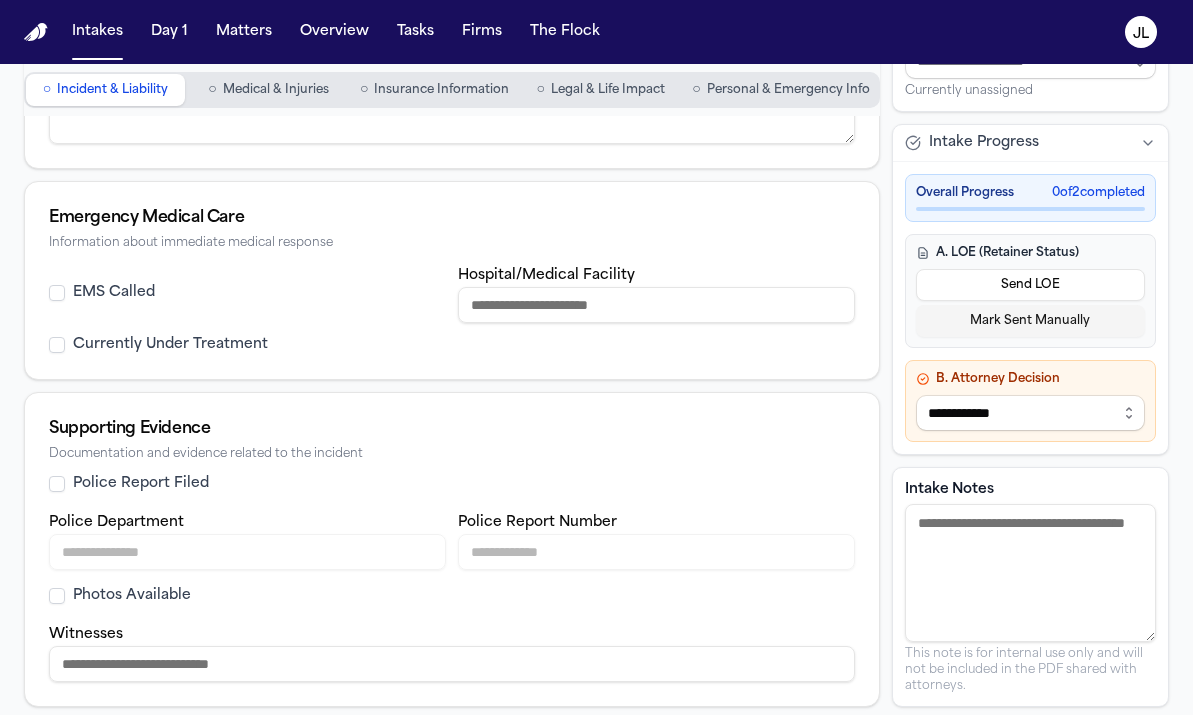 click on "**********" at bounding box center (1030, 413) 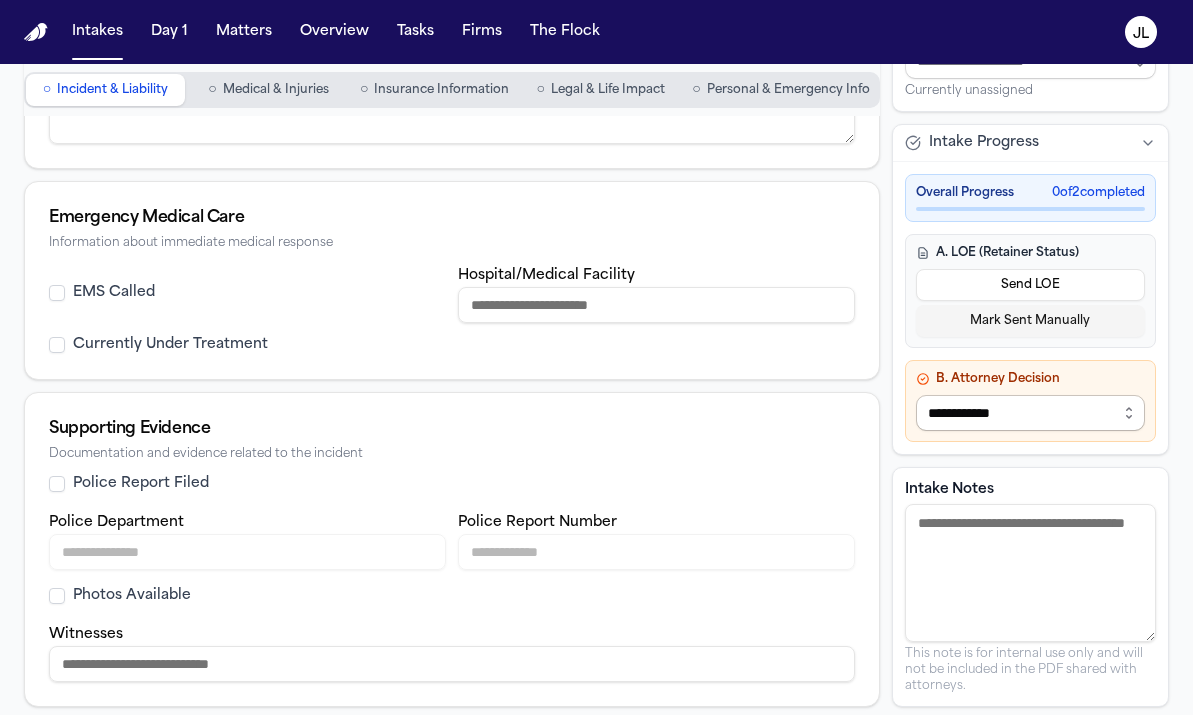 select on "**********" 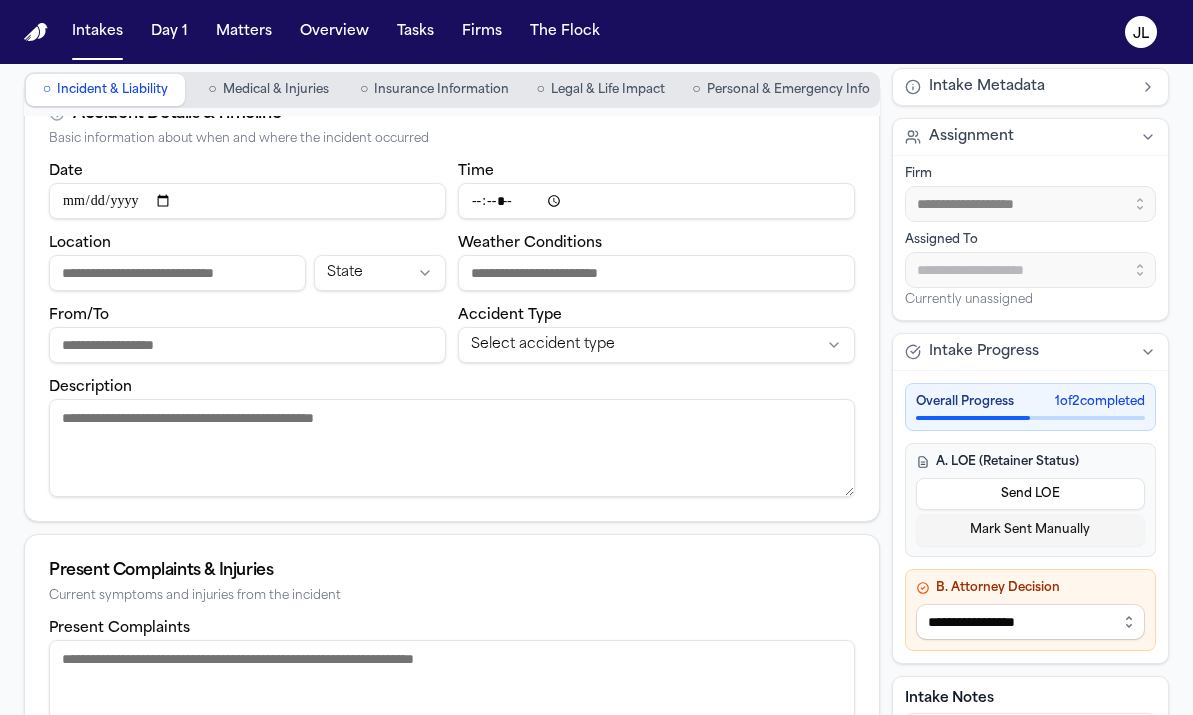 scroll, scrollTop: 0, scrollLeft: 0, axis: both 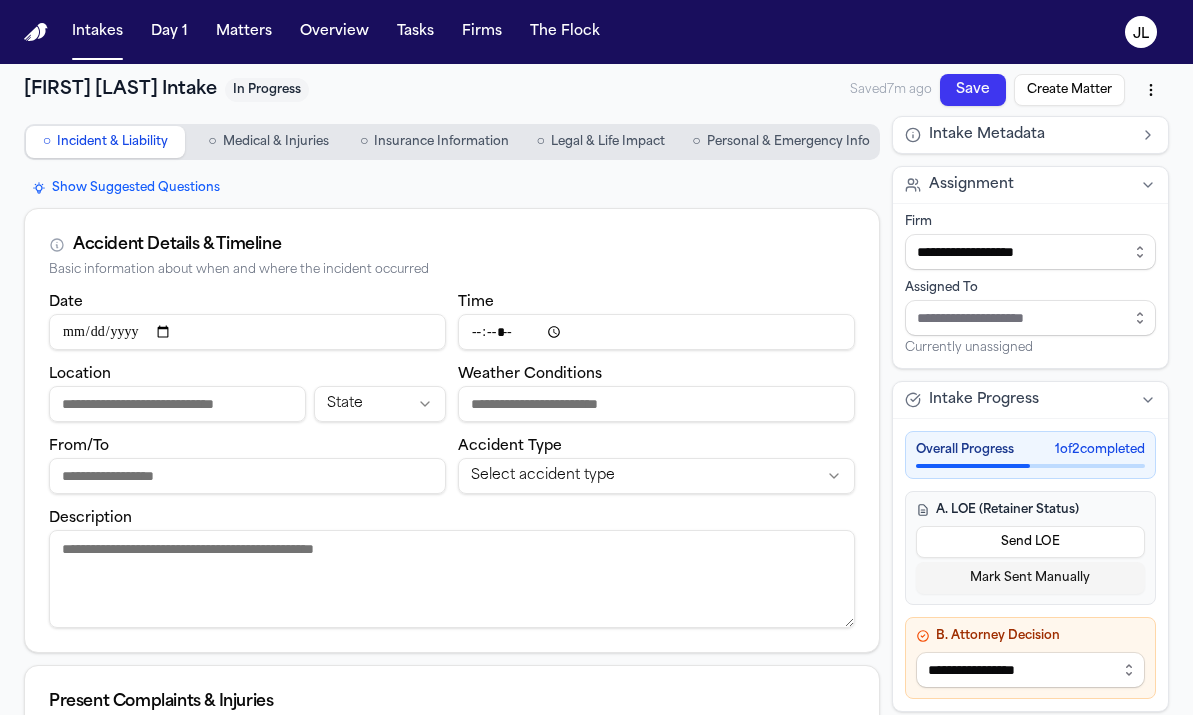 click on "Location" at bounding box center [177, 404] 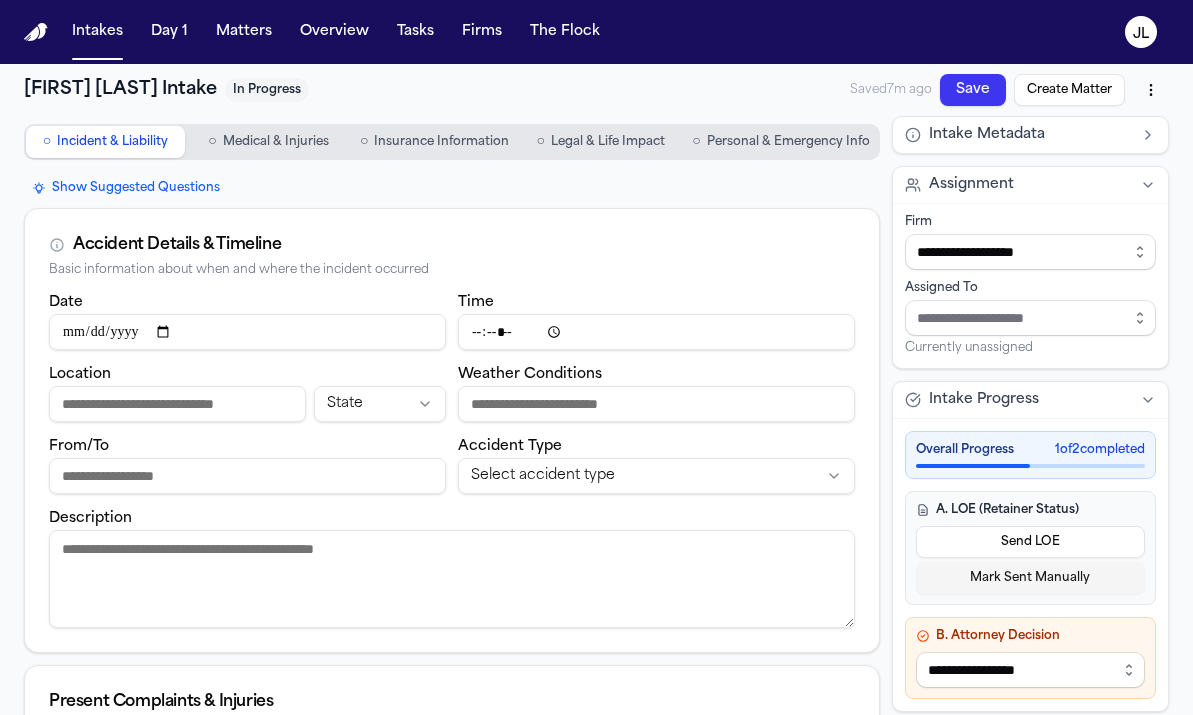 type on "**********" 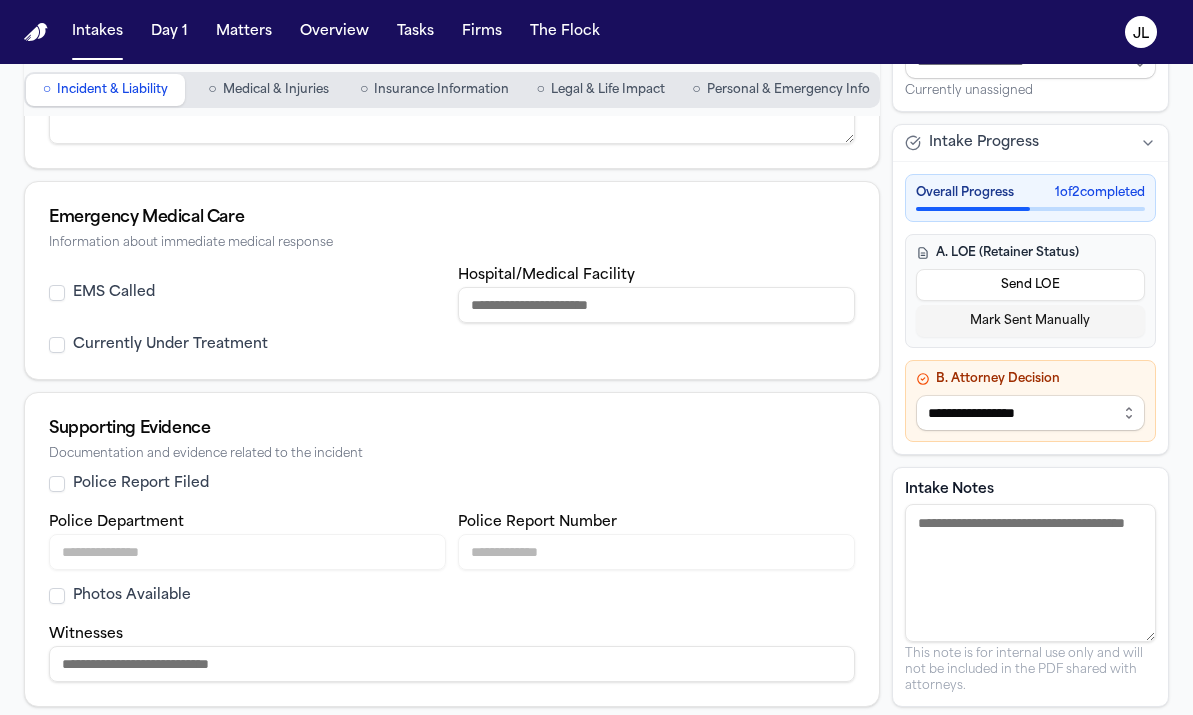 scroll, scrollTop: 0, scrollLeft: 0, axis: both 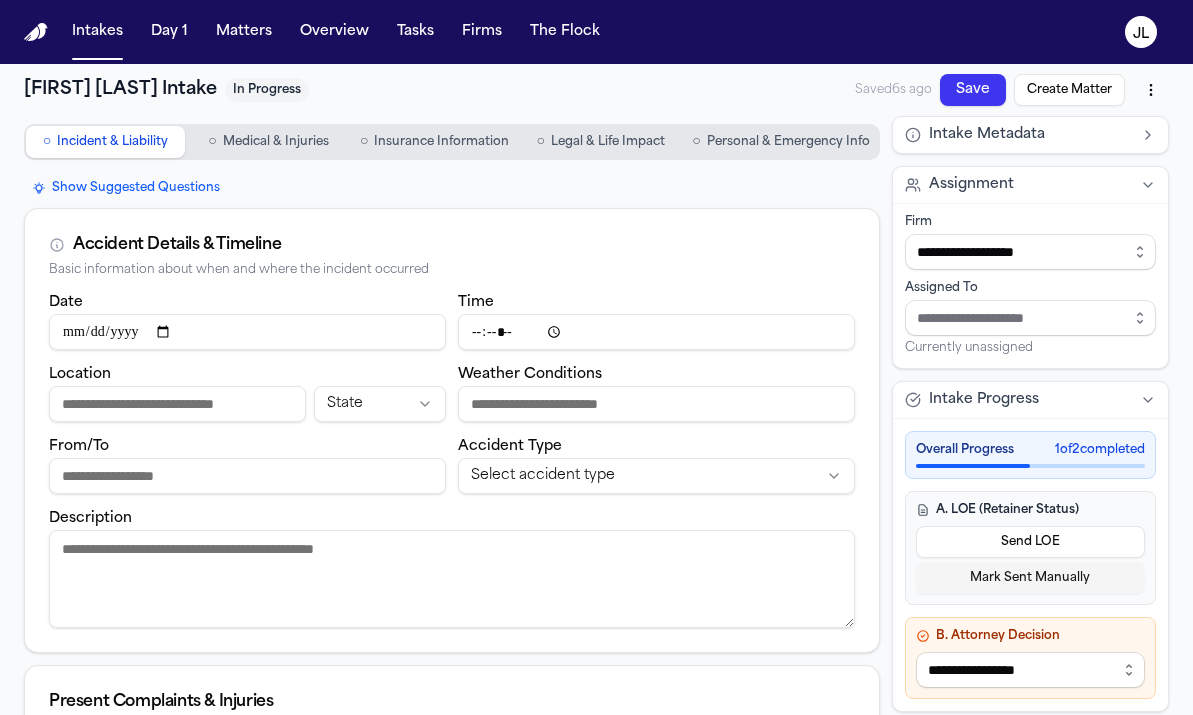 click on "Medical & Injuries" at bounding box center [276, 142] 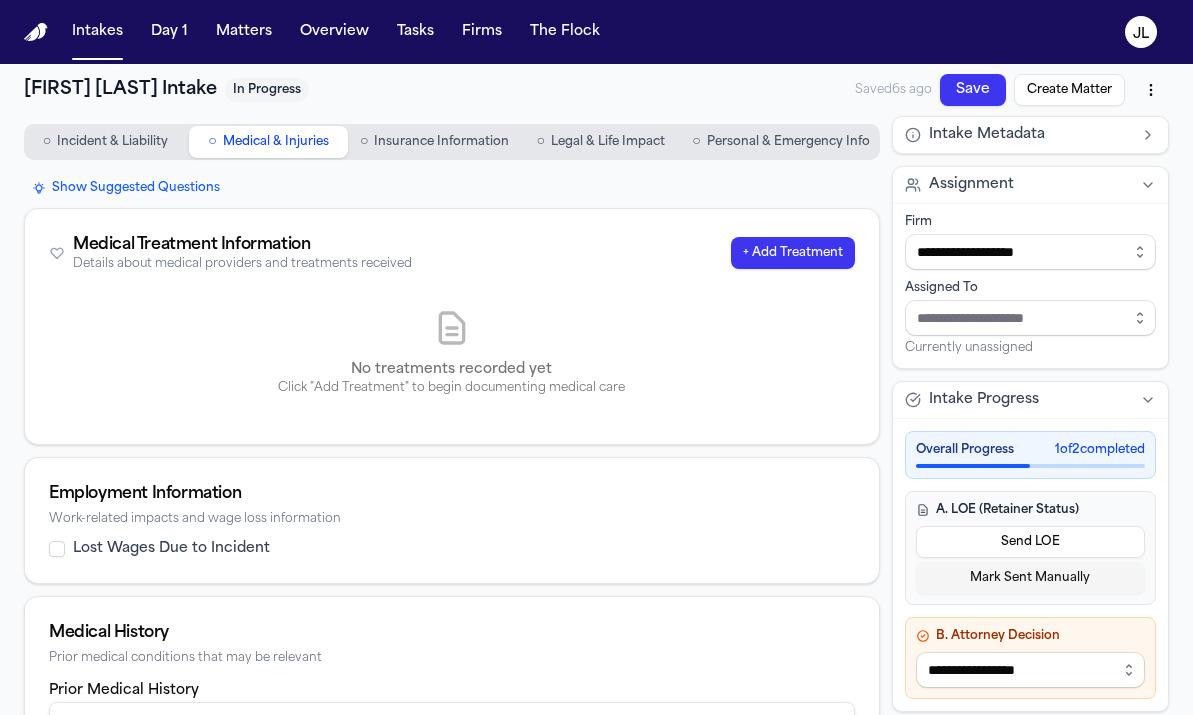 click on "Insurance Information" at bounding box center [441, 142] 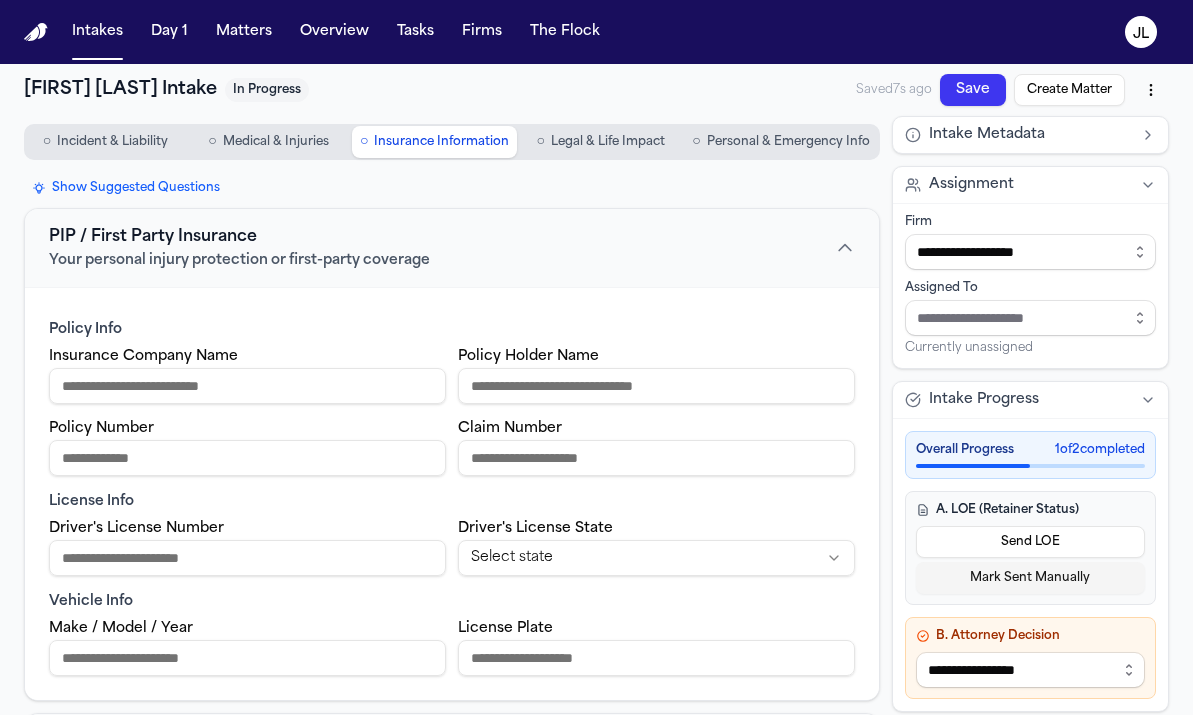 click on "○ Legal & Life Impact" at bounding box center (600, 142) 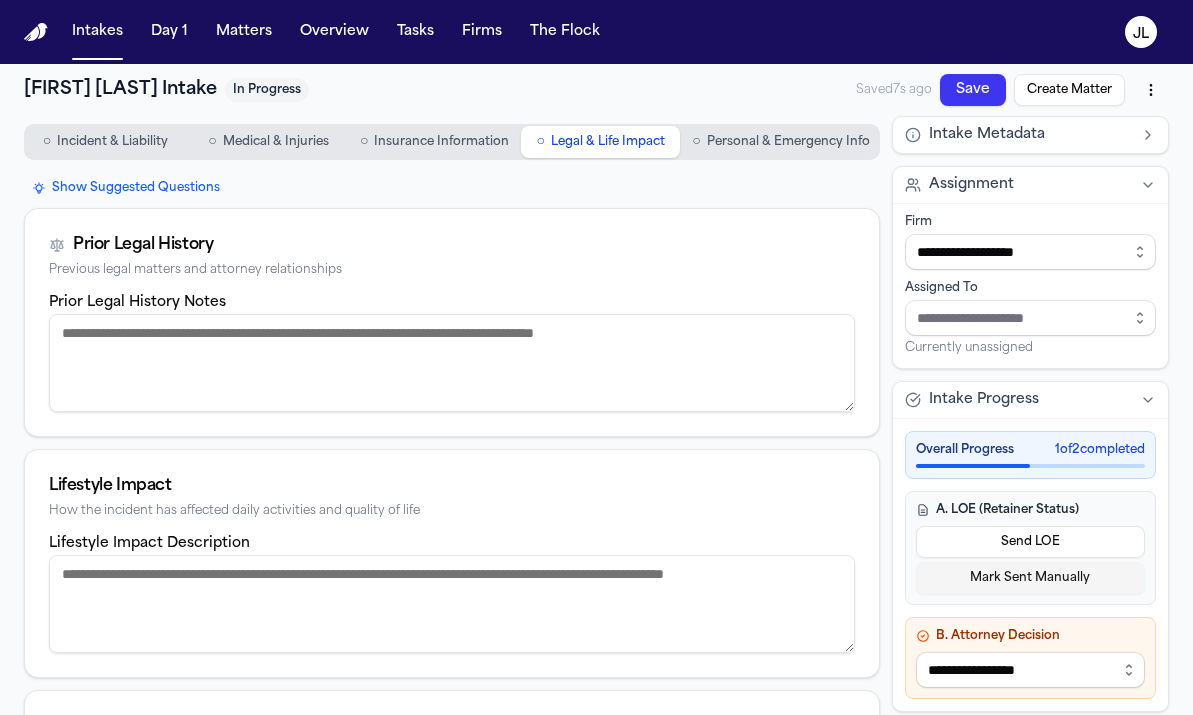 click on "Incident & Liability" at bounding box center [112, 142] 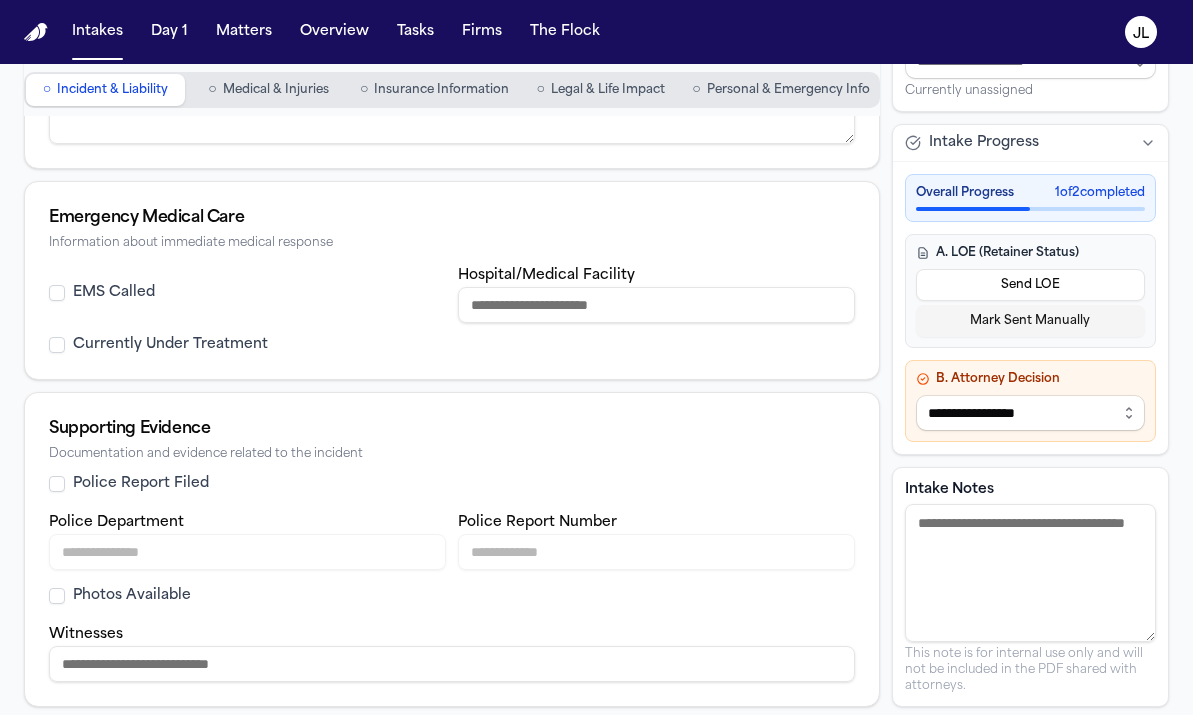 scroll, scrollTop: 0, scrollLeft: 0, axis: both 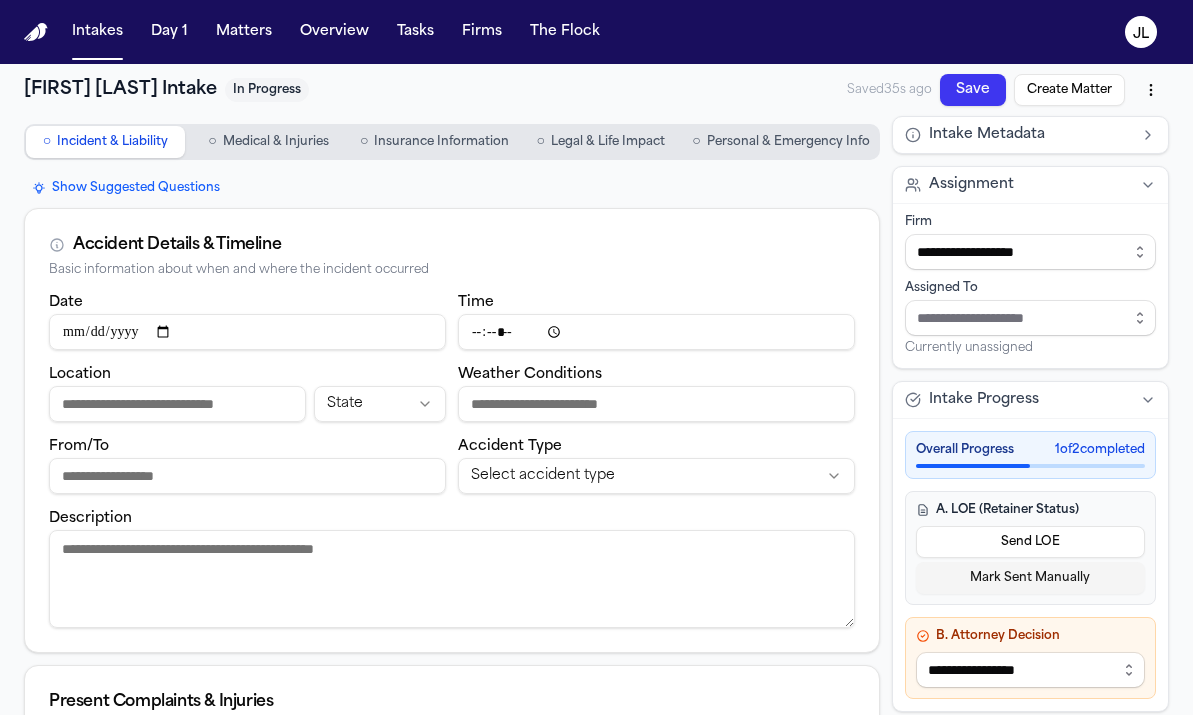 click on "○ Insurance Information" at bounding box center (434, 142) 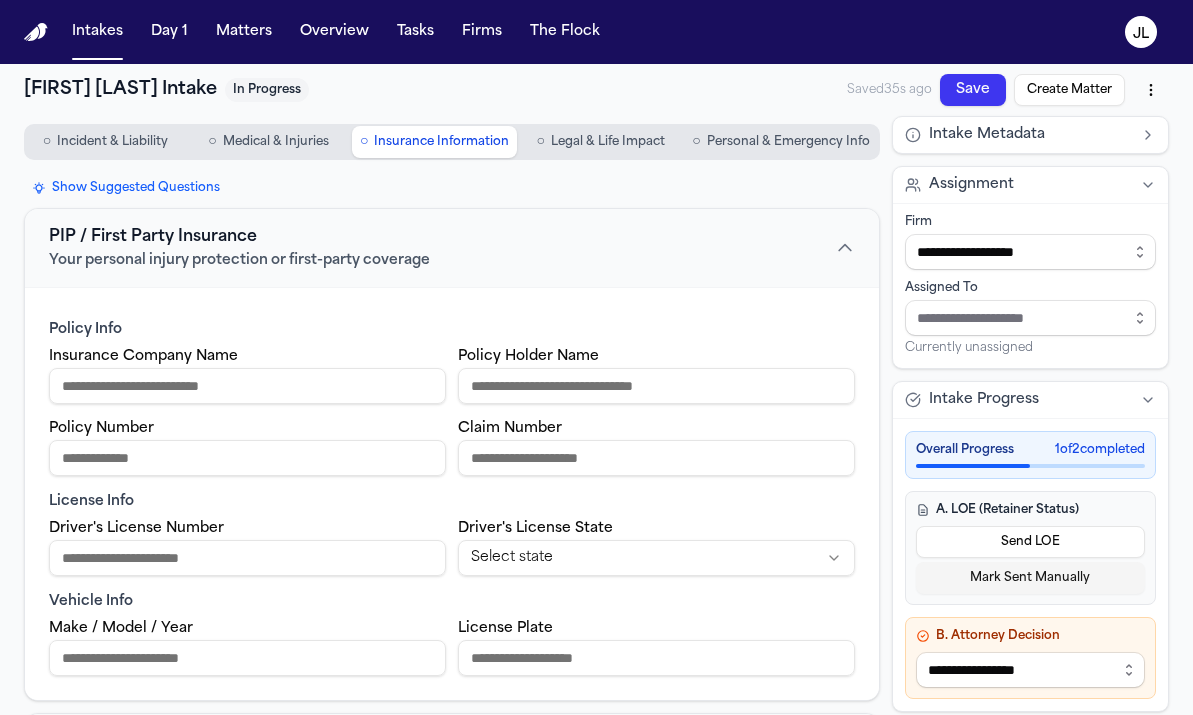 click on "Legal & Life Impact" at bounding box center (608, 142) 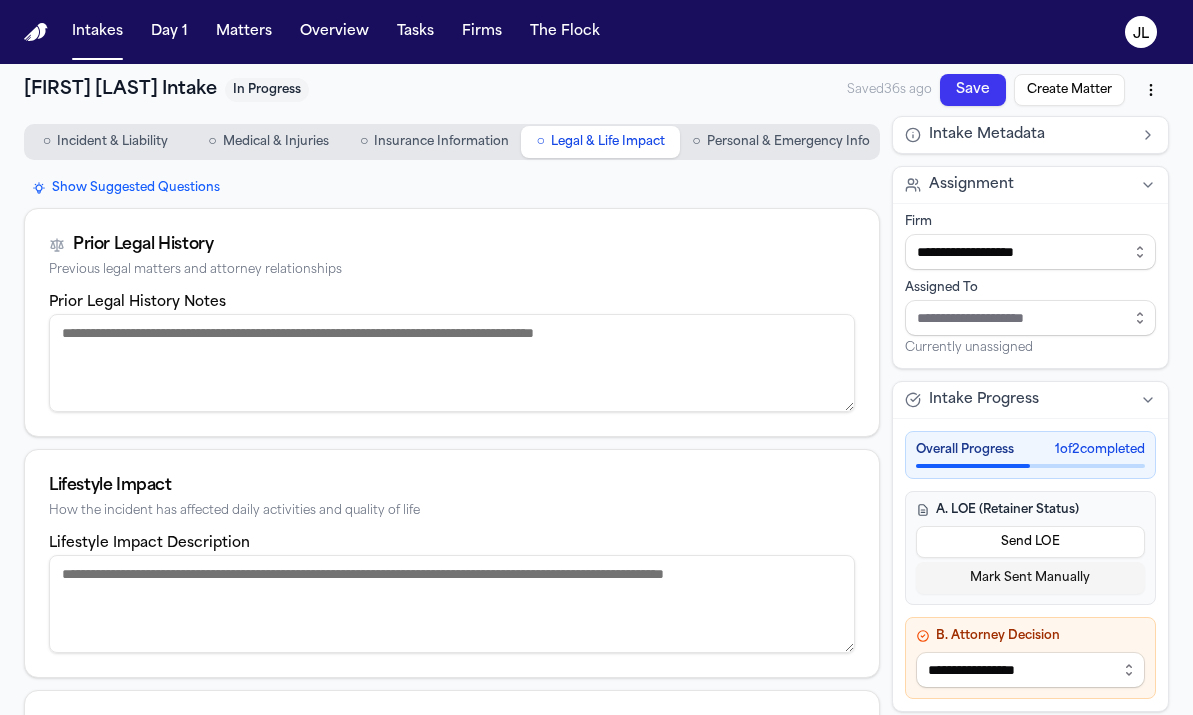click on "Personal & Emergency Info" at bounding box center [788, 142] 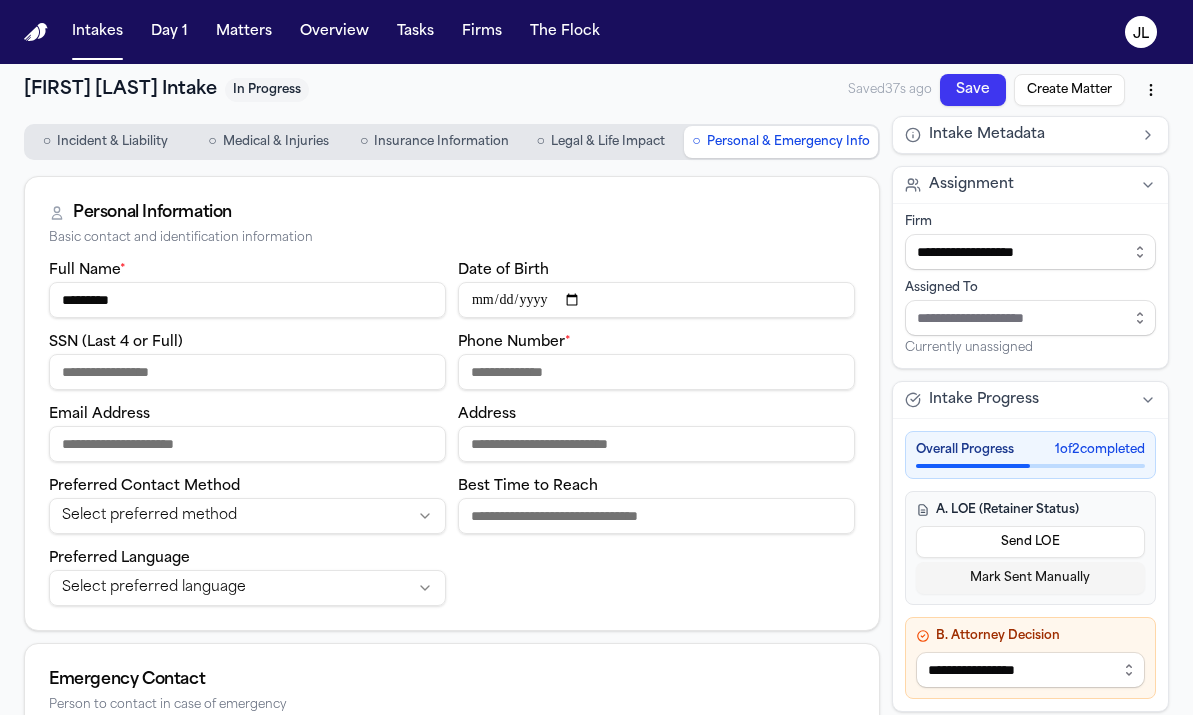 click on "Phone Number  *" at bounding box center (656, 372) 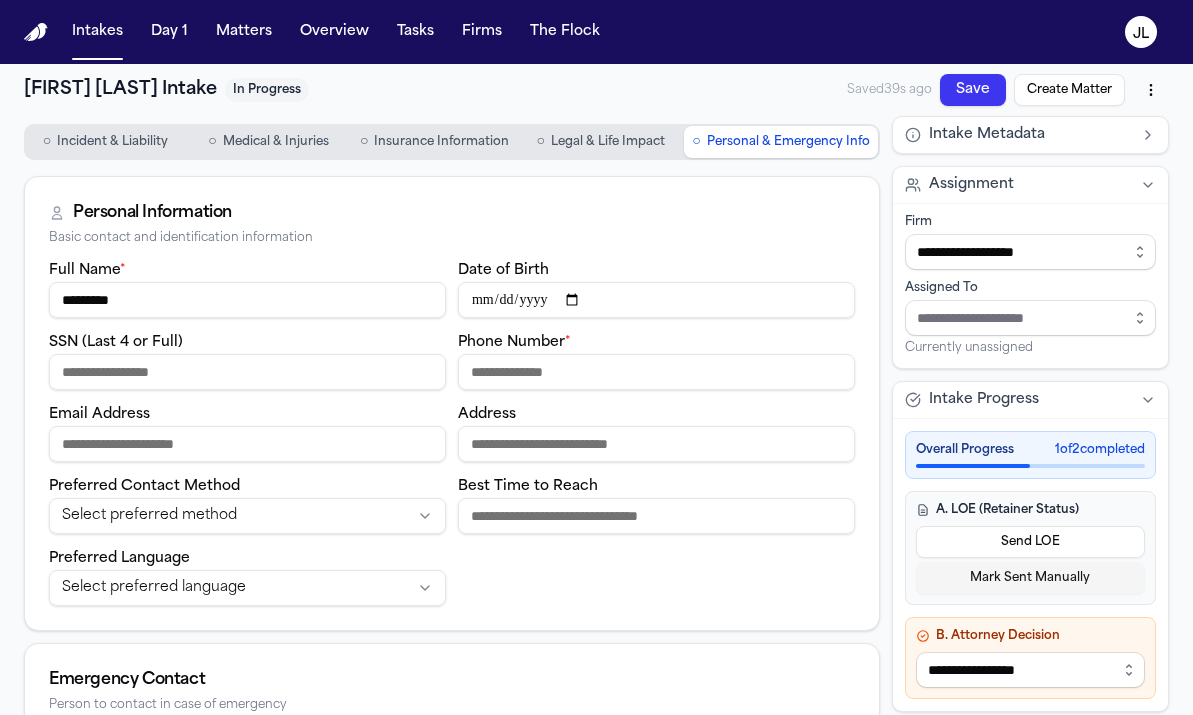 paste on "**********" 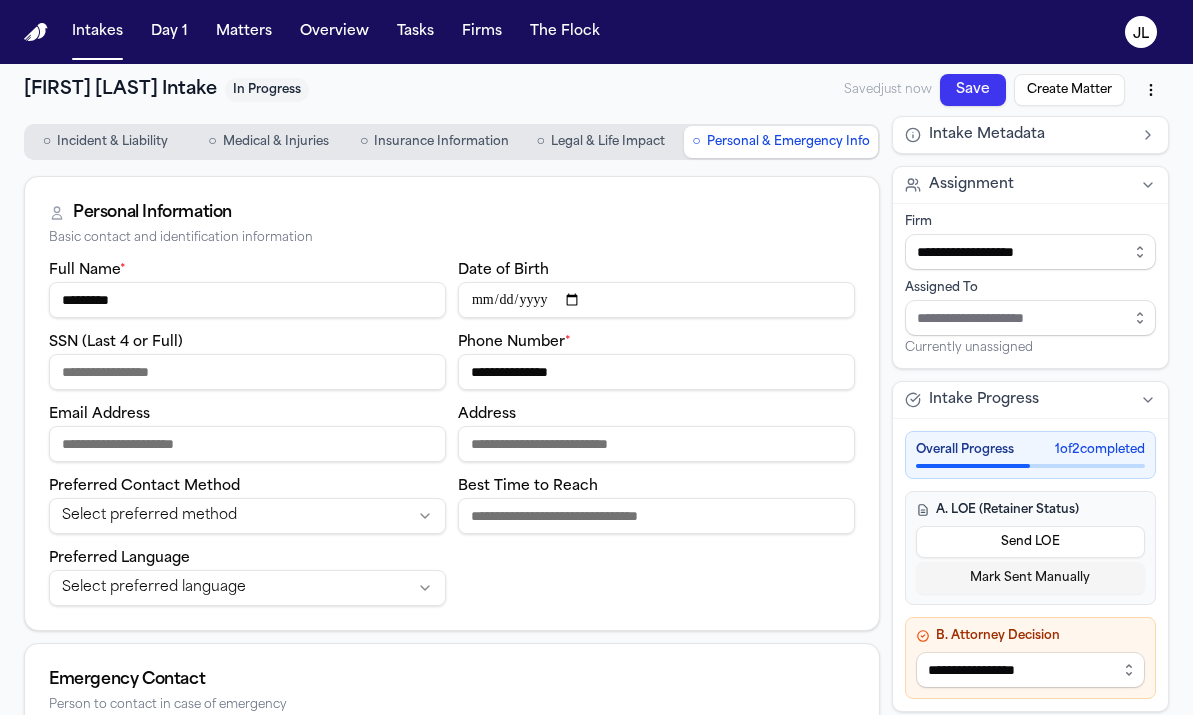 type on "**********" 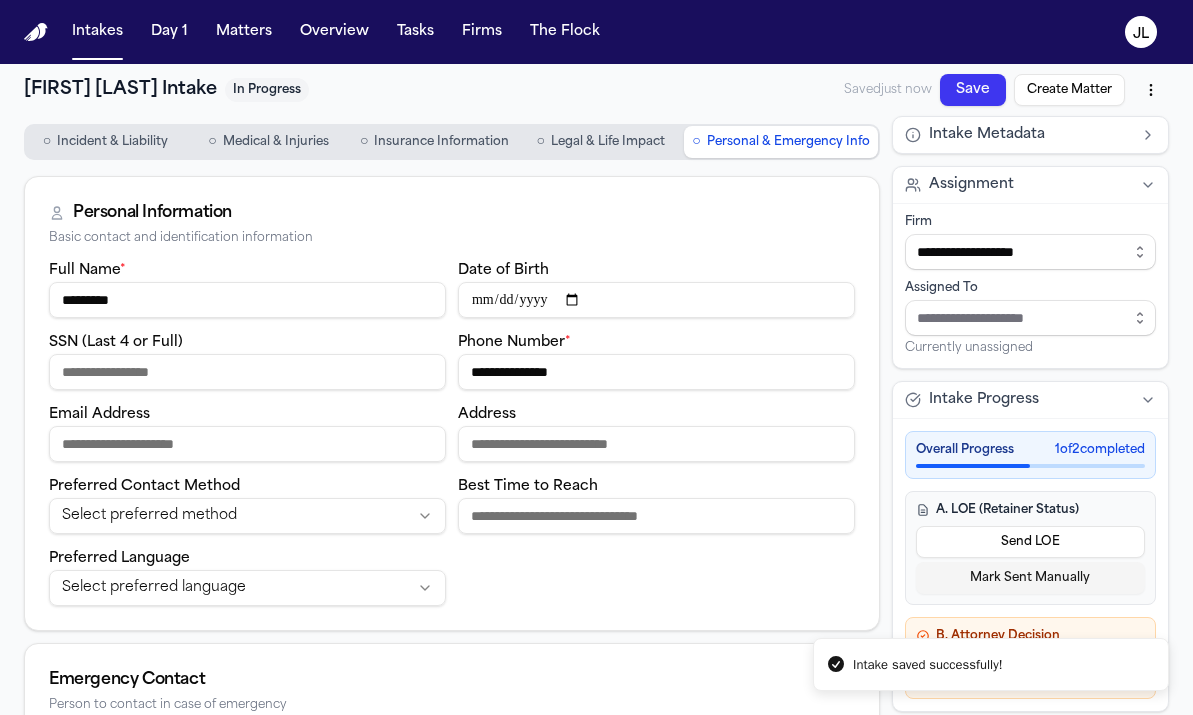 click on "Create Matter" at bounding box center (1069, 90) 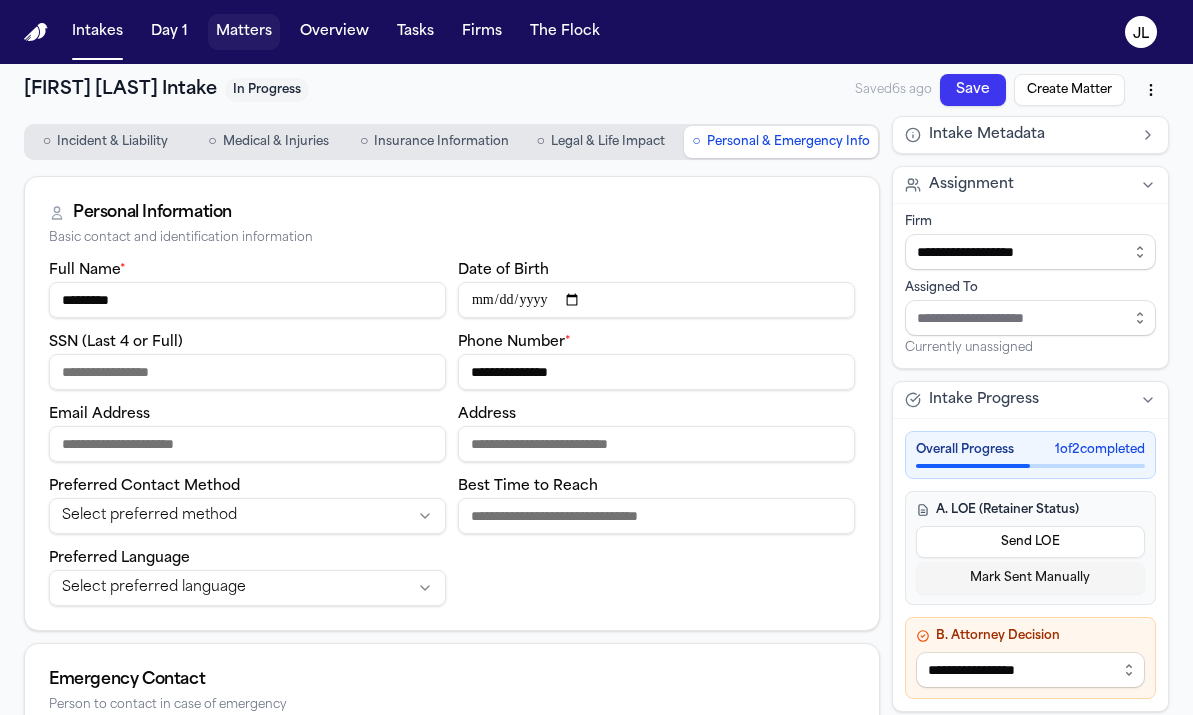 click on "Matters" at bounding box center (244, 32) 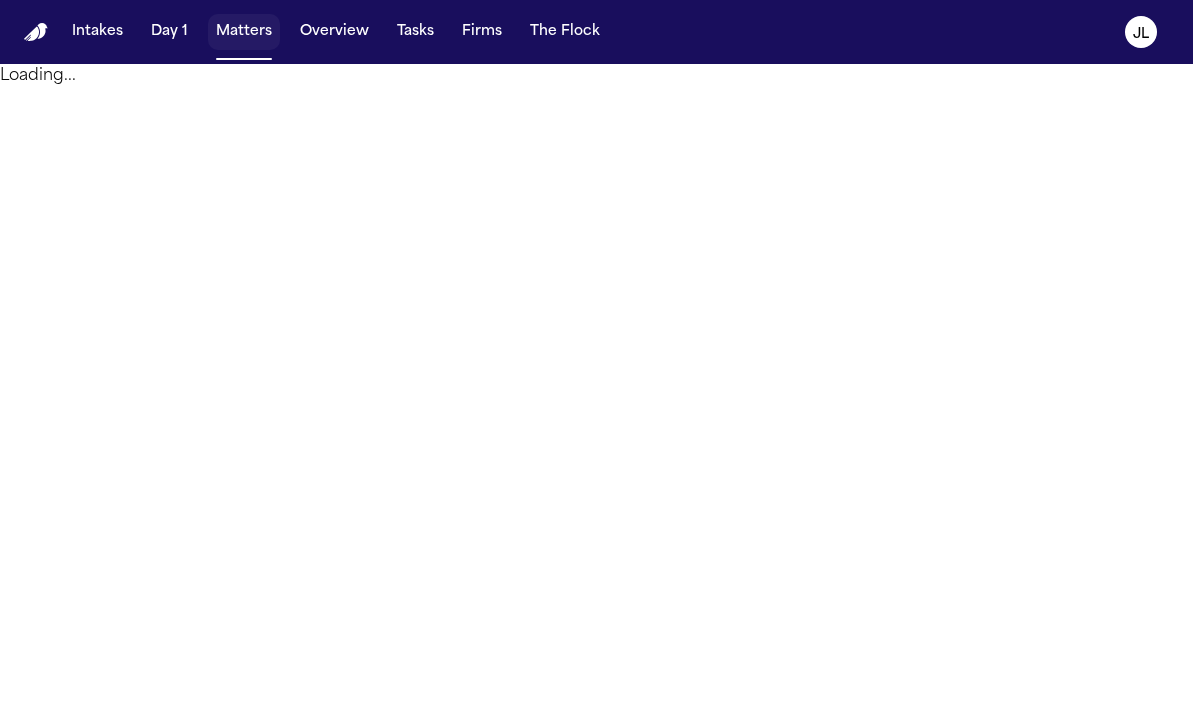 click on "Matters" at bounding box center (244, 32) 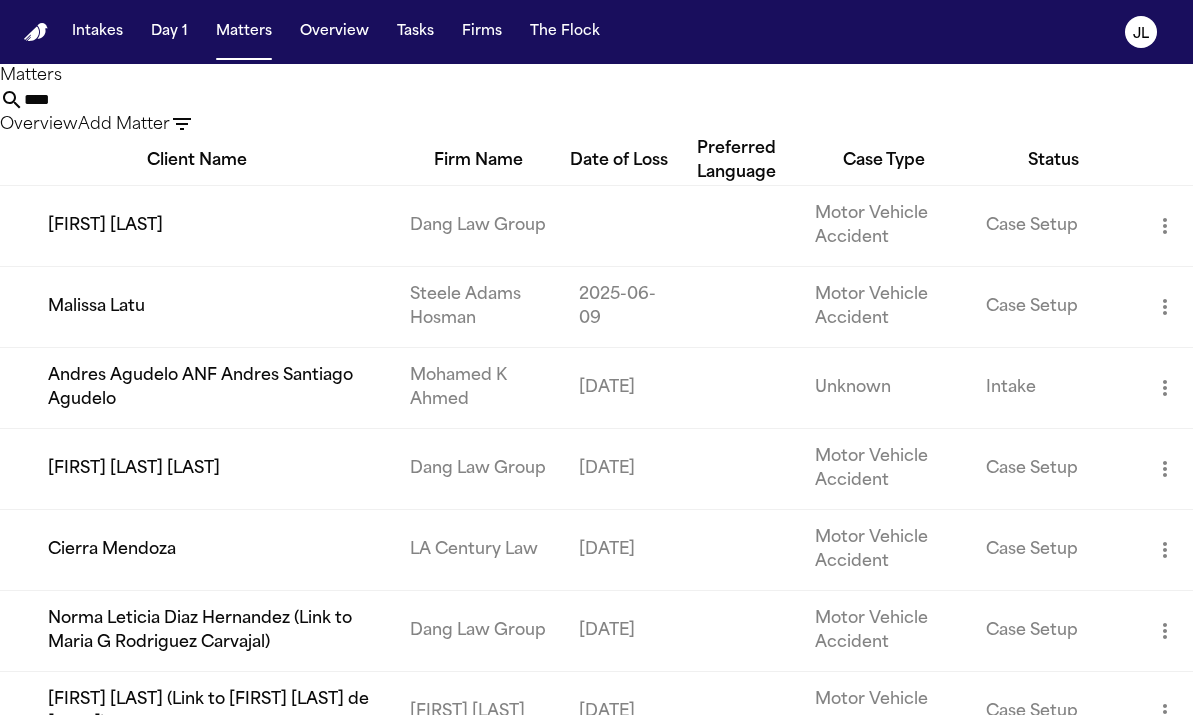 click on "****" at bounding box center [104, 100] 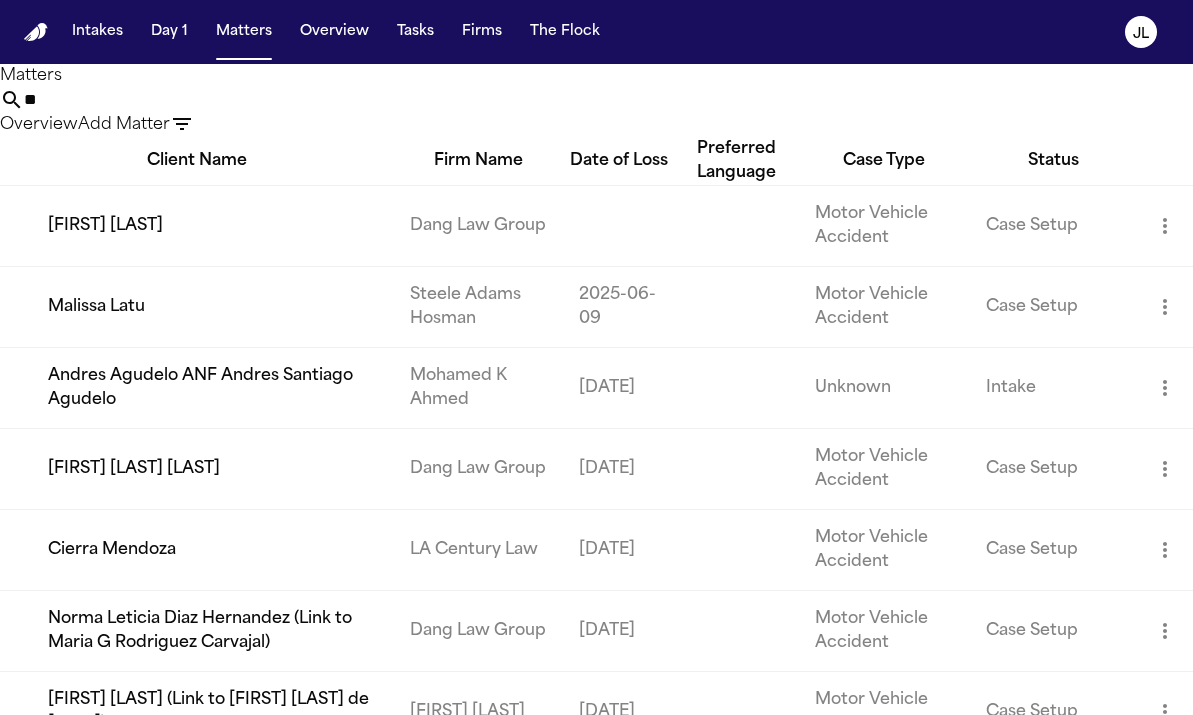 type on "*" 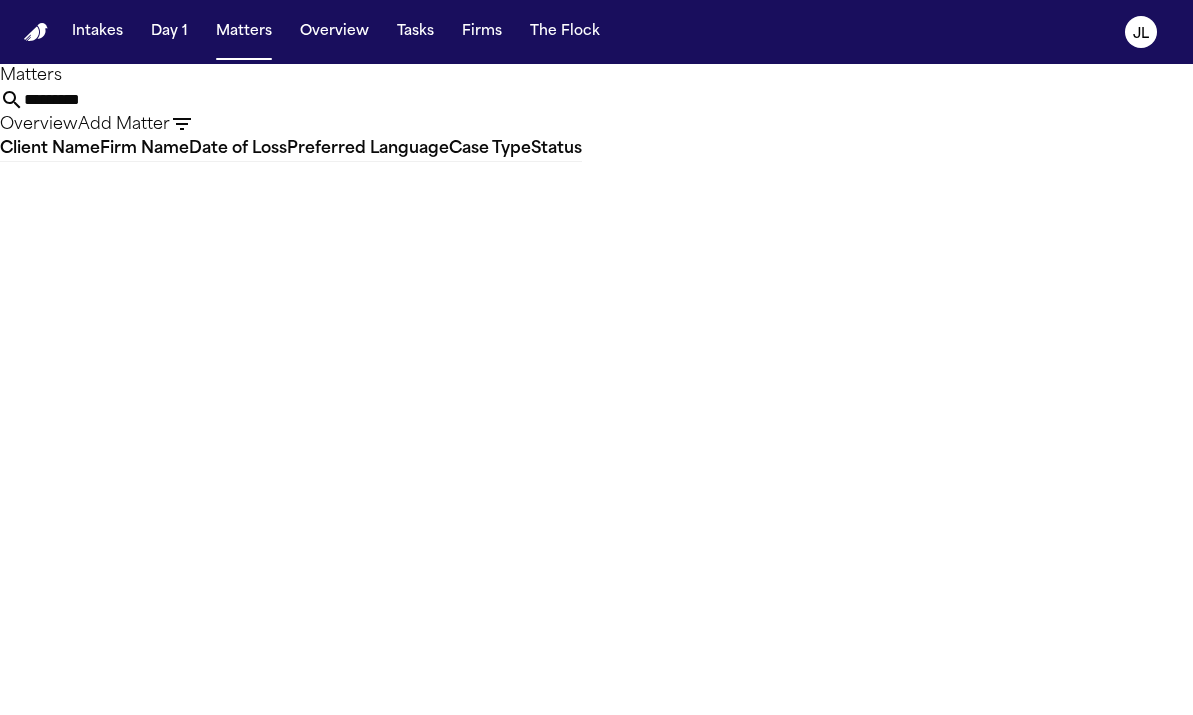 type on "*********" 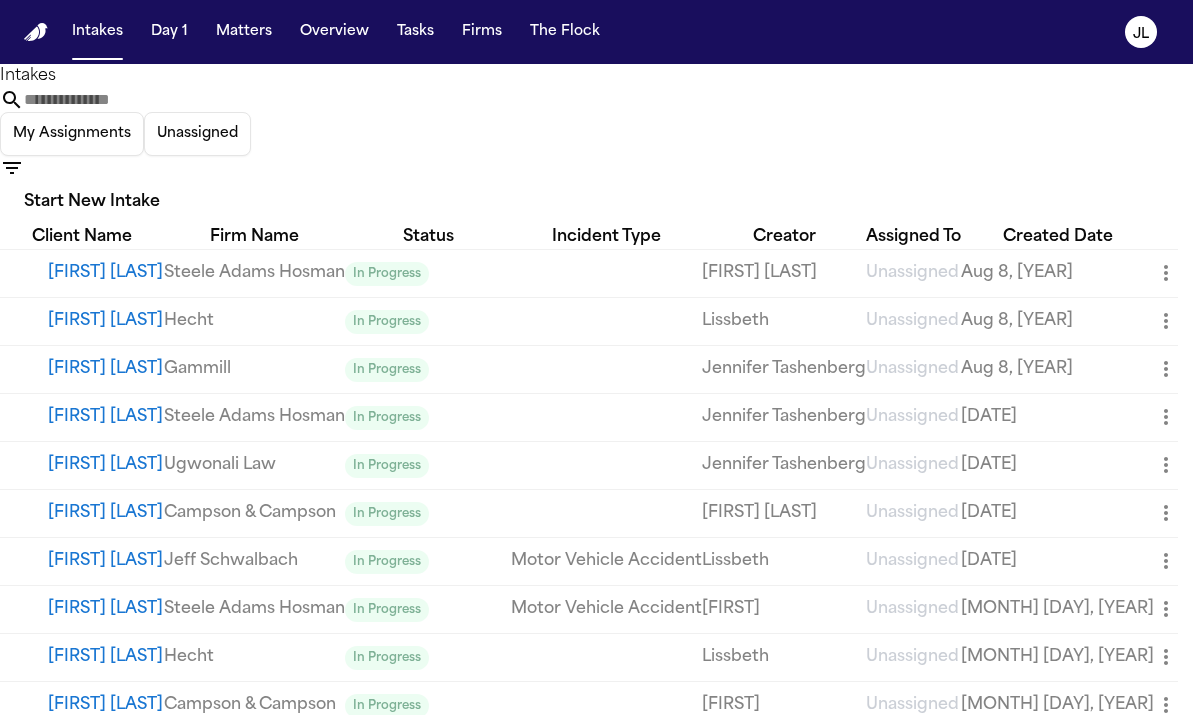 click on "[FIRST] [LAST]" at bounding box center (106, 273) 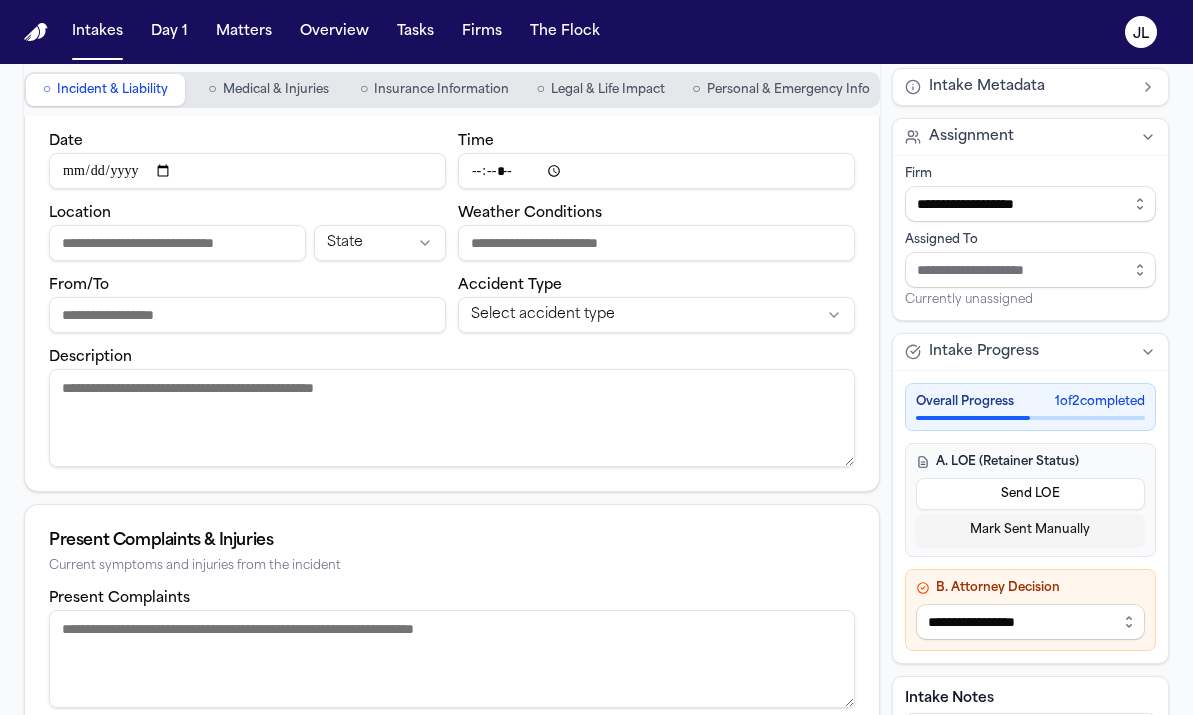 scroll, scrollTop: 0, scrollLeft: 0, axis: both 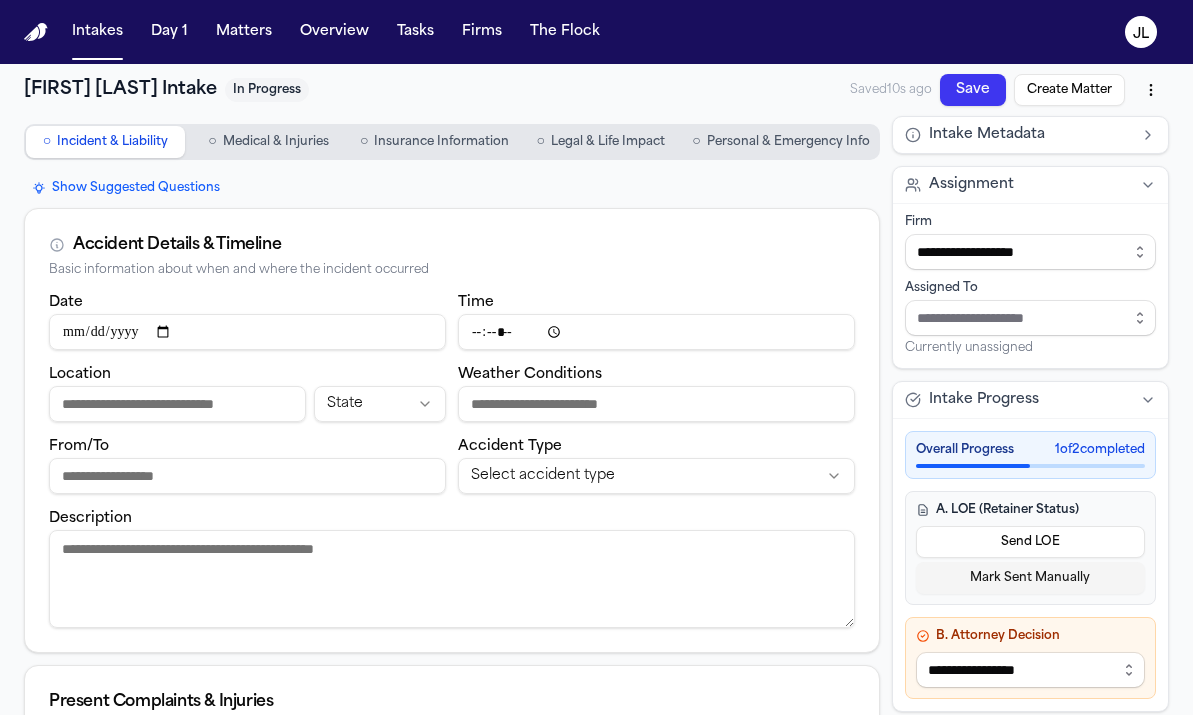 click on "Create Matter" at bounding box center [1069, 90] 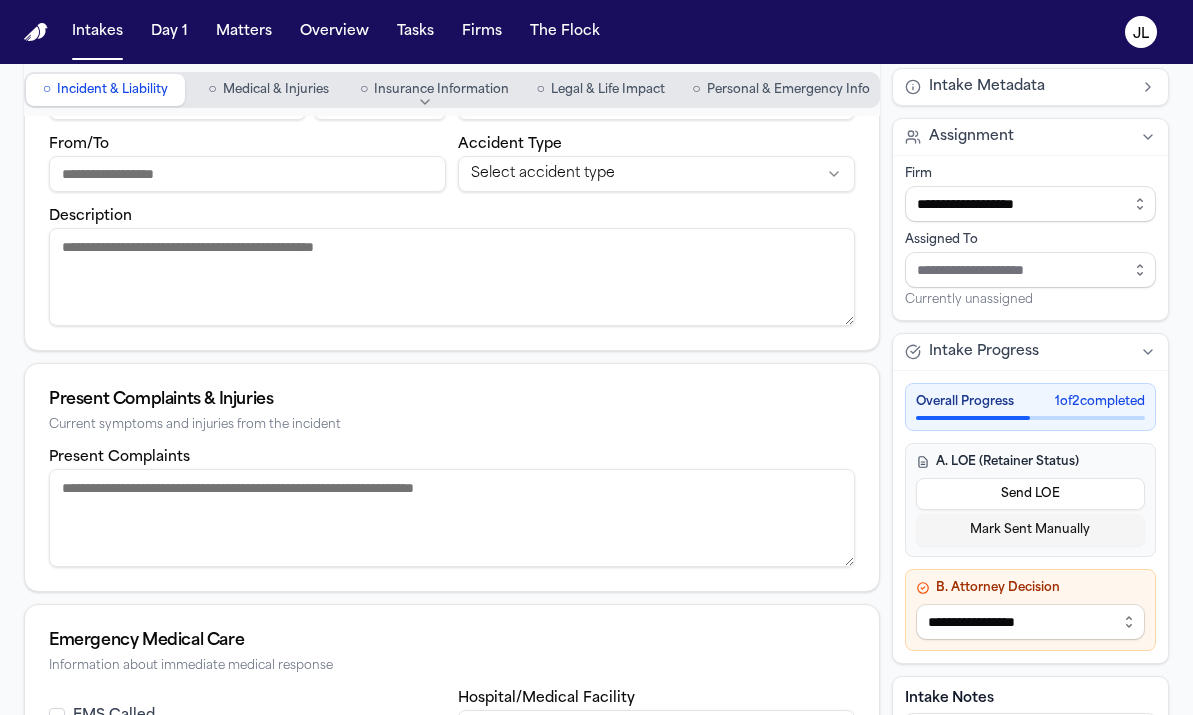 scroll, scrollTop: 0, scrollLeft: 0, axis: both 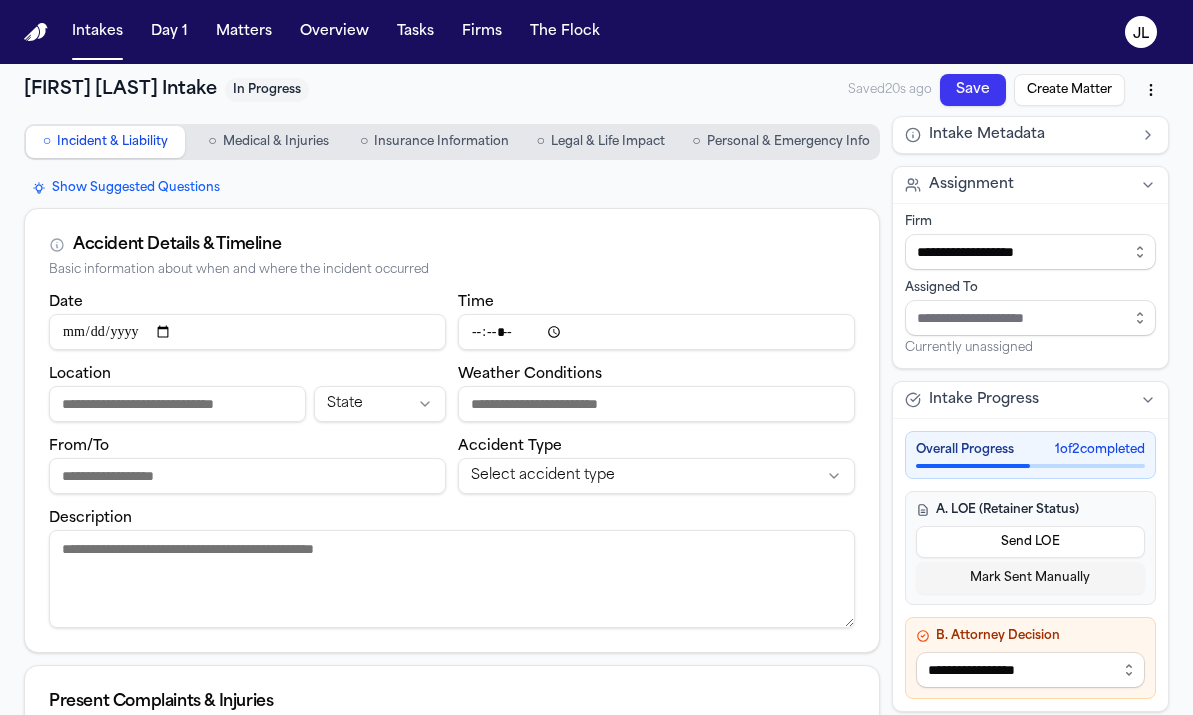 click on "Mark Sent Manually" at bounding box center [1030, 578] 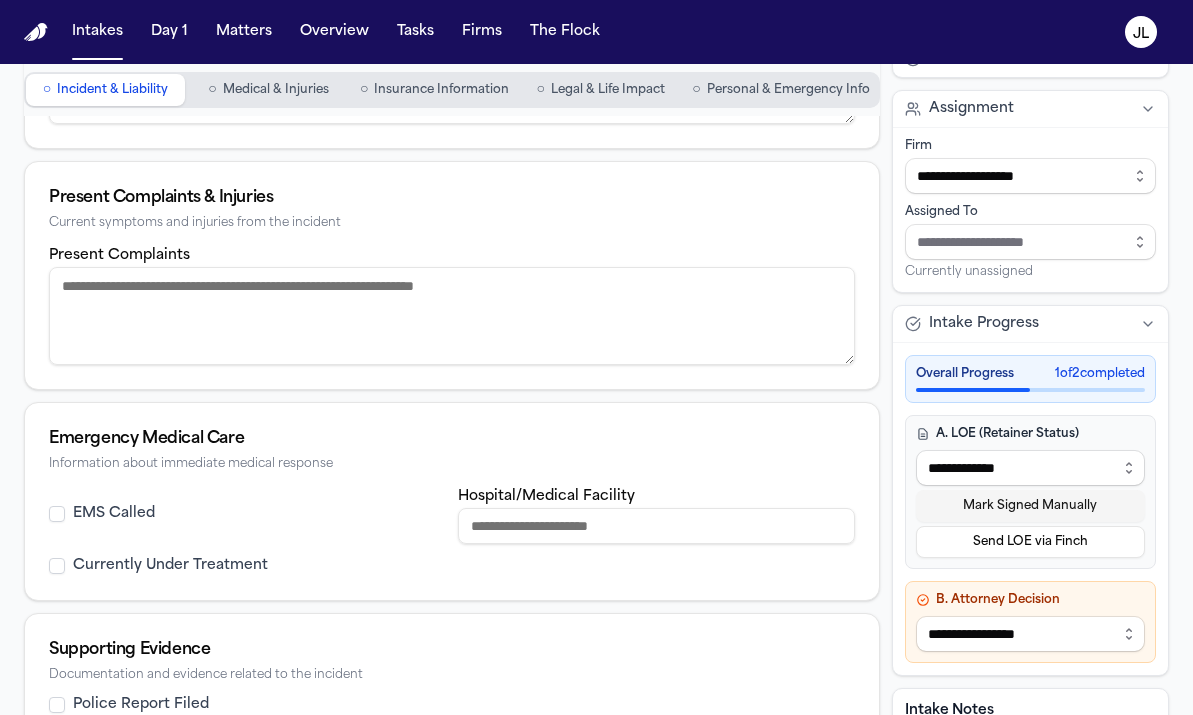 scroll, scrollTop: 0, scrollLeft: 0, axis: both 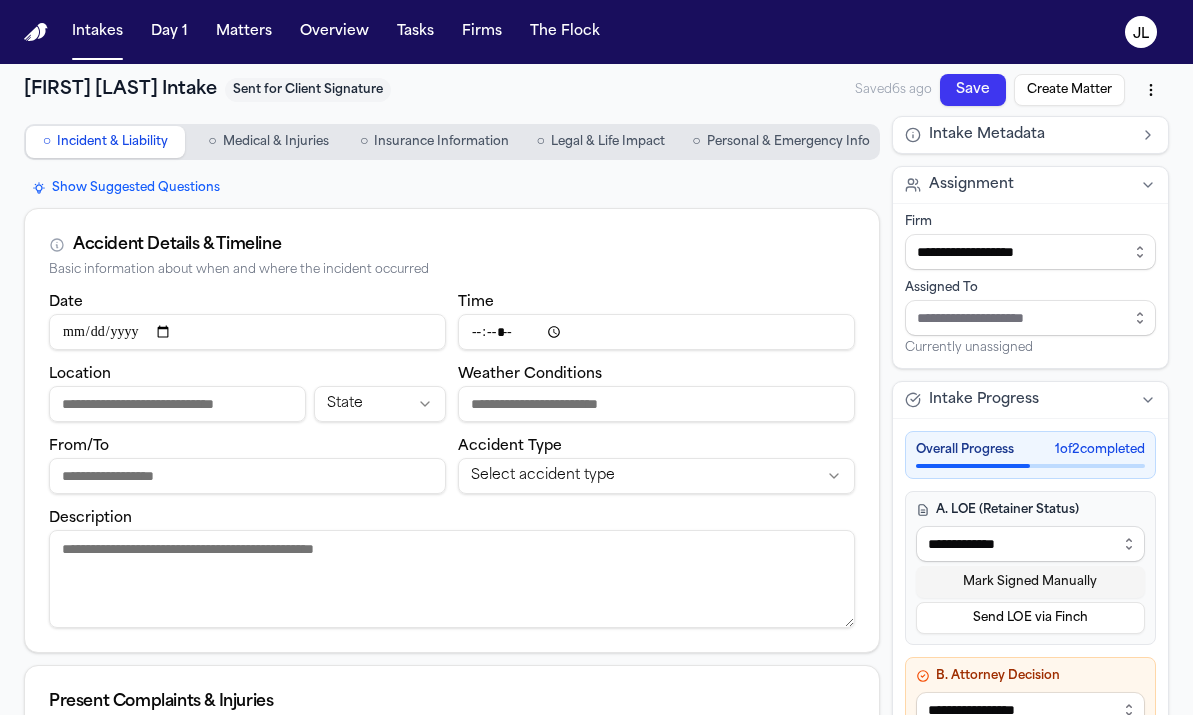 click on "**********" at bounding box center (596, 357) 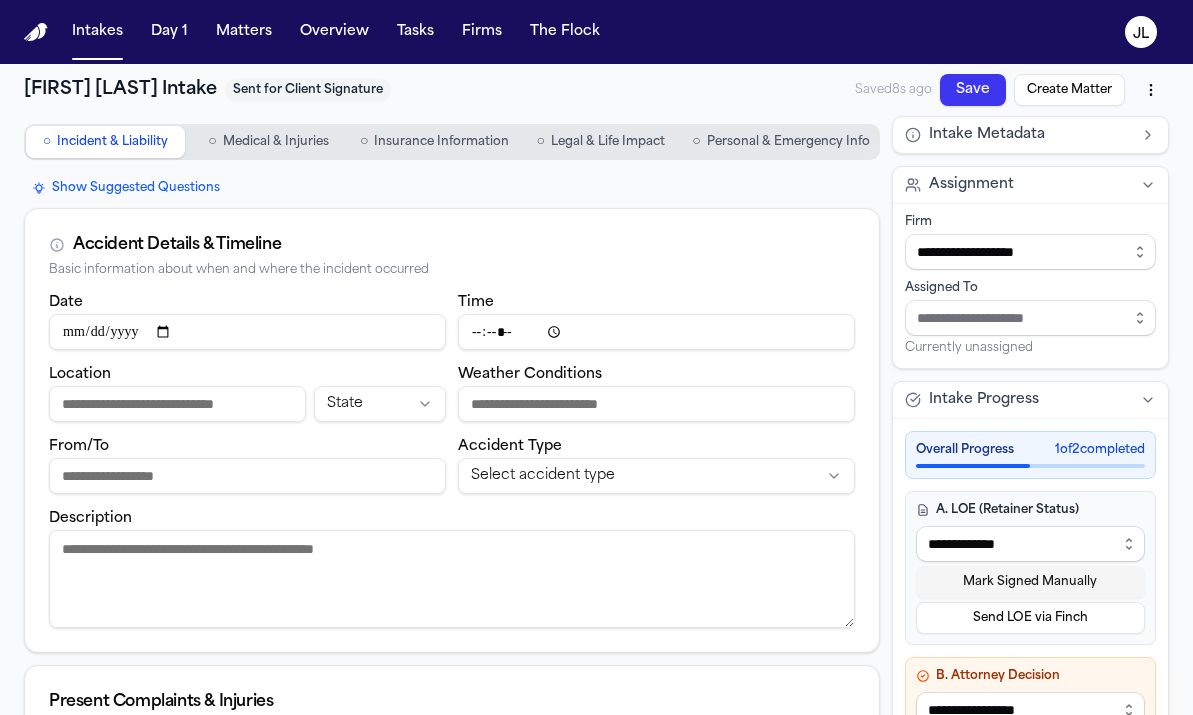 click on "**********" at bounding box center (596, 357) 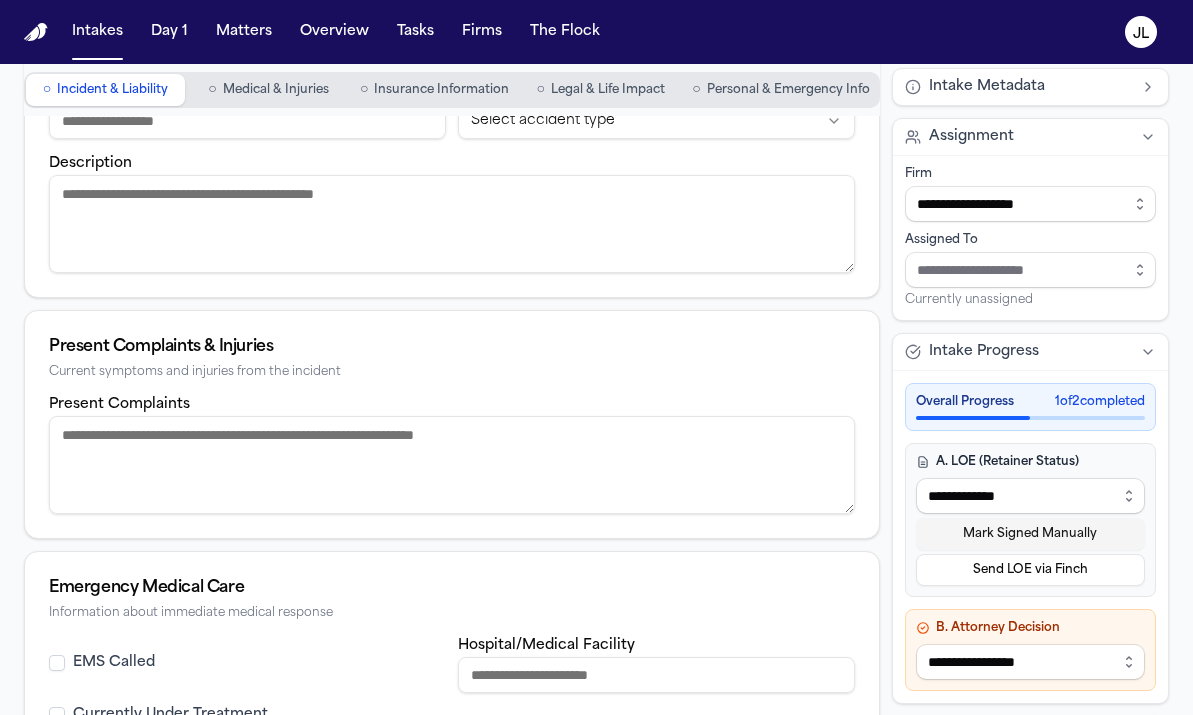 scroll, scrollTop: 0, scrollLeft: 0, axis: both 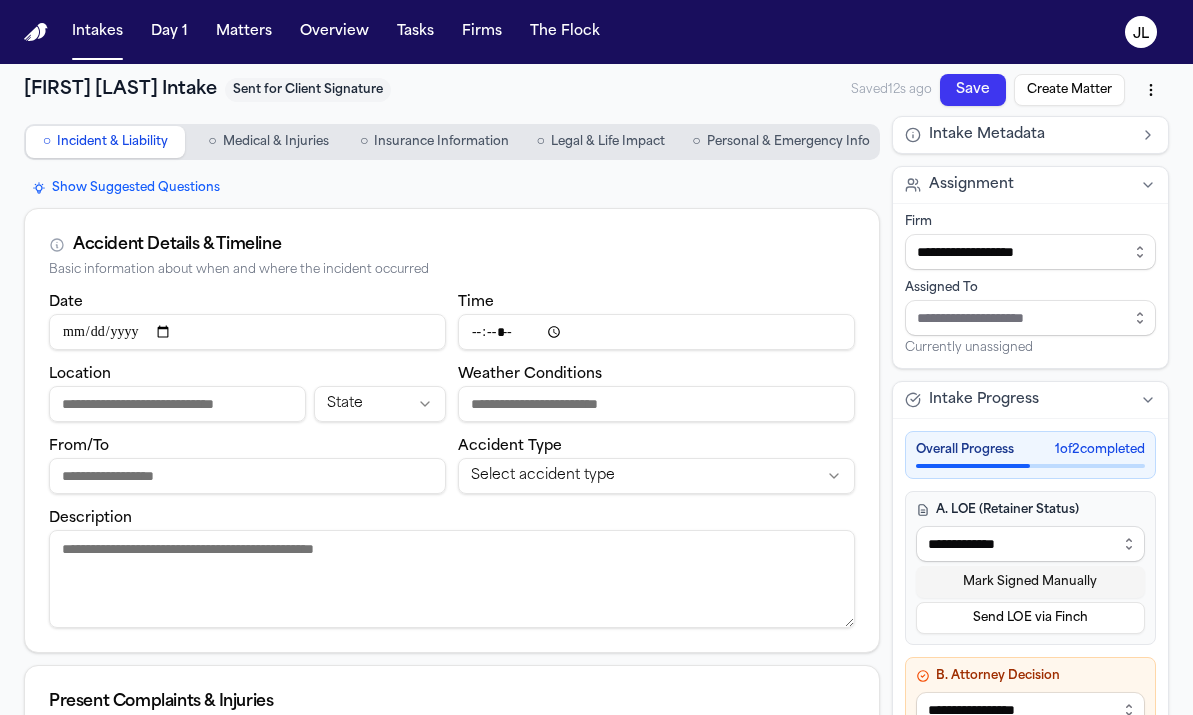 click on "Personal & Emergency Info" at bounding box center (788, 142) 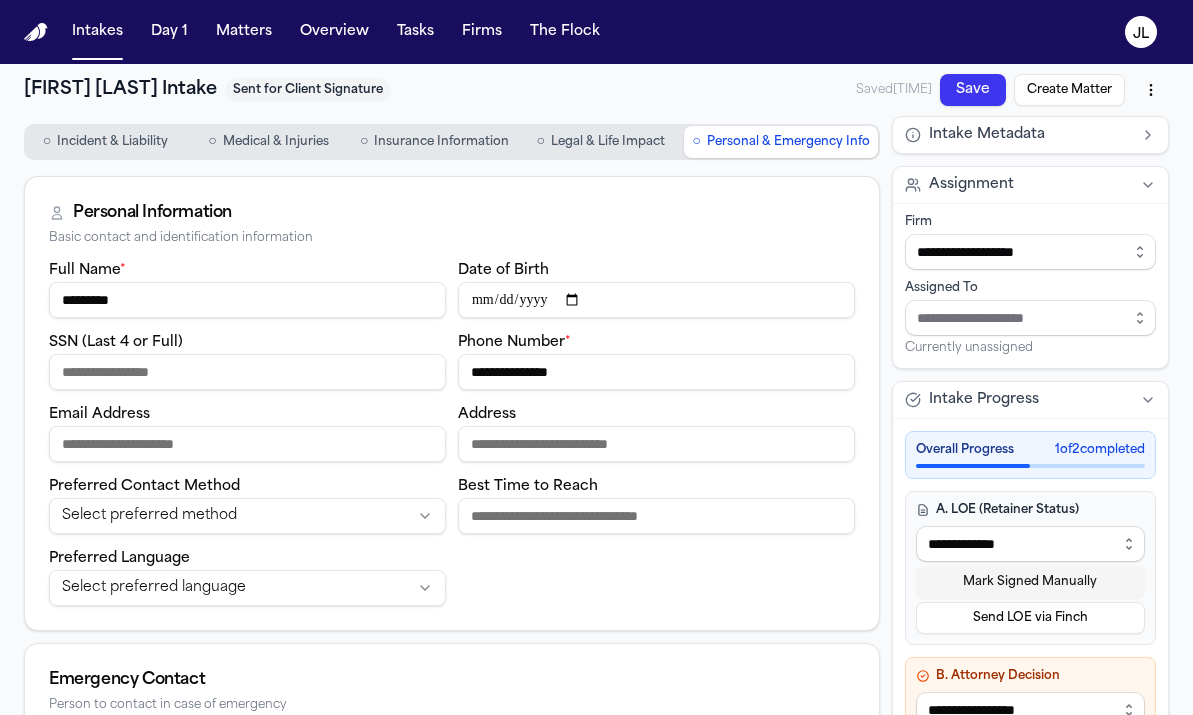 click on "Medical & Injuries" at bounding box center [276, 142] 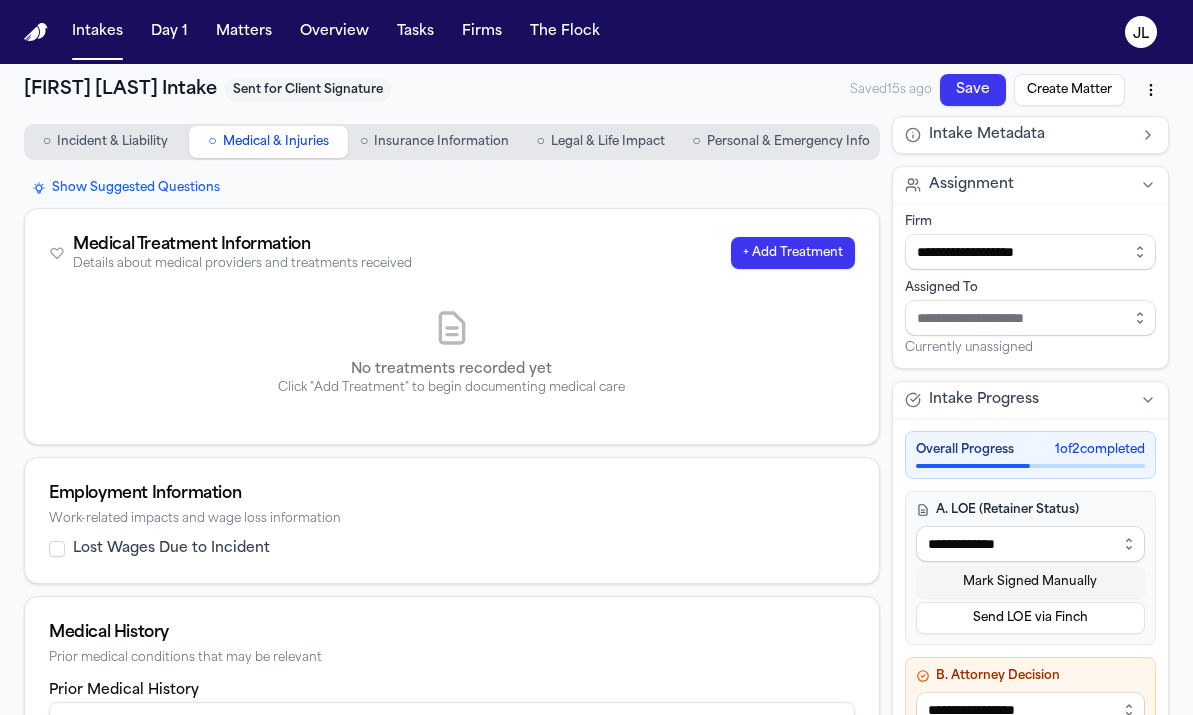 click on "Insurance Information" at bounding box center (441, 142) 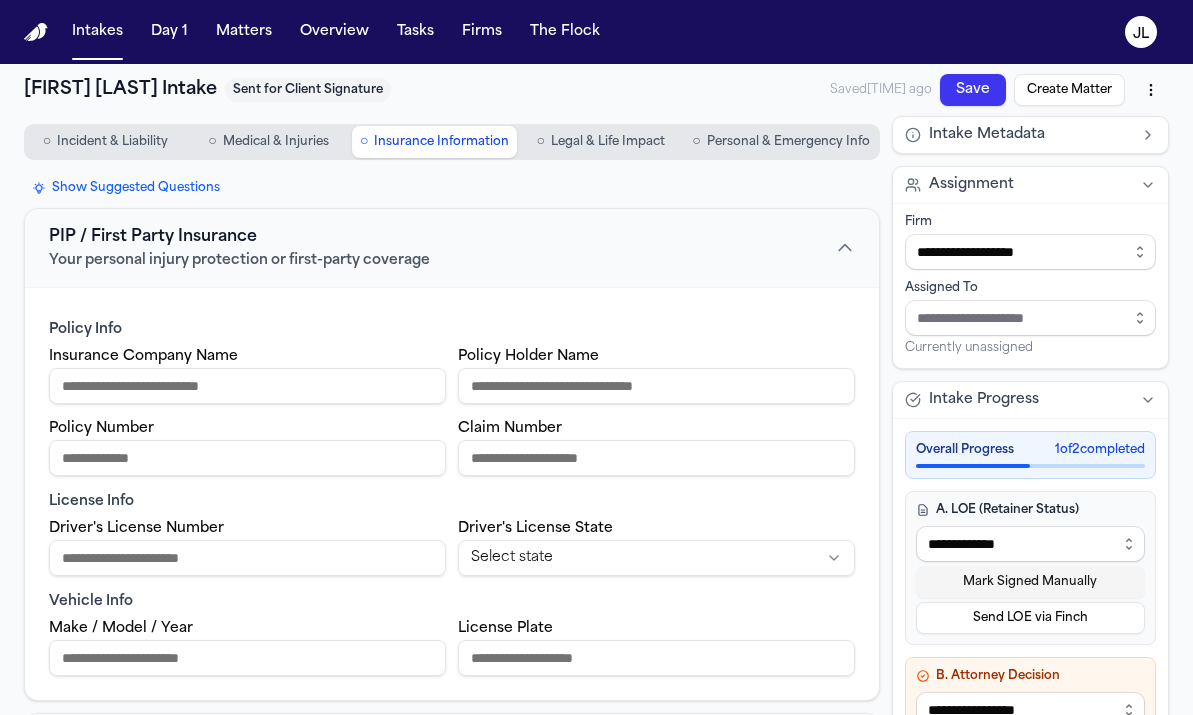 click on "○ Legal & Life Impact" at bounding box center [600, 142] 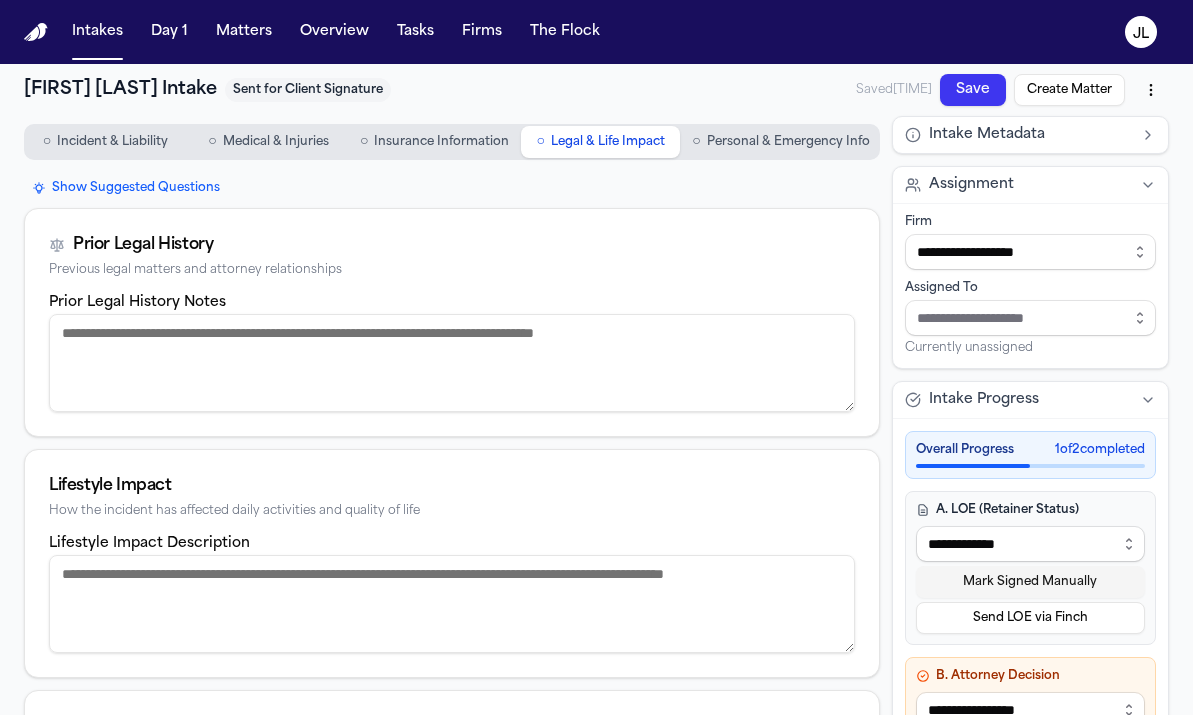 click on "Personal & Emergency Info" at bounding box center (788, 142) 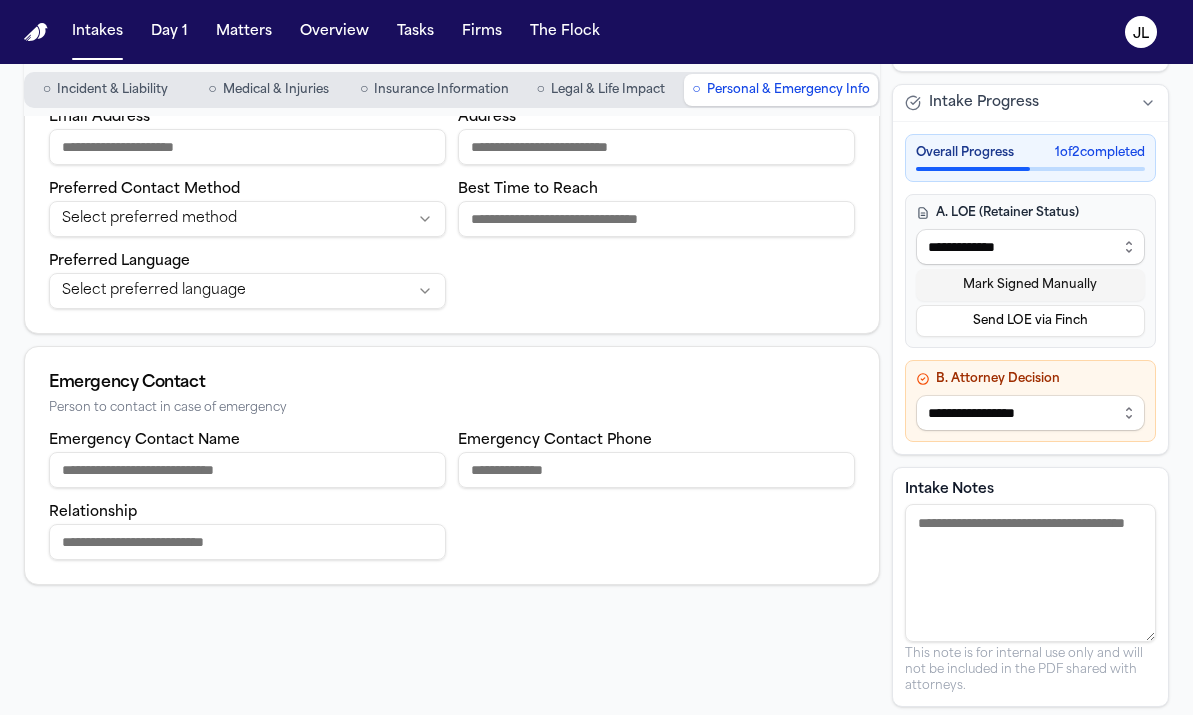 scroll, scrollTop: 0, scrollLeft: 0, axis: both 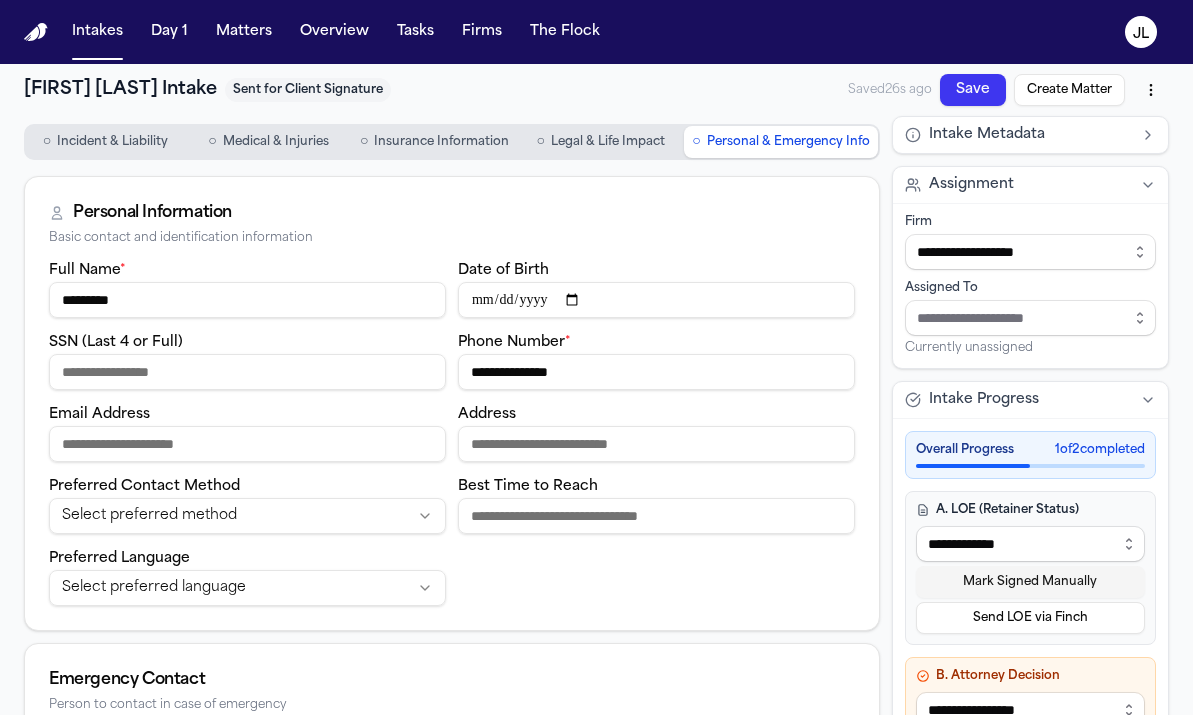 click on "1  of  2  completed" at bounding box center (1100, 450) 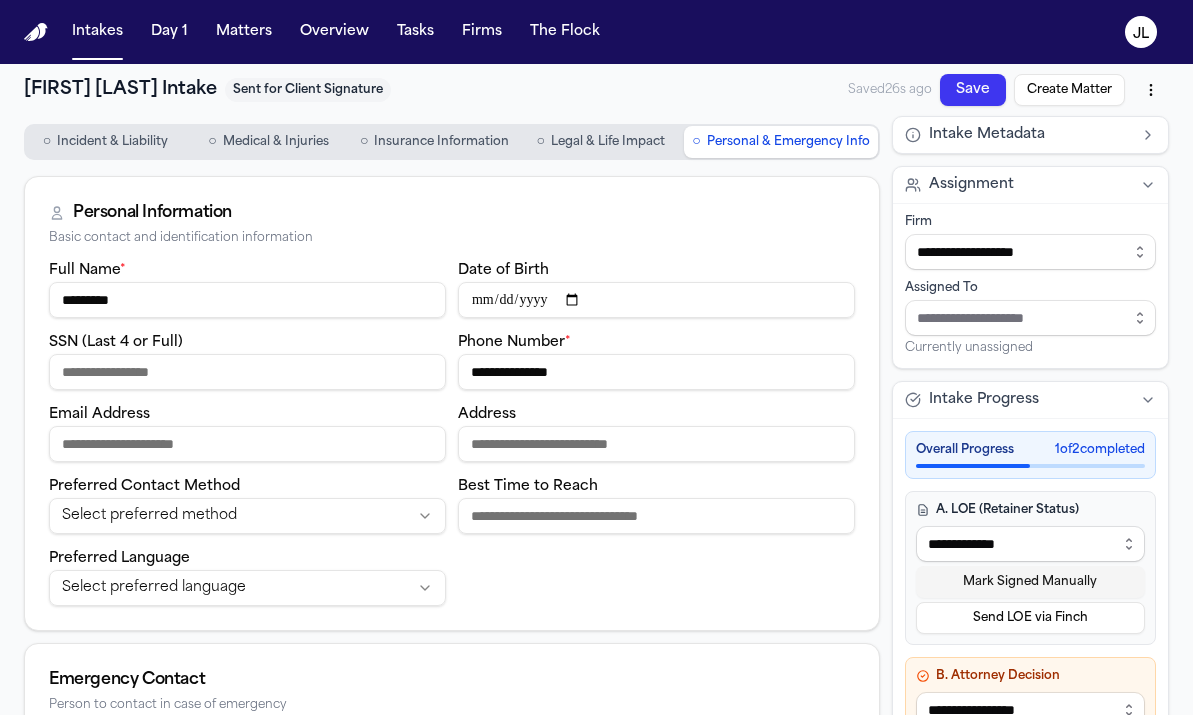 click on "Intake Progress" at bounding box center (1030, 400) 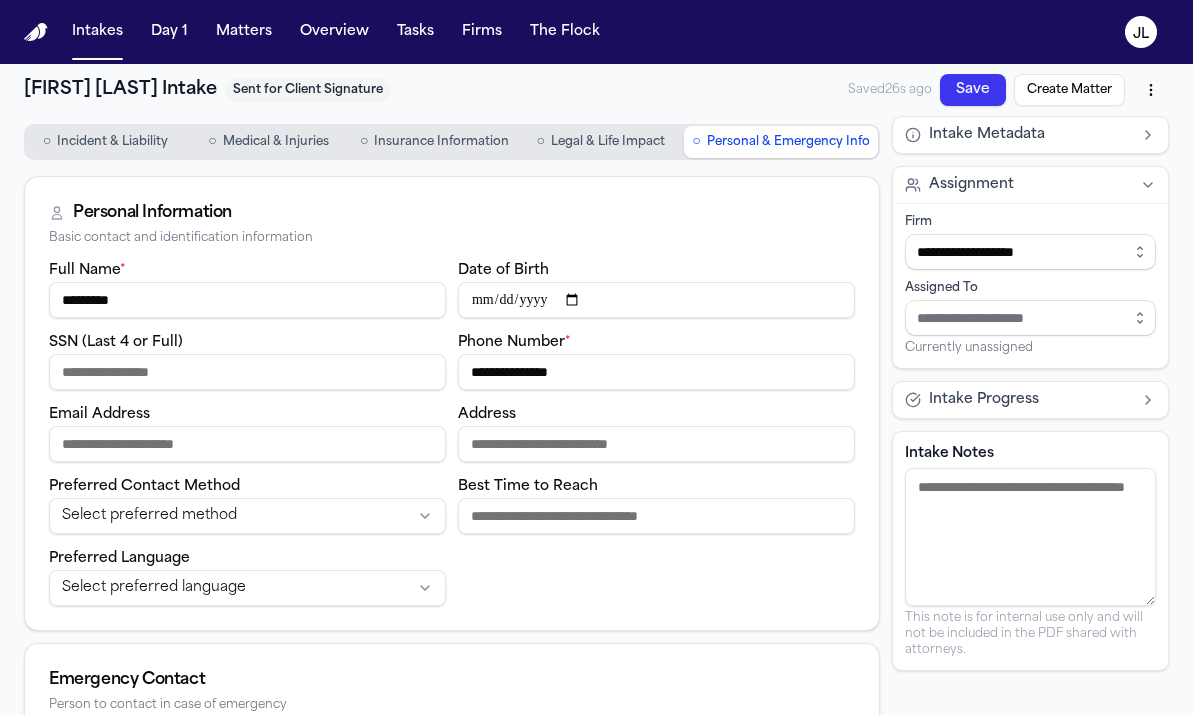 click on "Intake Progress" at bounding box center (1030, 400) 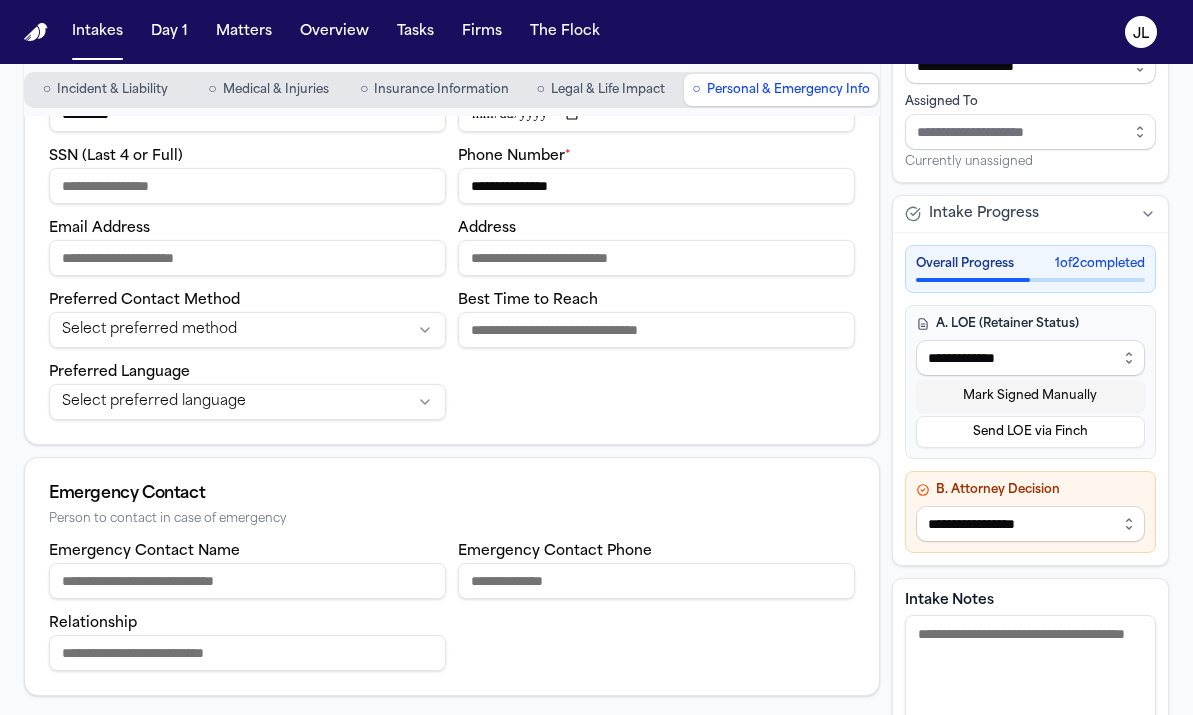 scroll, scrollTop: 220, scrollLeft: 0, axis: vertical 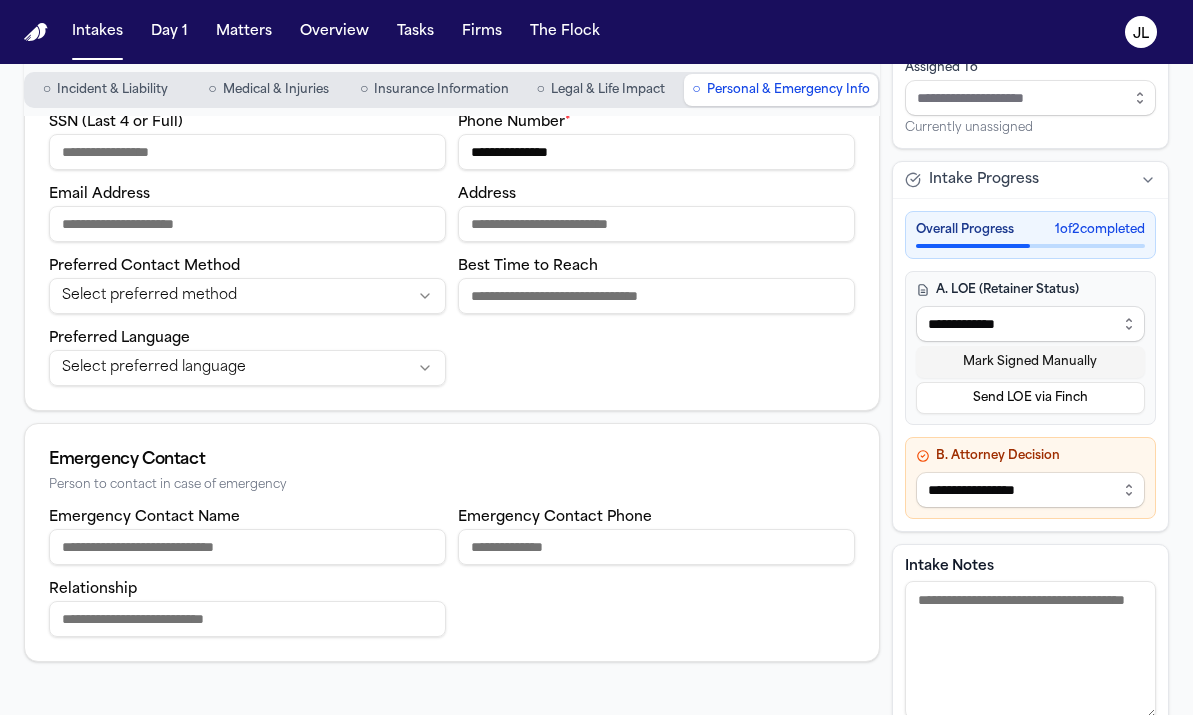 click on "**********" at bounding box center (1030, 490) 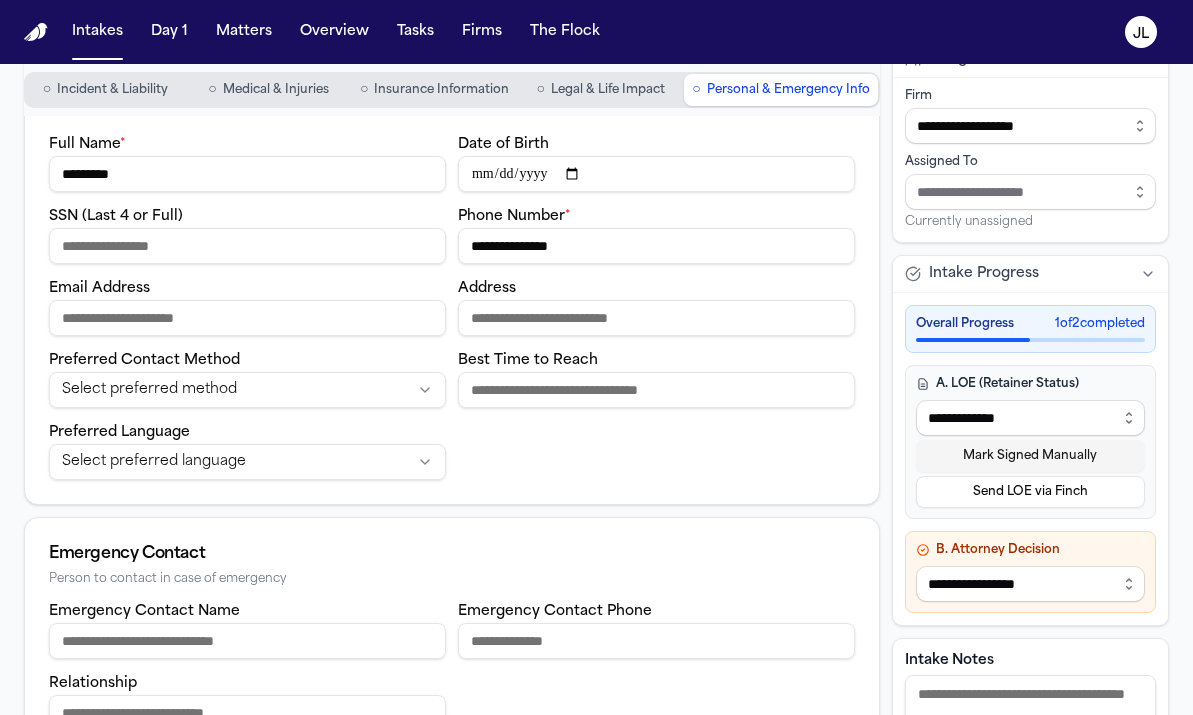 scroll, scrollTop: 0, scrollLeft: 0, axis: both 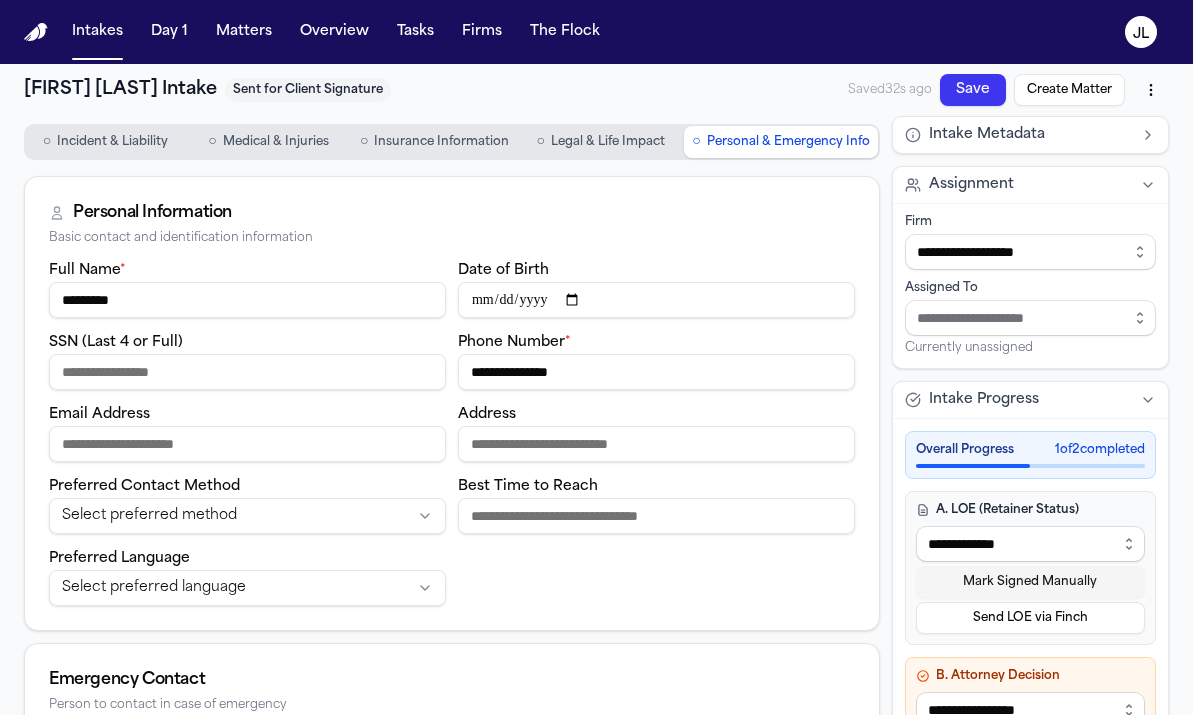 click on "Create Matter" at bounding box center [1069, 90] 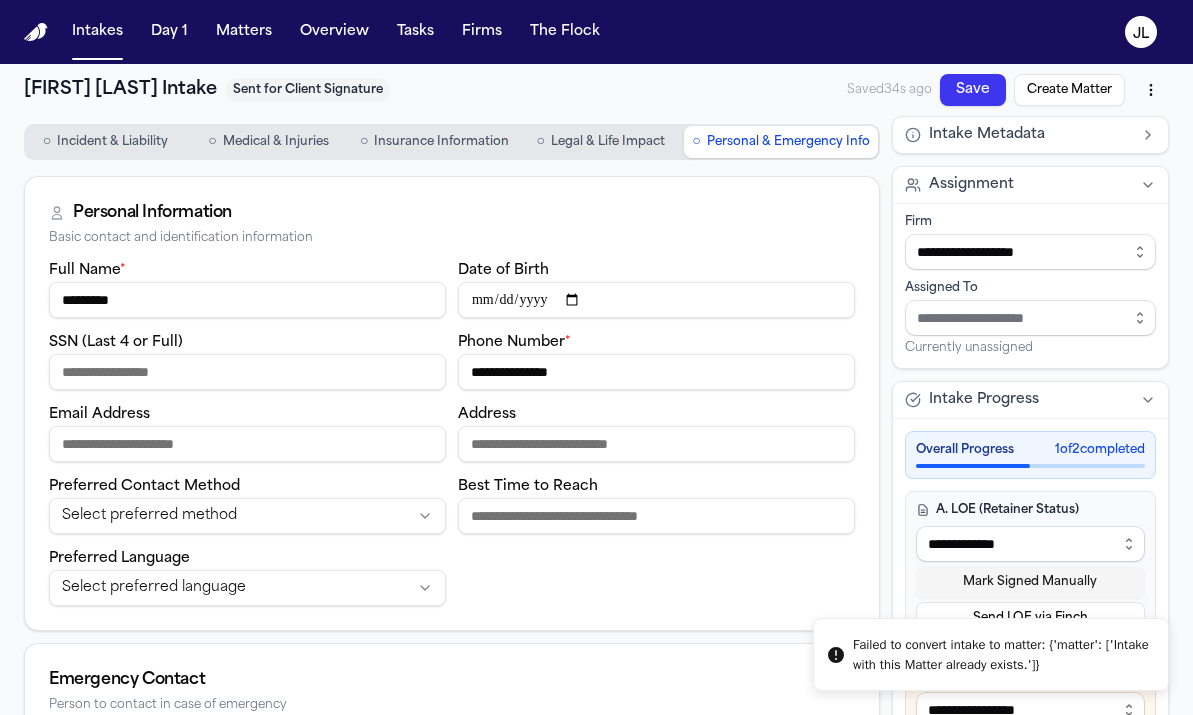 click on "Save" at bounding box center [973, 90] 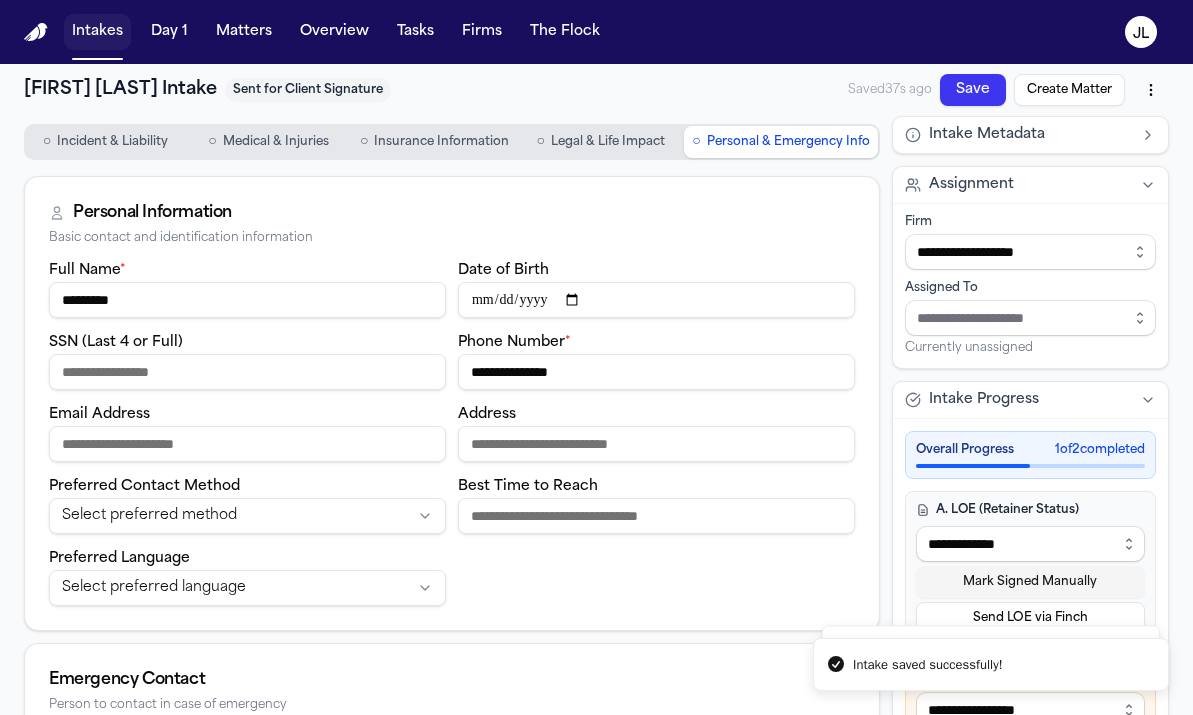 click on "Intakes" at bounding box center (97, 32) 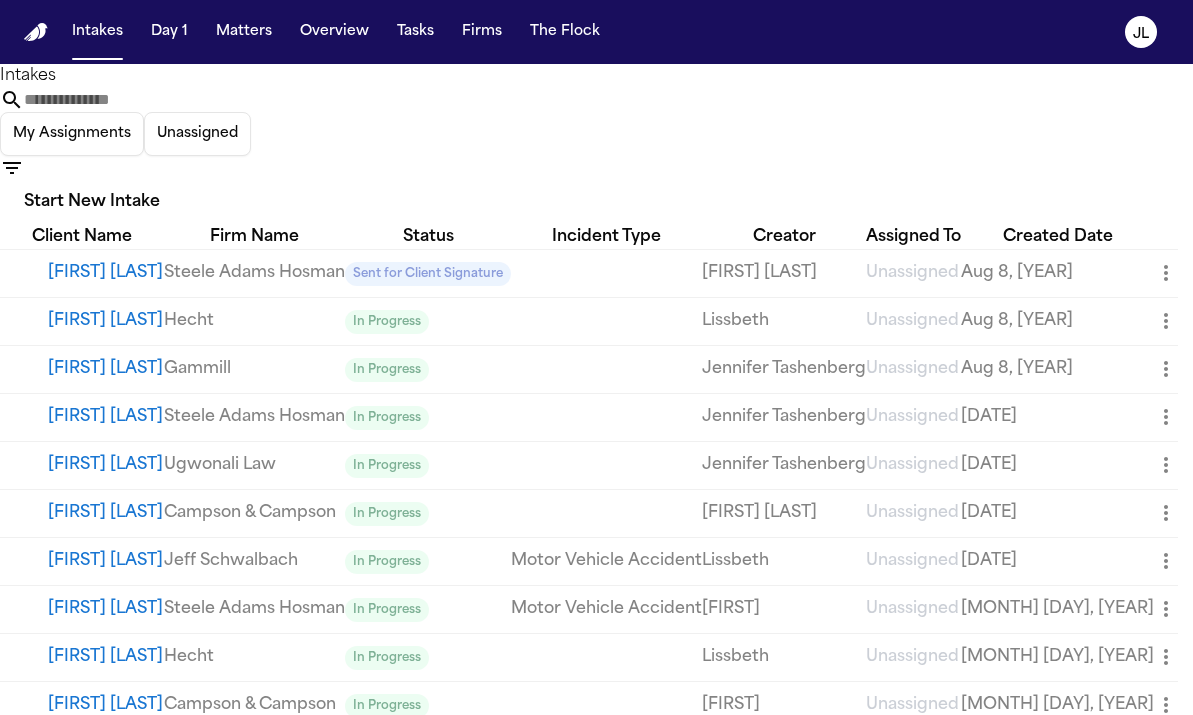click on "Steele Adams Hosman" at bounding box center (254, 273) 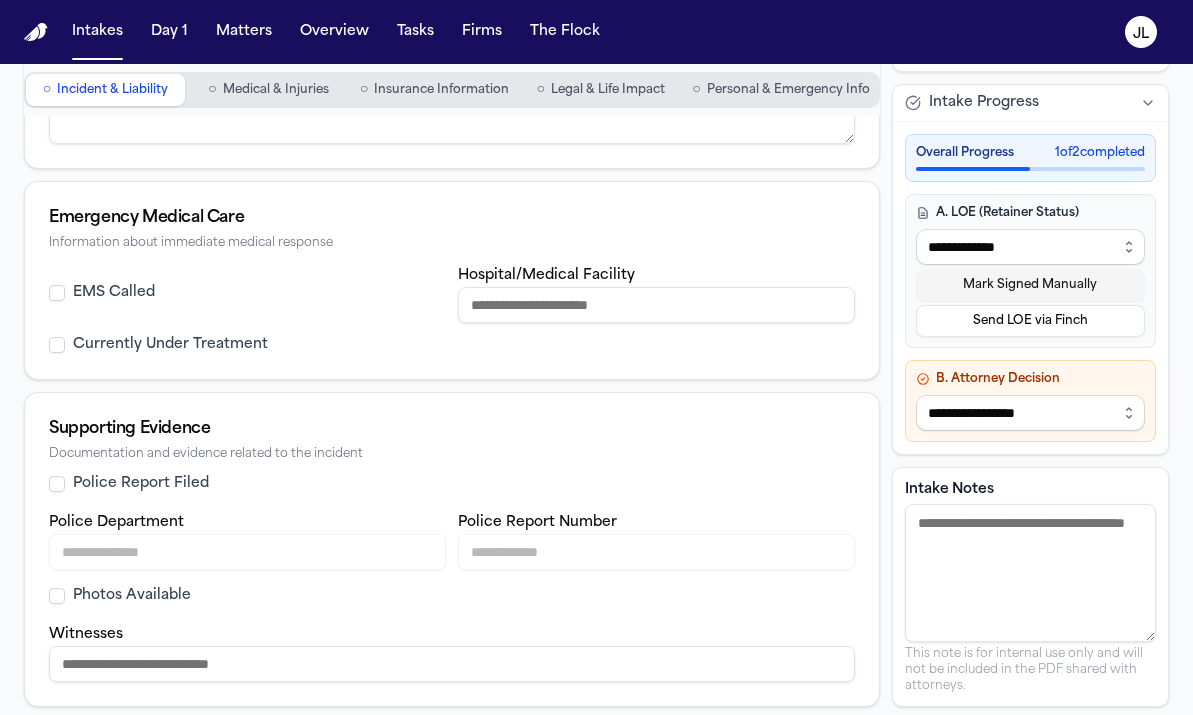 scroll, scrollTop: 0, scrollLeft: 0, axis: both 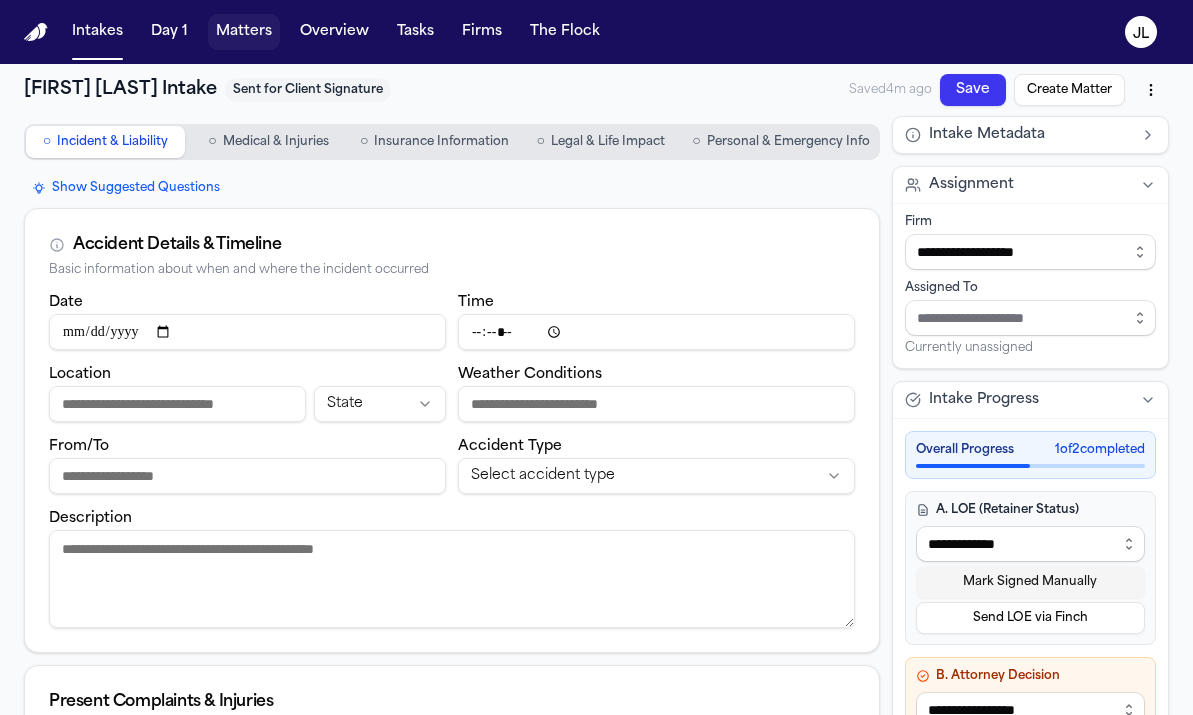 click on "Matters" at bounding box center [244, 32] 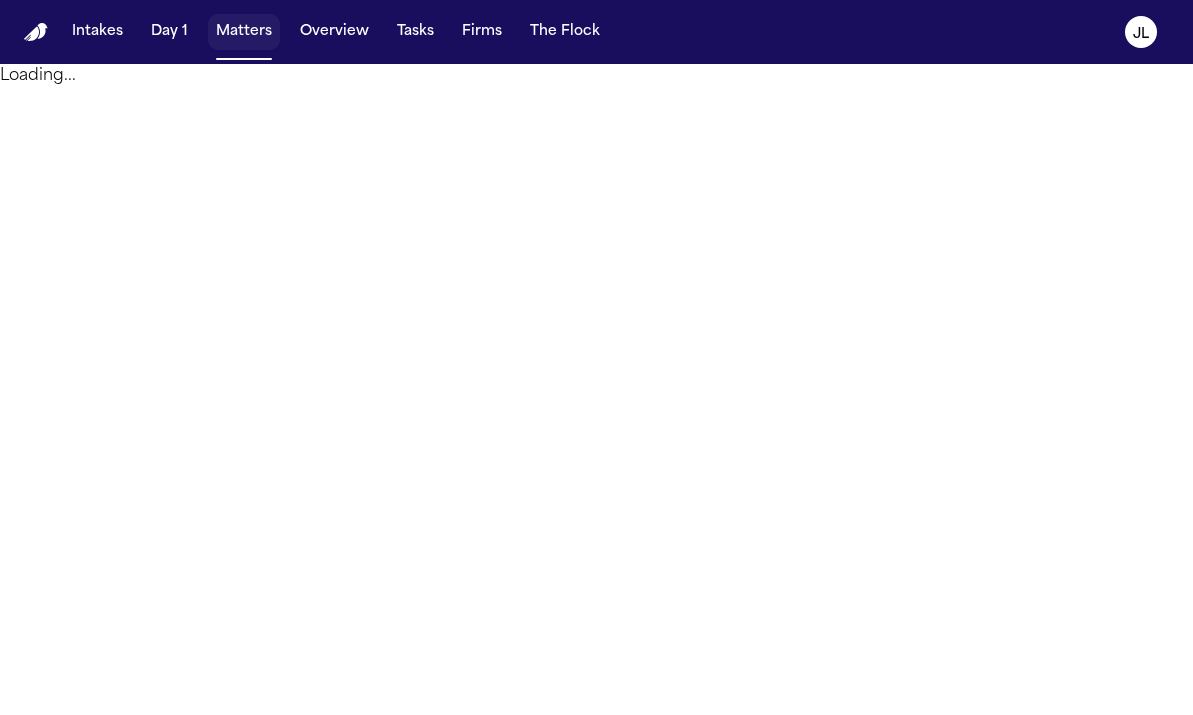 click on "Matters" at bounding box center [244, 32] 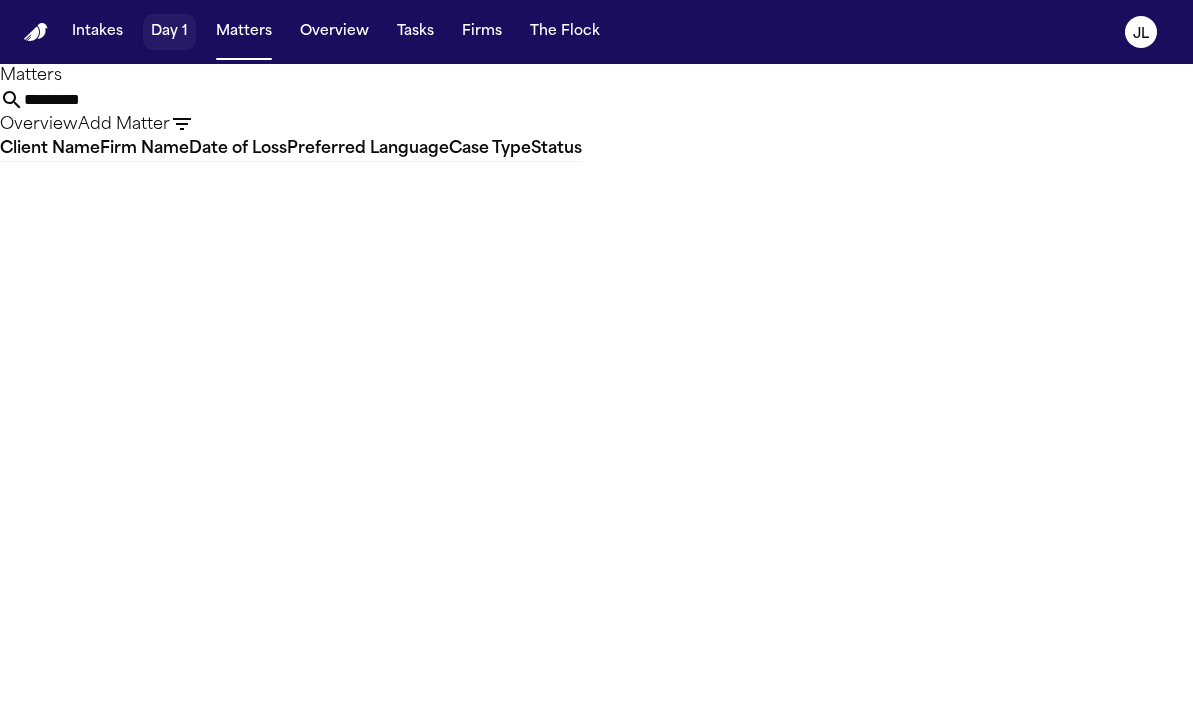 click on "Day 1" at bounding box center (169, 32) 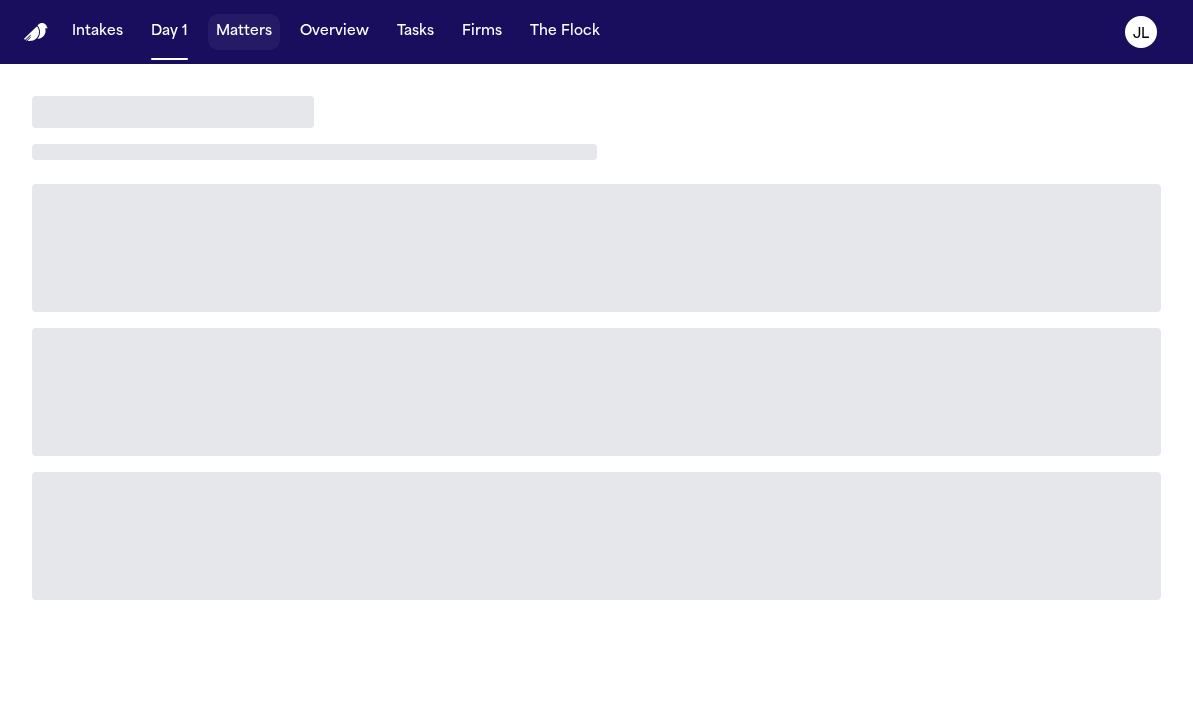 click on "Matters" at bounding box center (244, 32) 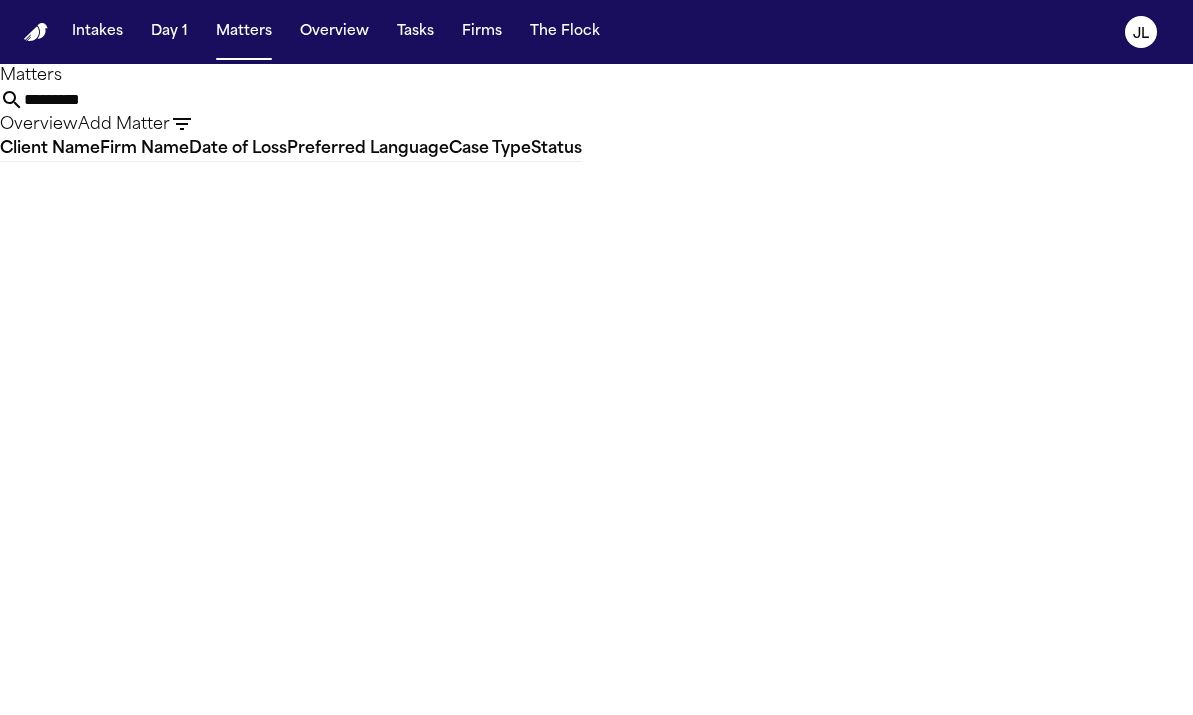 drag, startPoint x: 459, startPoint y: 121, endPoint x: 331, endPoint y: 111, distance: 128.39003 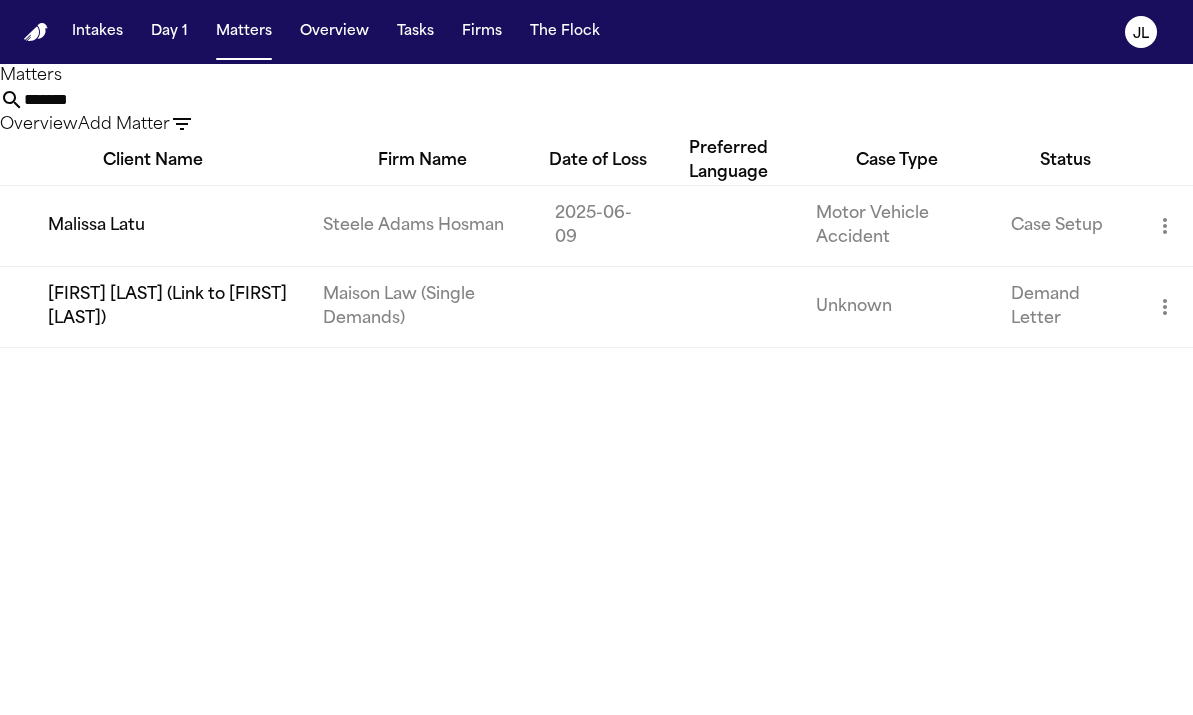 type on "*******" 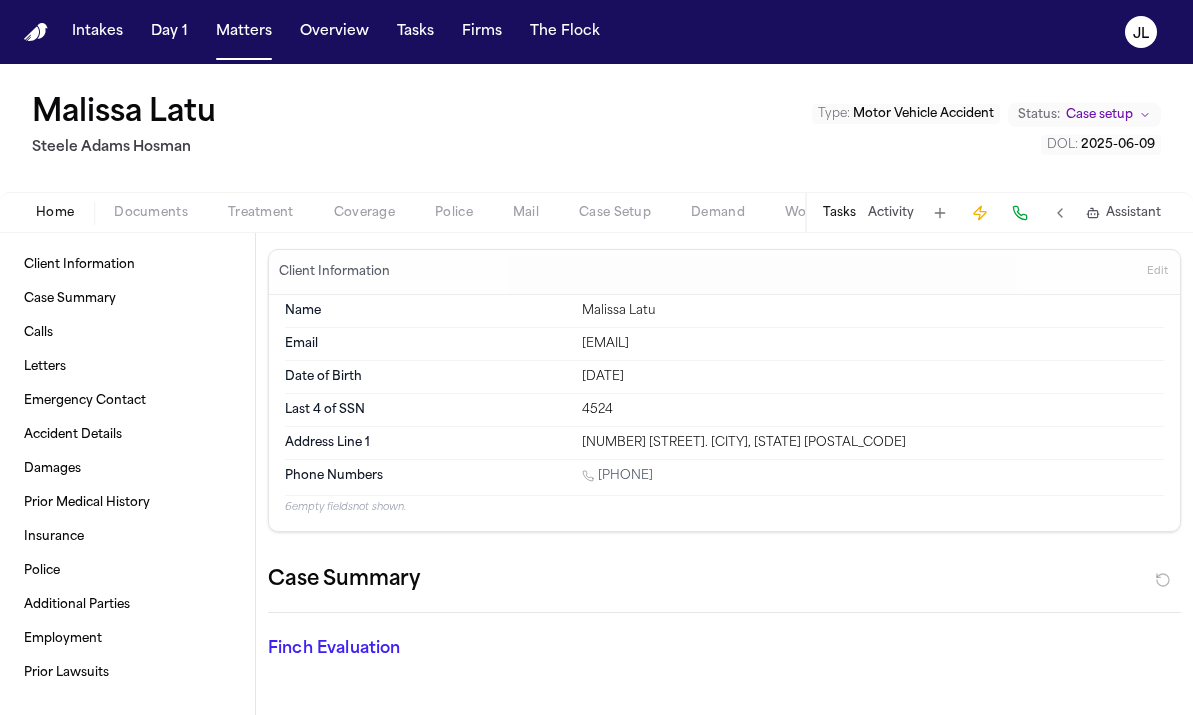 click on "Coverage" at bounding box center (364, 213) 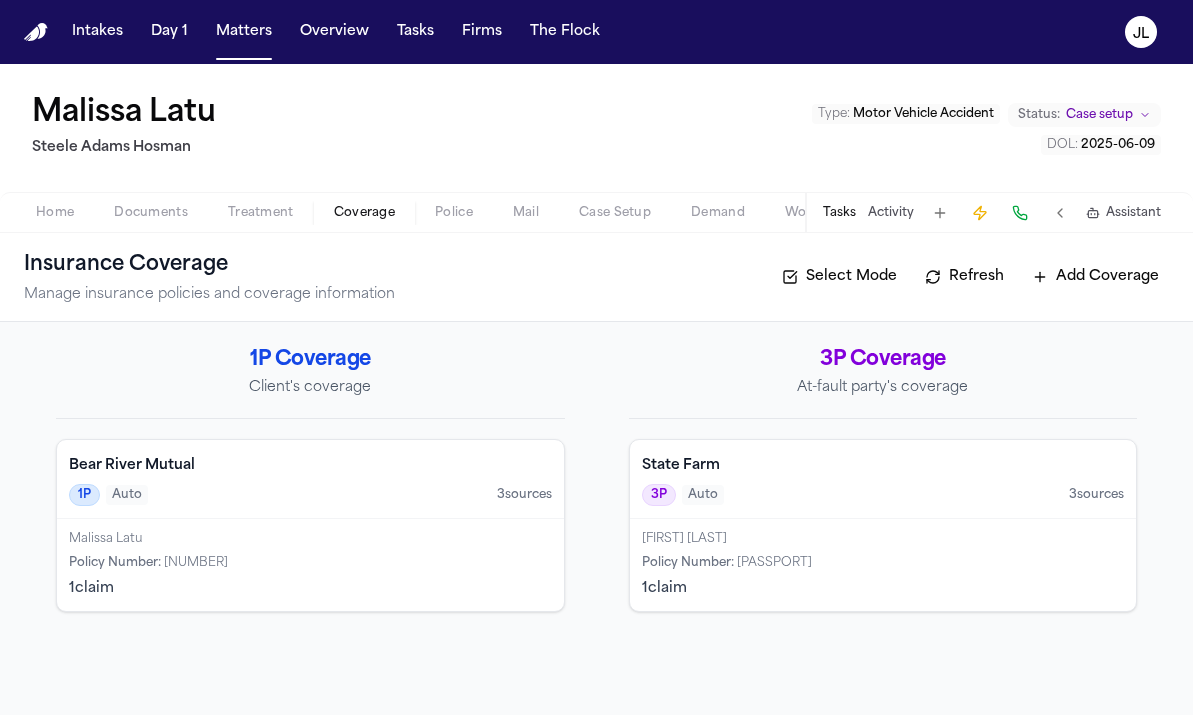 click on "1  claim" at bounding box center (310, 589) 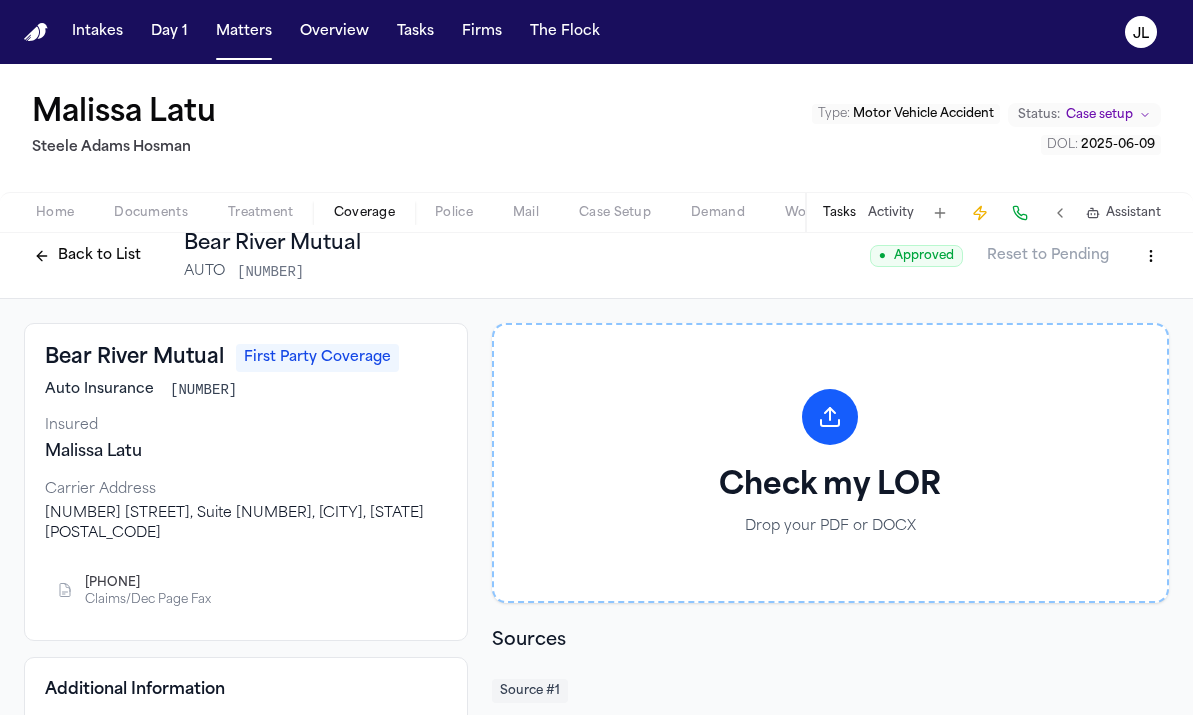 scroll, scrollTop: 0, scrollLeft: 0, axis: both 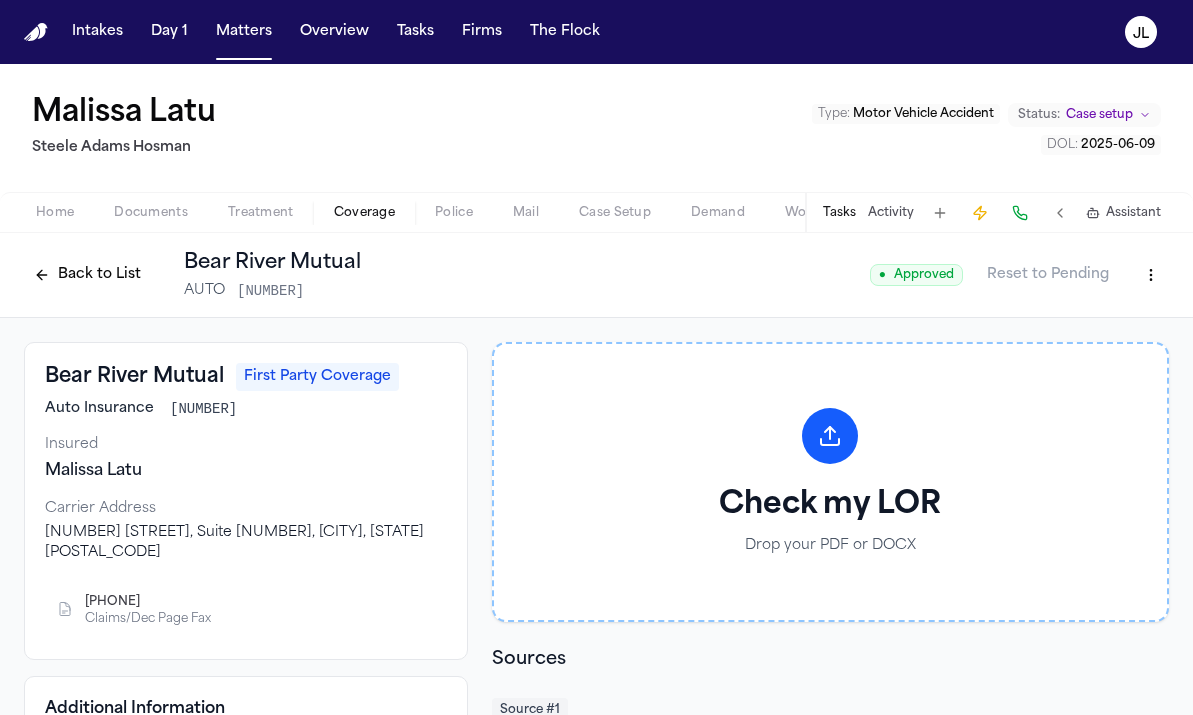 click on "Tasks Activity Assistant" at bounding box center [991, 212] 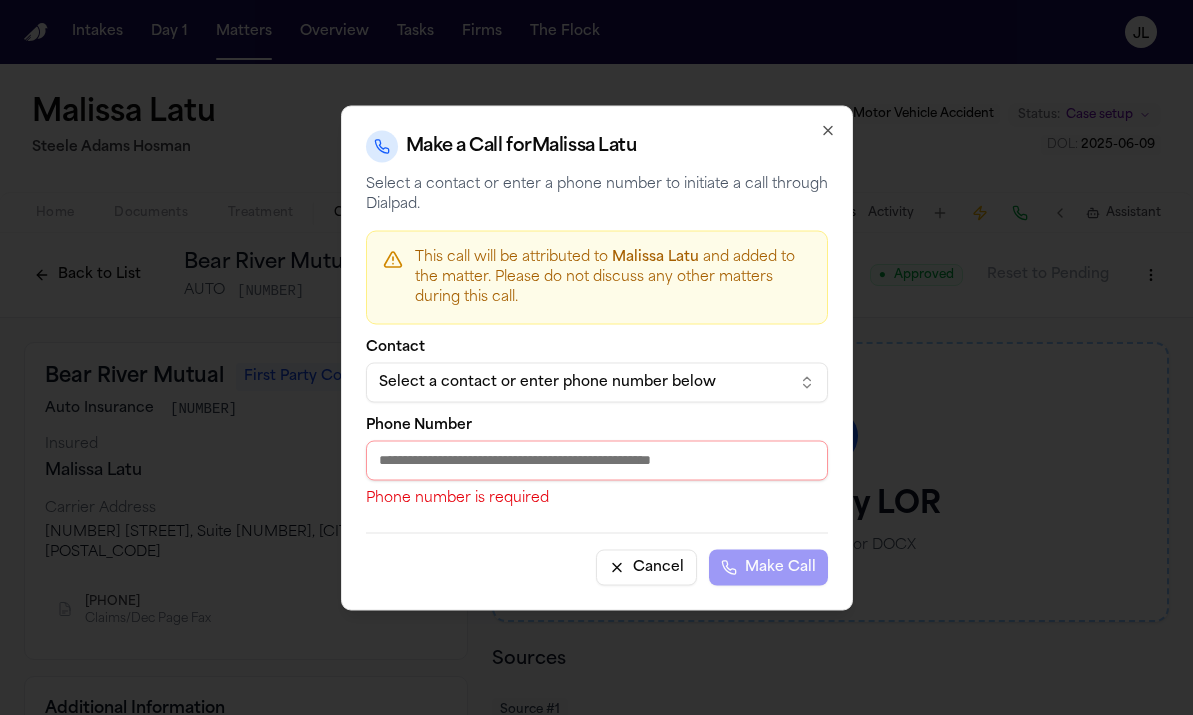click on "Select a contact or enter phone number below" at bounding box center (597, 382) 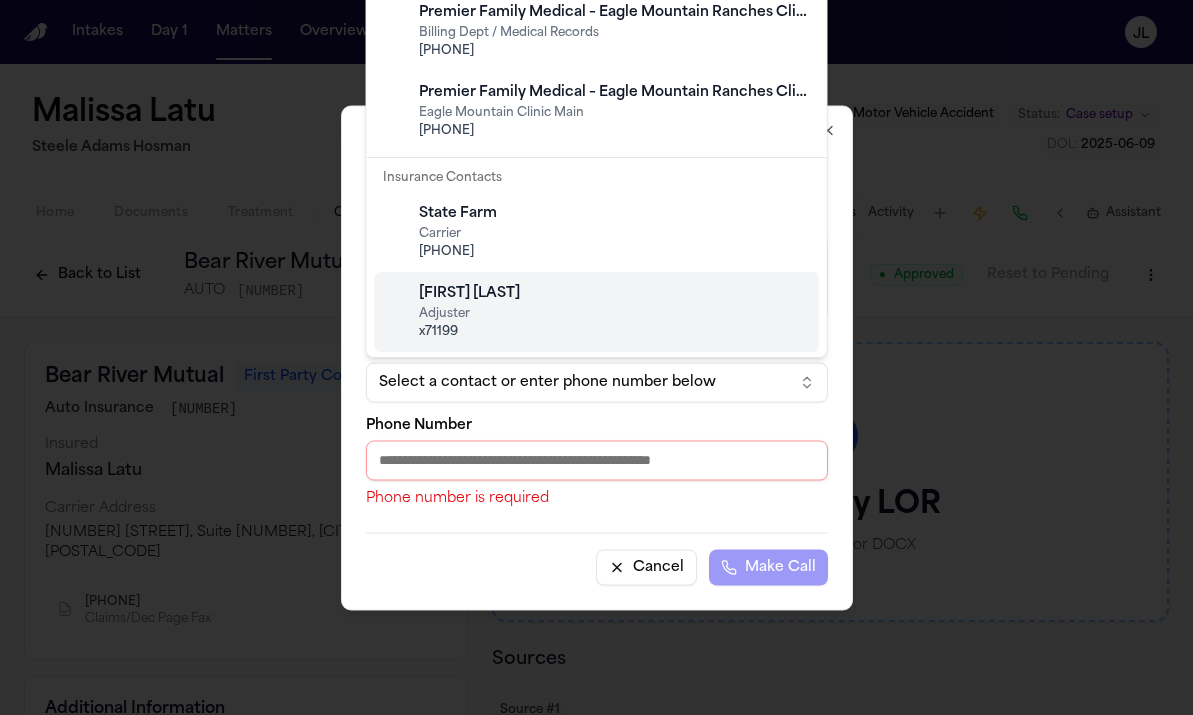 click at bounding box center [596, 357] 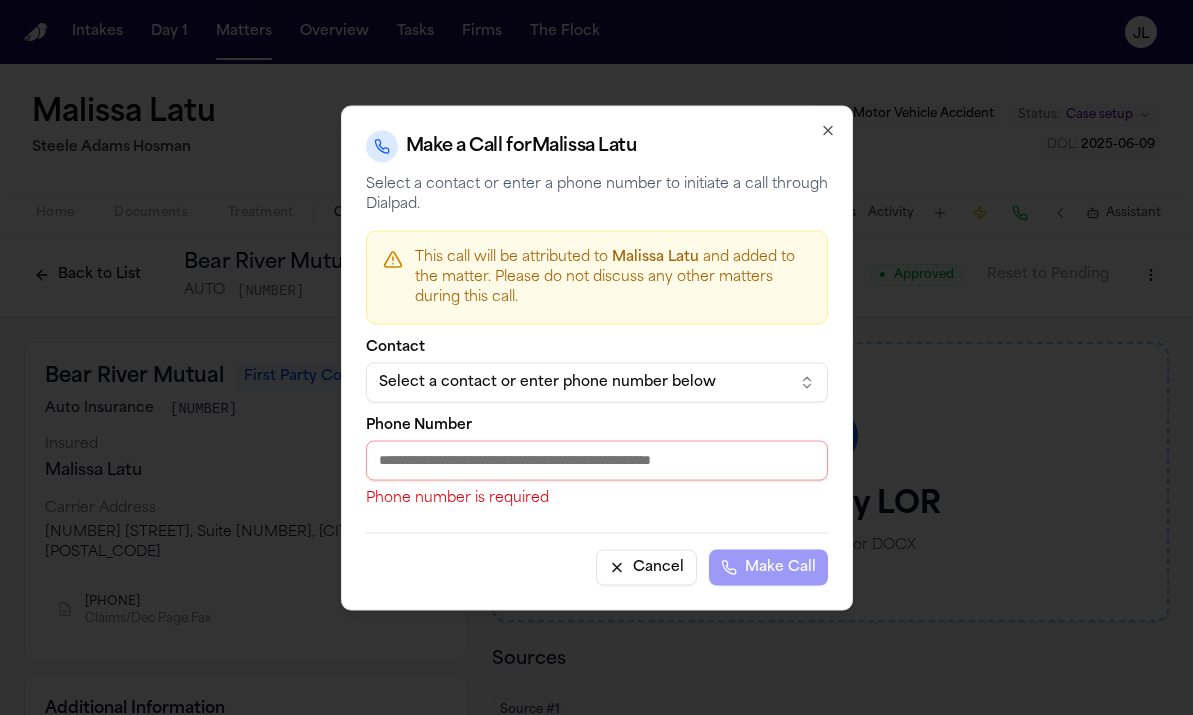 click on "Cancel" at bounding box center (646, 567) 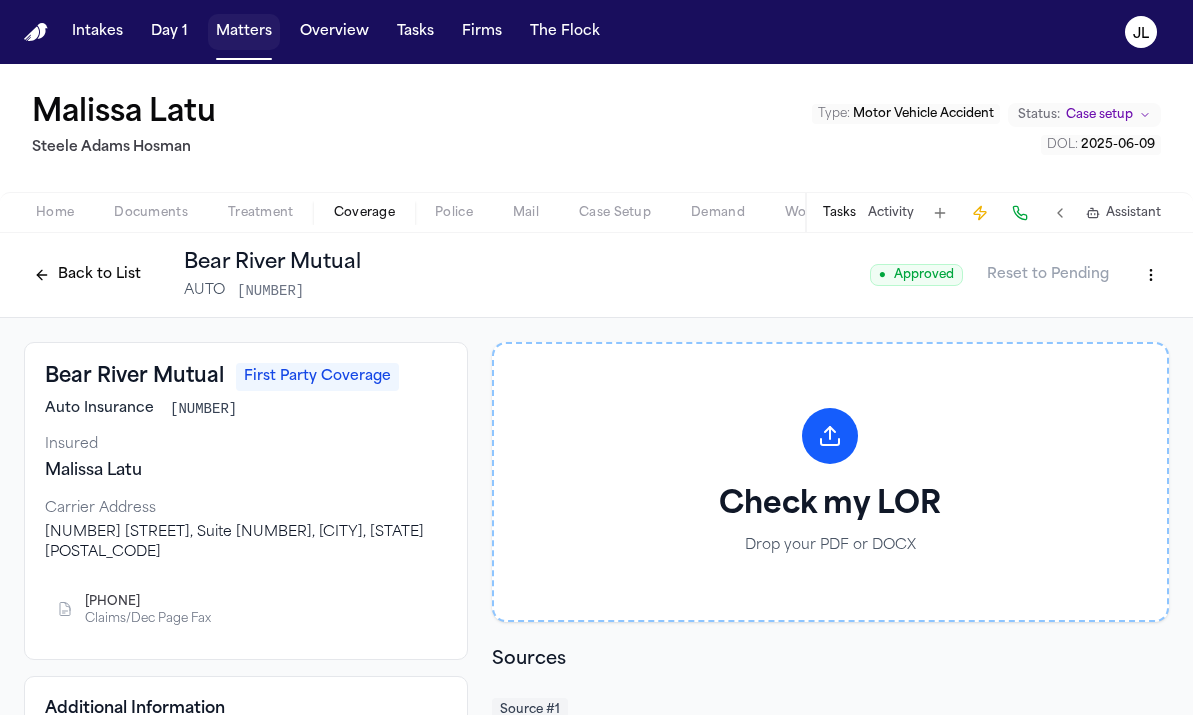 click on "Matters" at bounding box center [244, 32] 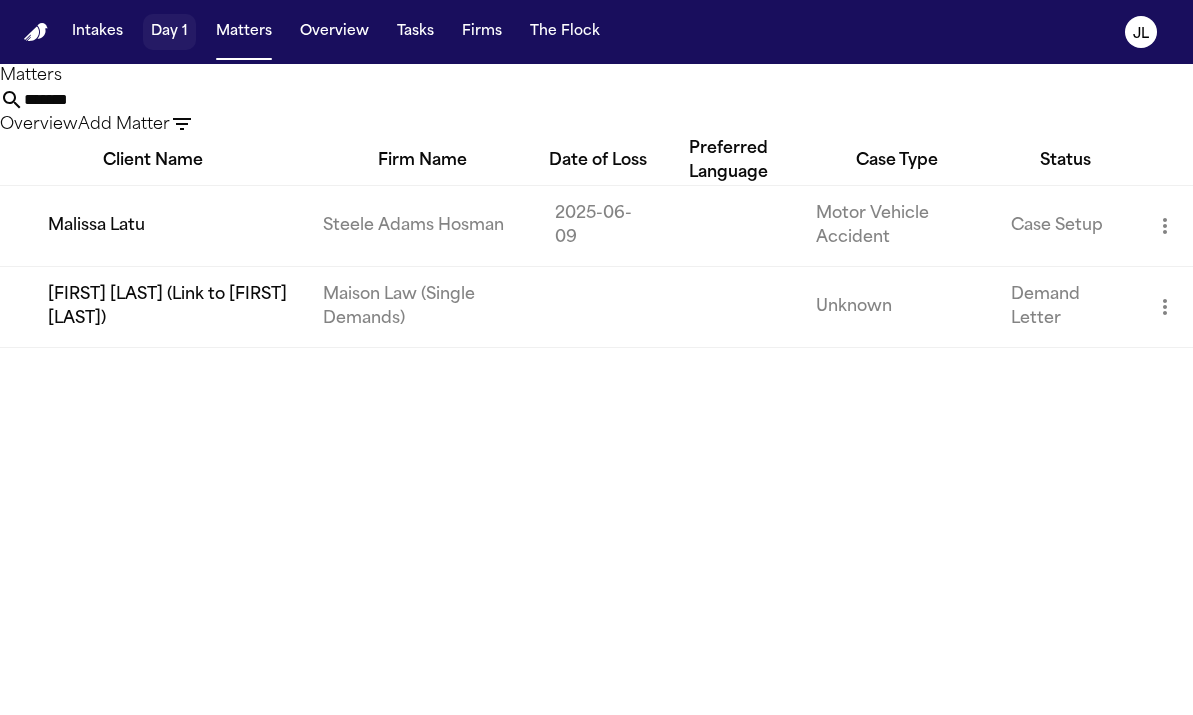 click on "Day 1" at bounding box center (169, 32) 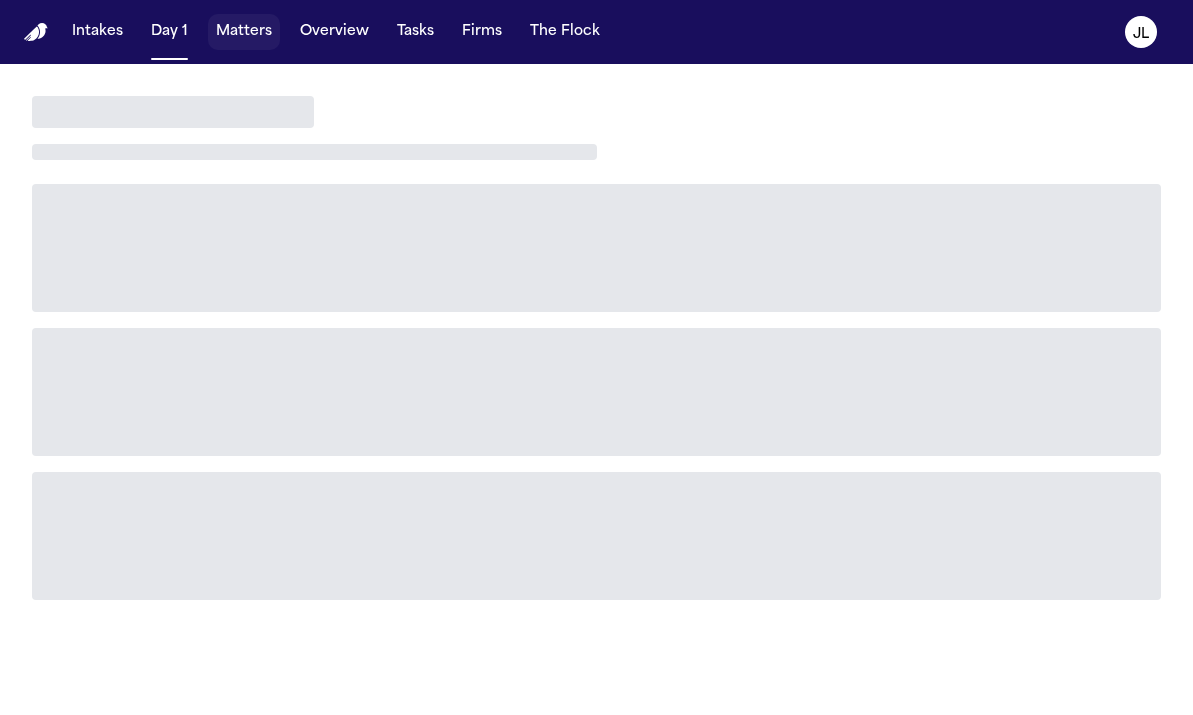 click on "Matters" at bounding box center (244, 32) 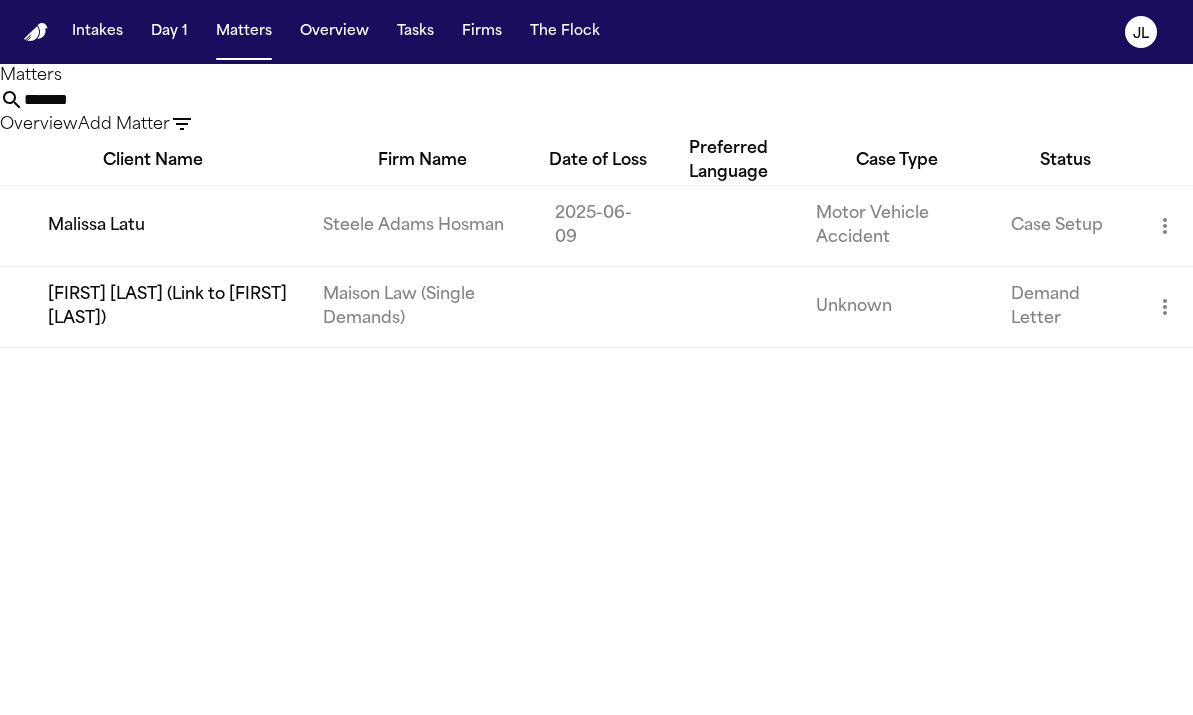 drag, startPoint x: 467, startPoint y: 123, endPoint x: 313, endPoint y: 123, distance: 154 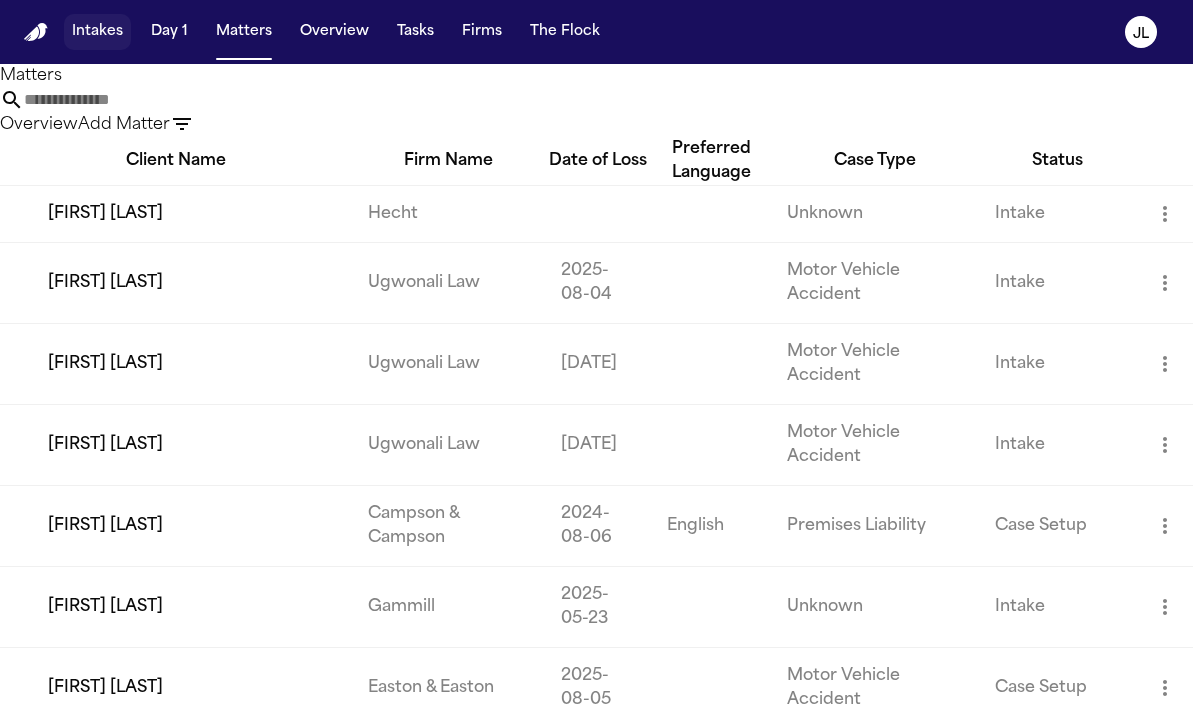 type 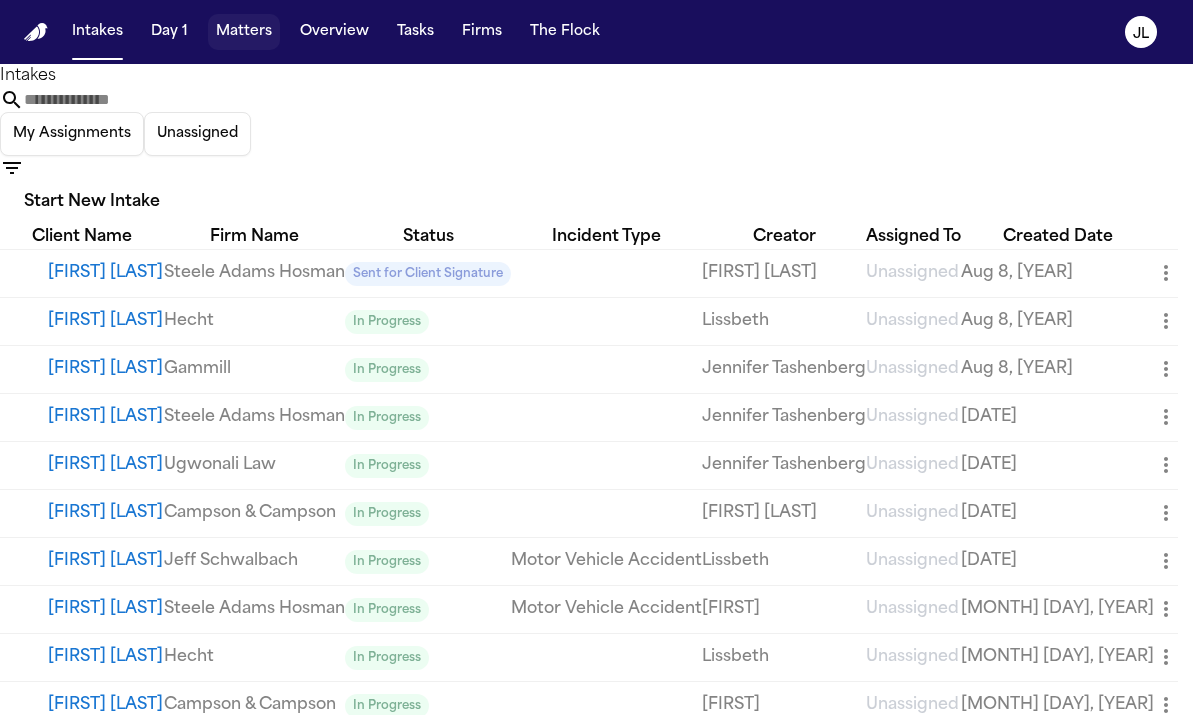 click on "Matters" at bounding box center (244, 32) 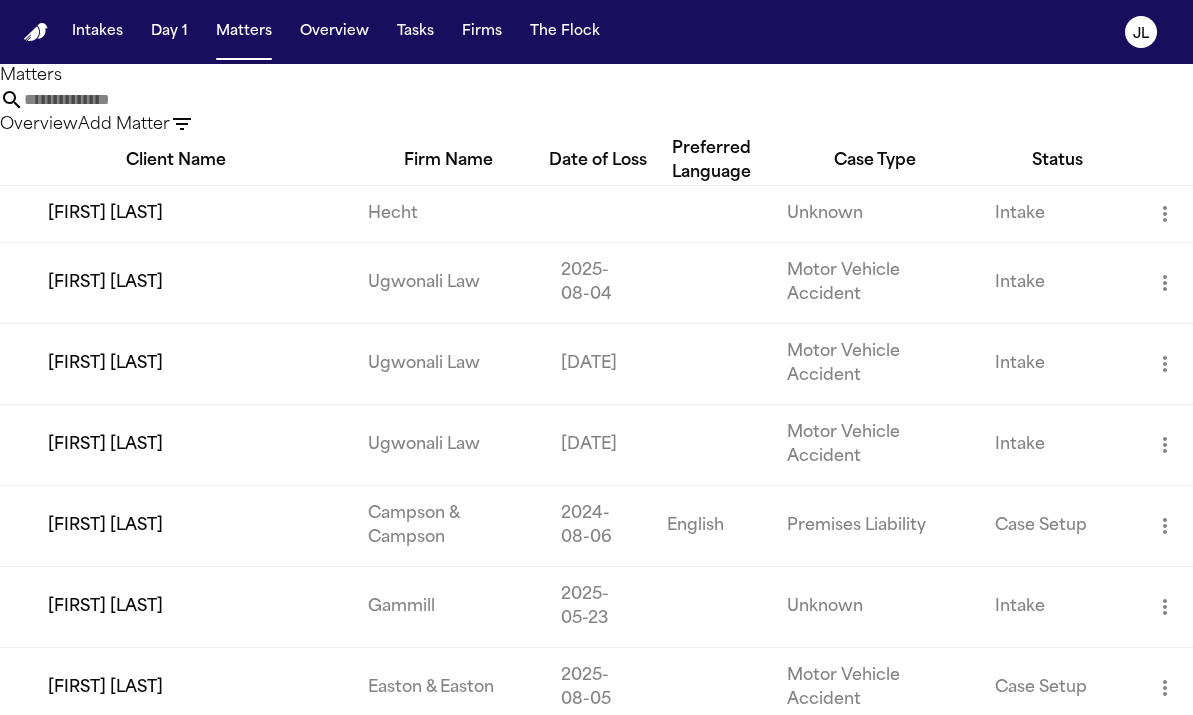 click on "Add Matter" at bounding box center (124, 125) 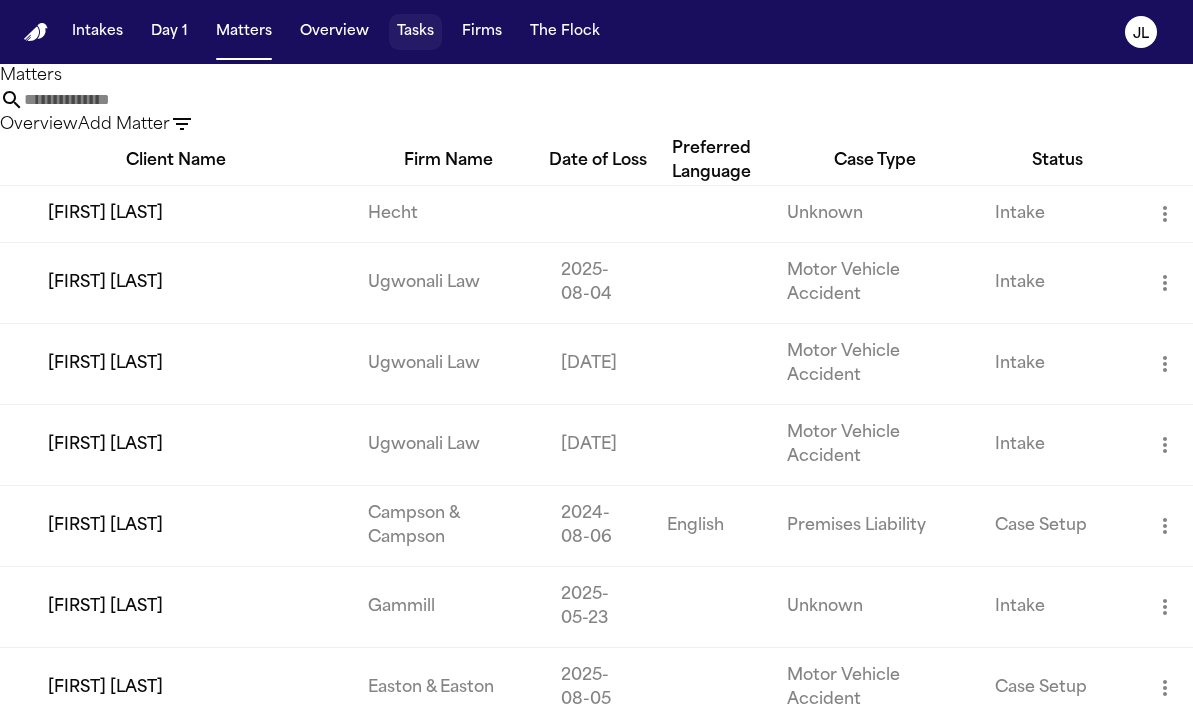 click on "Tasks" at bounding box center [415, 32] 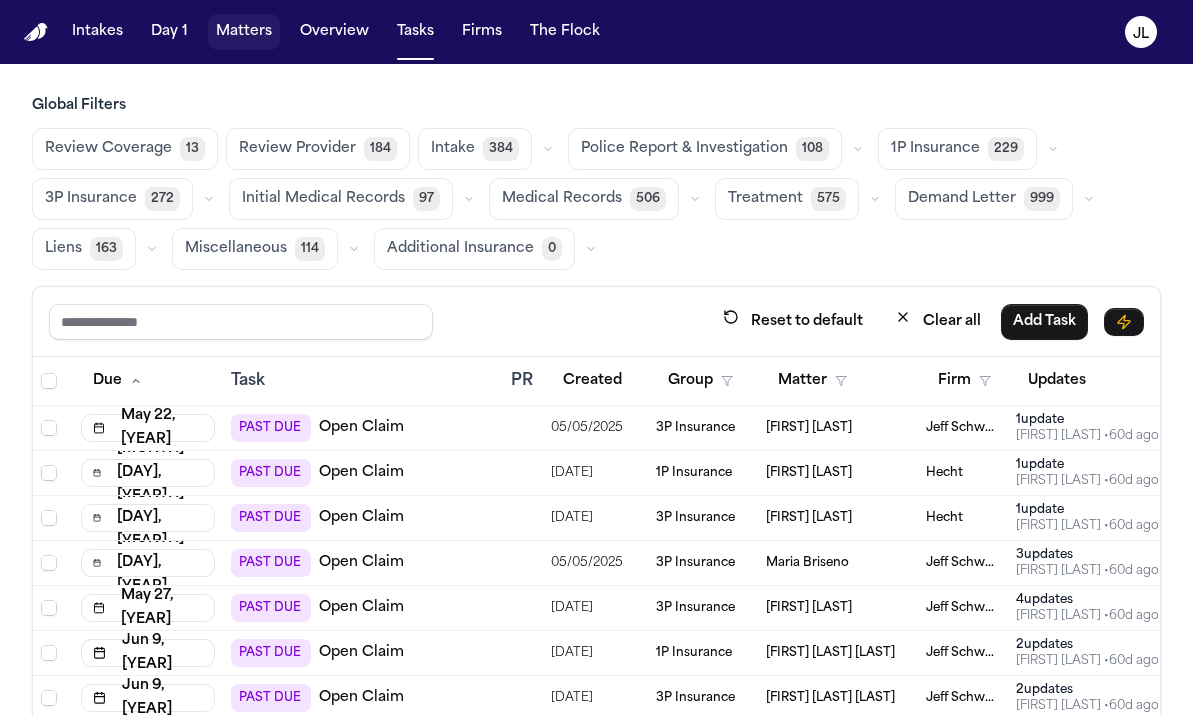 click on "Matters" at bounding box center (244, 32) 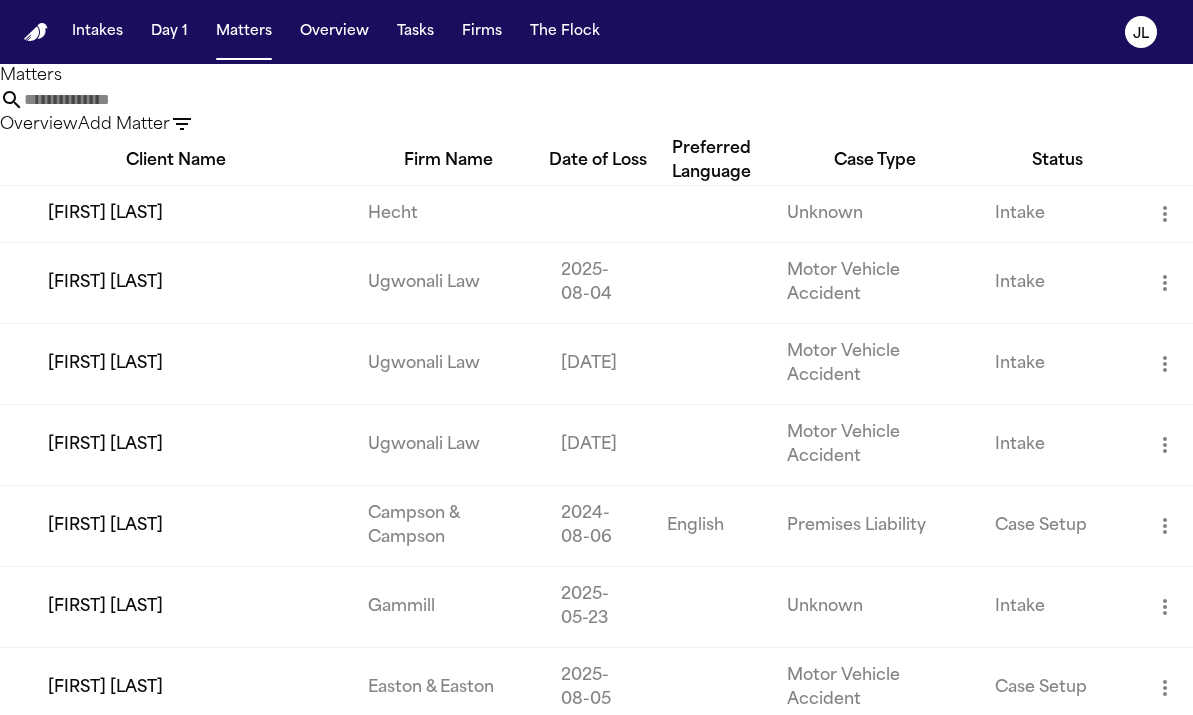 click on "Add Matter" at bounding box center [124, 125] 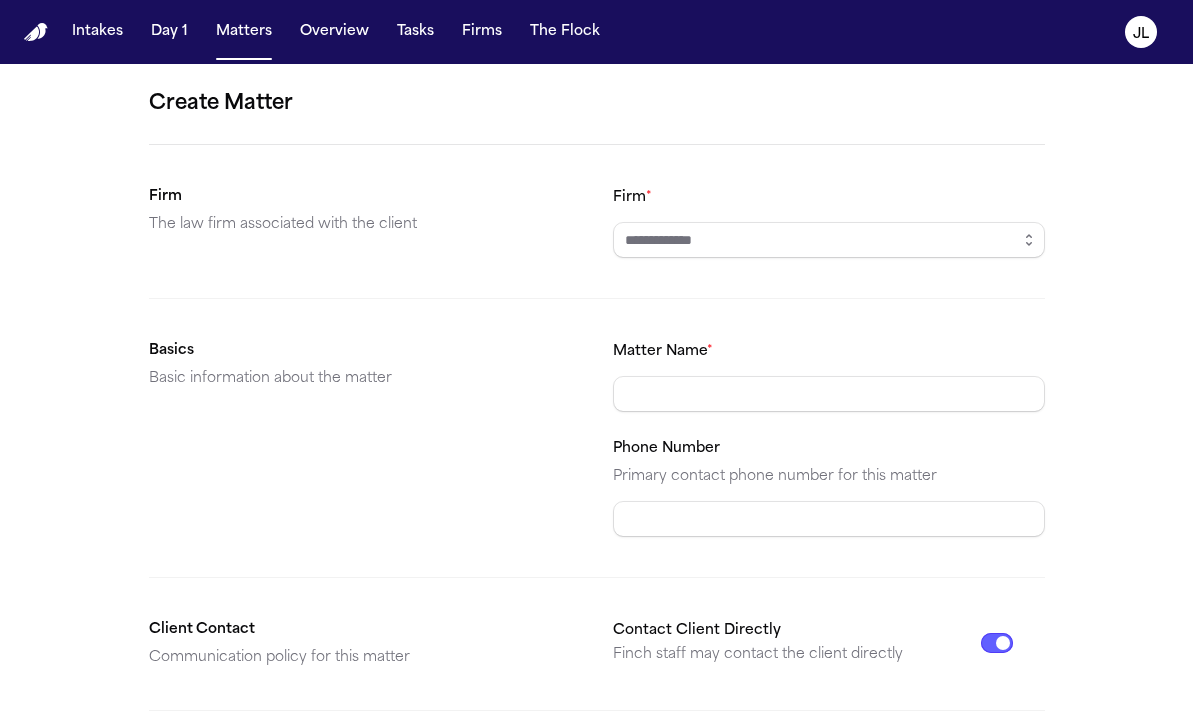click on "Firm  *" at bounding box center (829, 240) 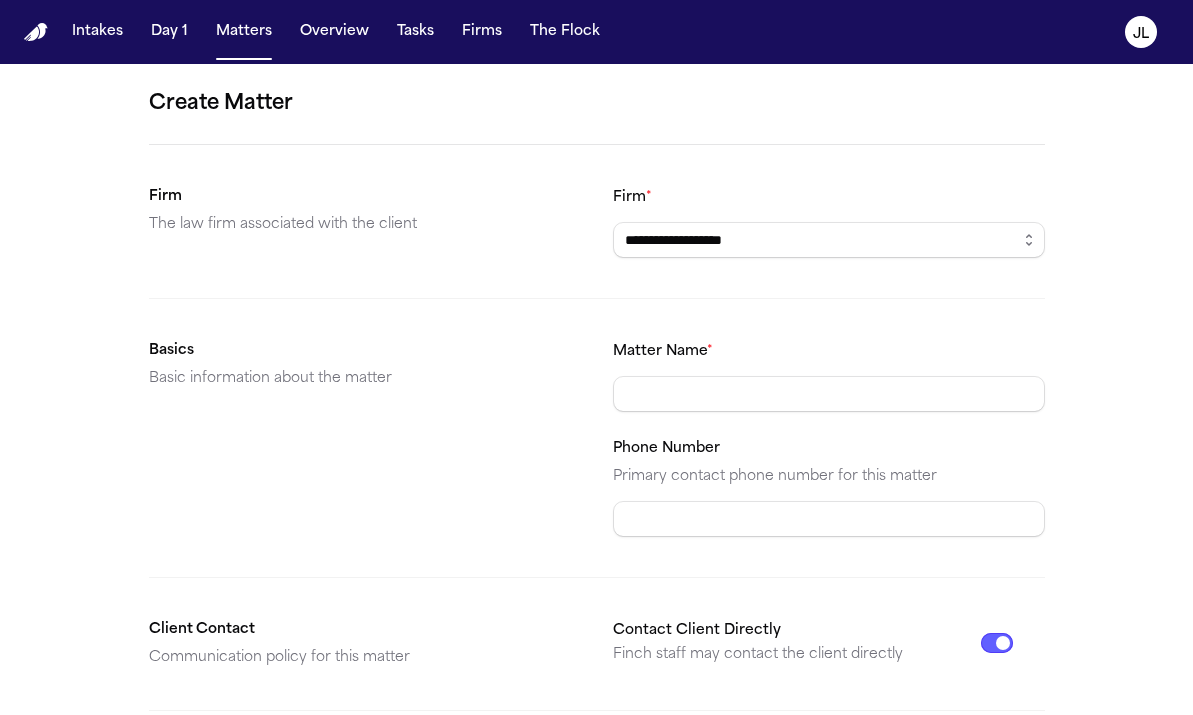 click on "**********" at bounding box center (596, 357) 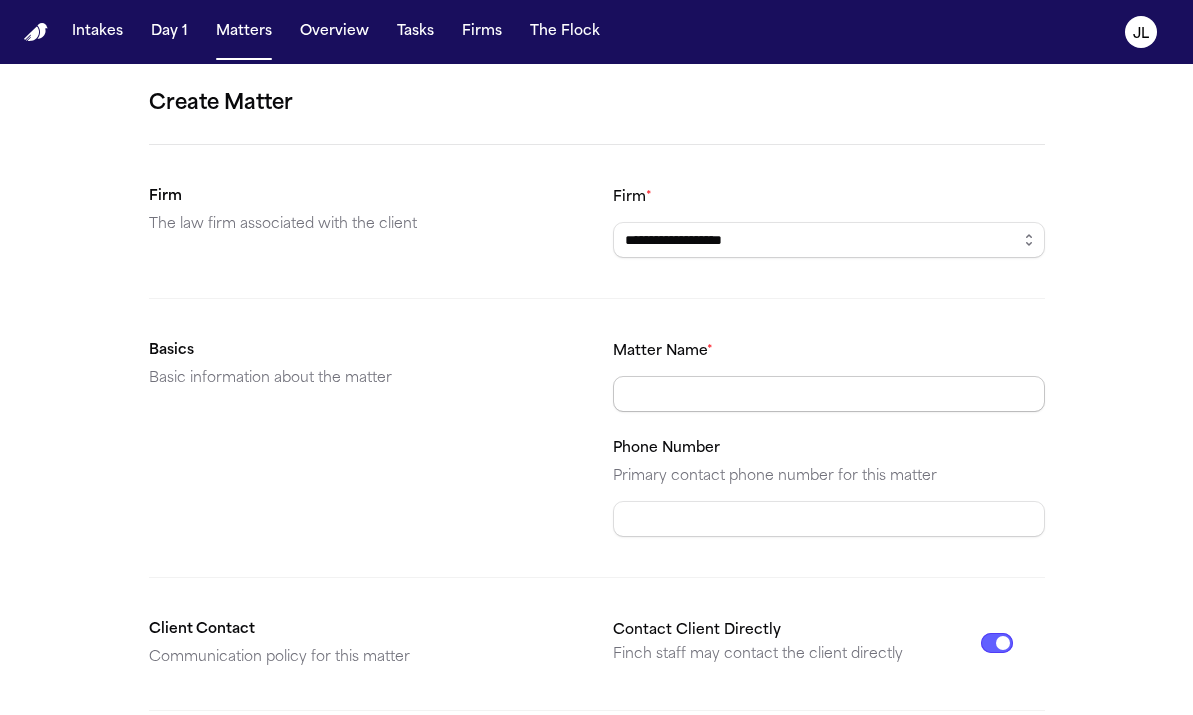 click on "Matter Name  *" at bounding box center (829, 394) 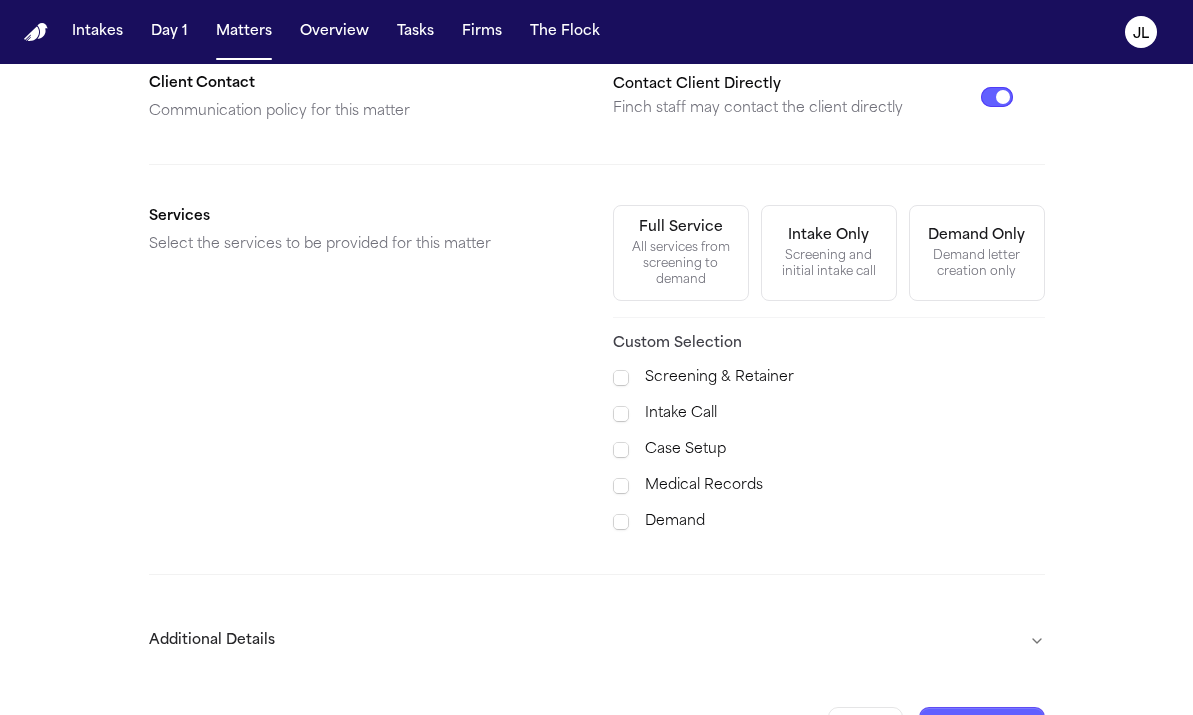 scroll, scrollTop: 467, scrollLeft: 0, axis: vertical 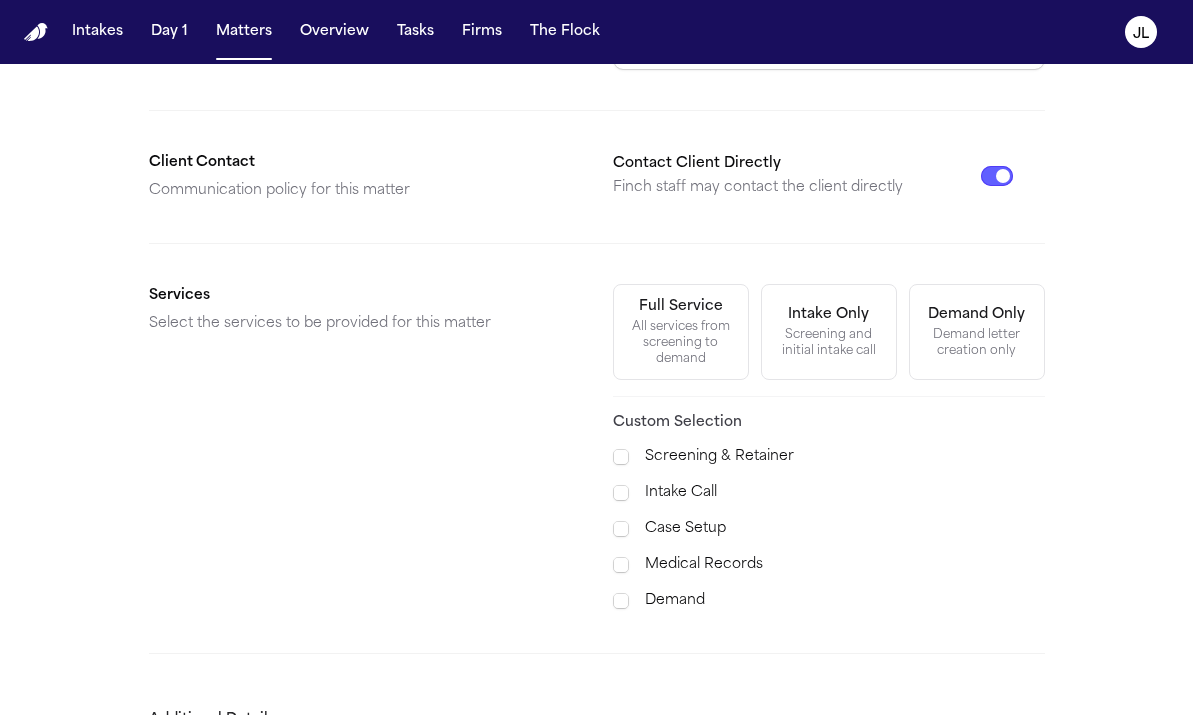 type on "**********" 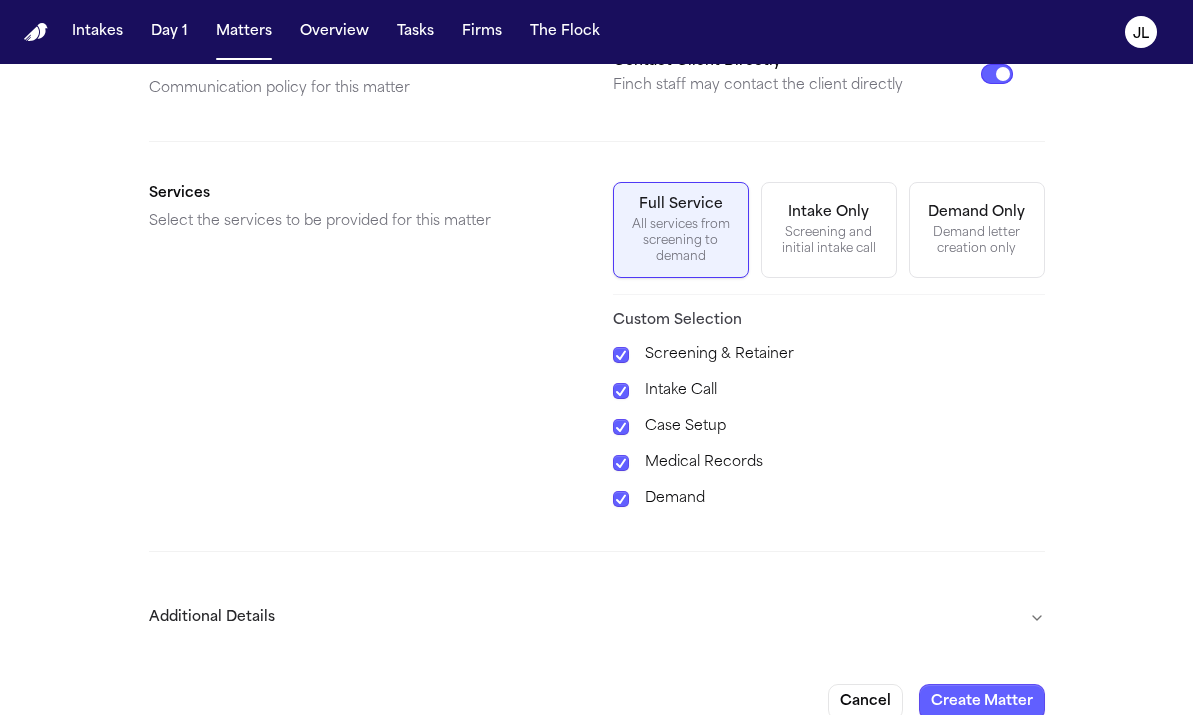 scroll, scrollTop: 598, scrollLeft: 0, axis: vertical 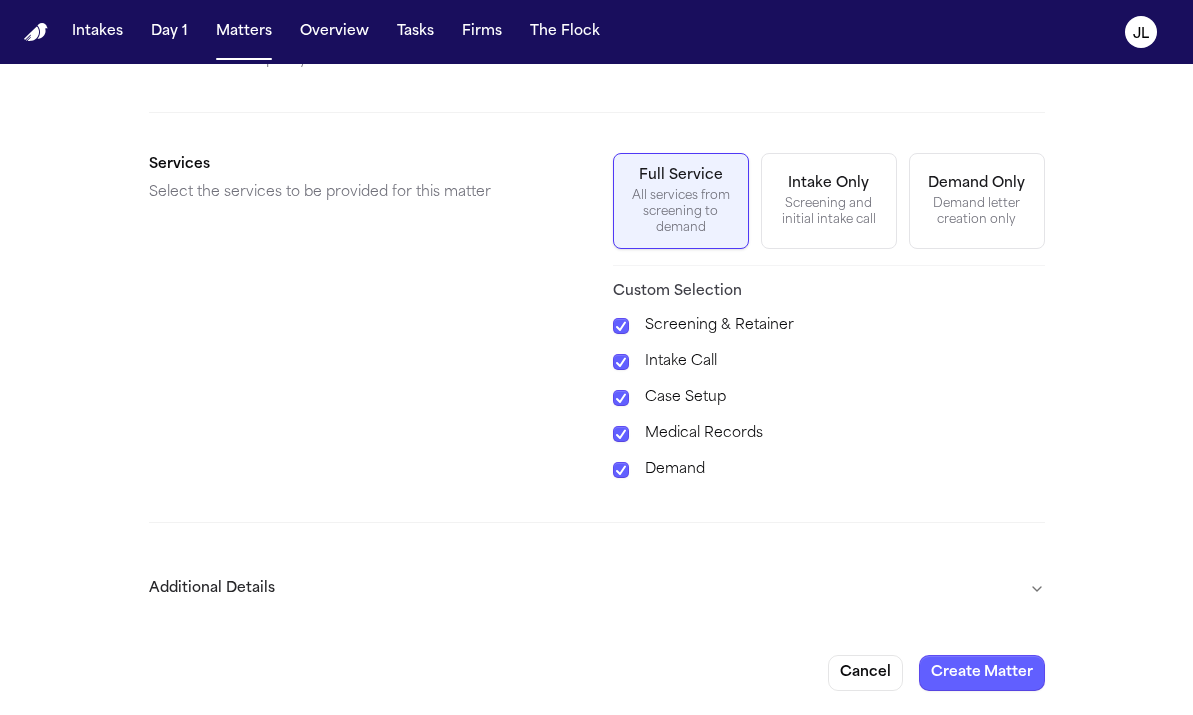 click on "Additional Details" at bounding box center (597, 589) 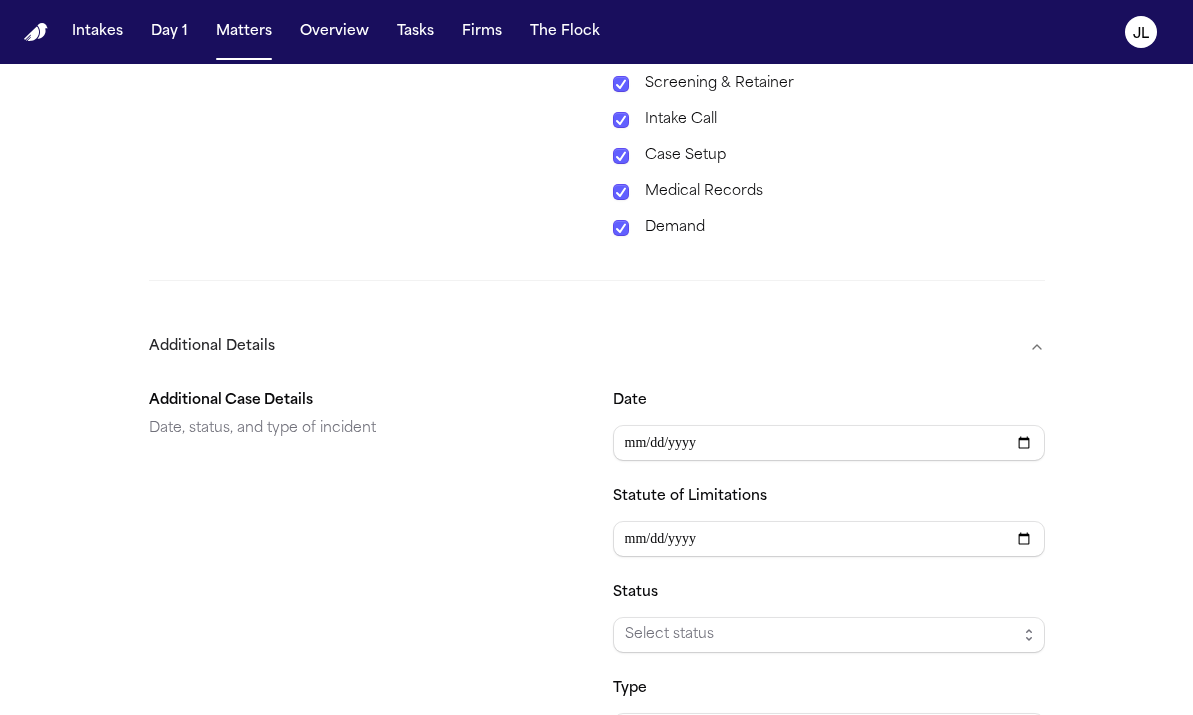 scroll, scrollTop: 854, scrollLeft: 0, axis: vertical 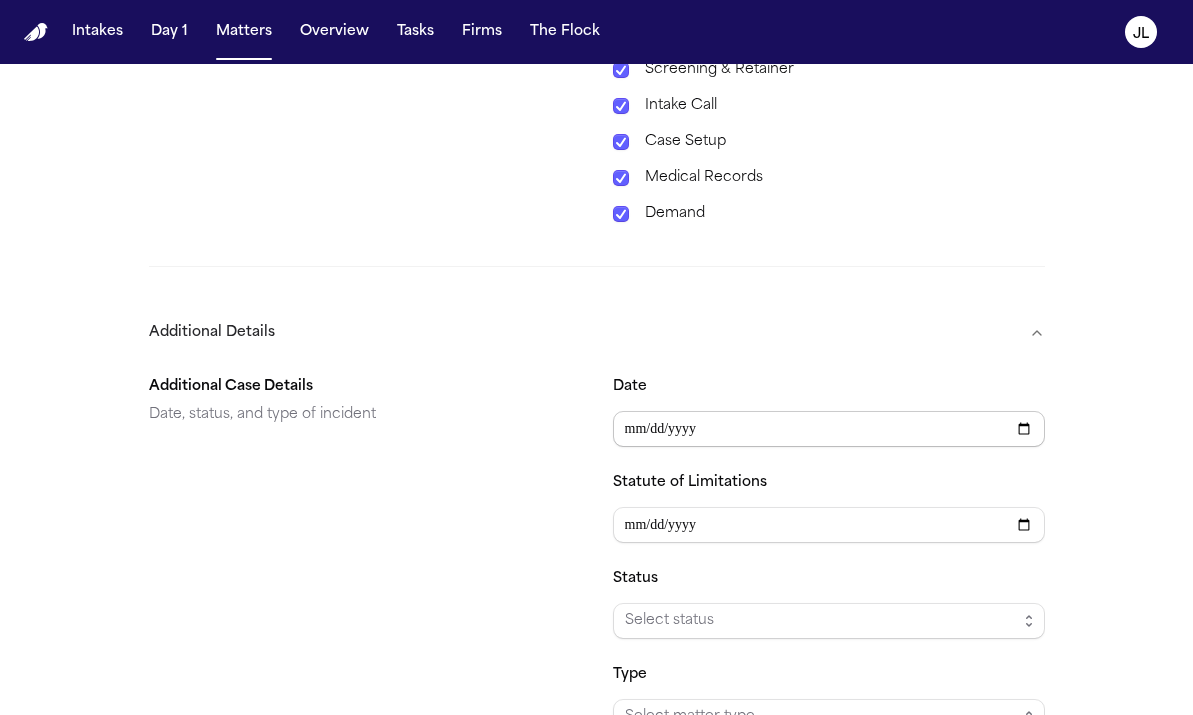 type on "**********" 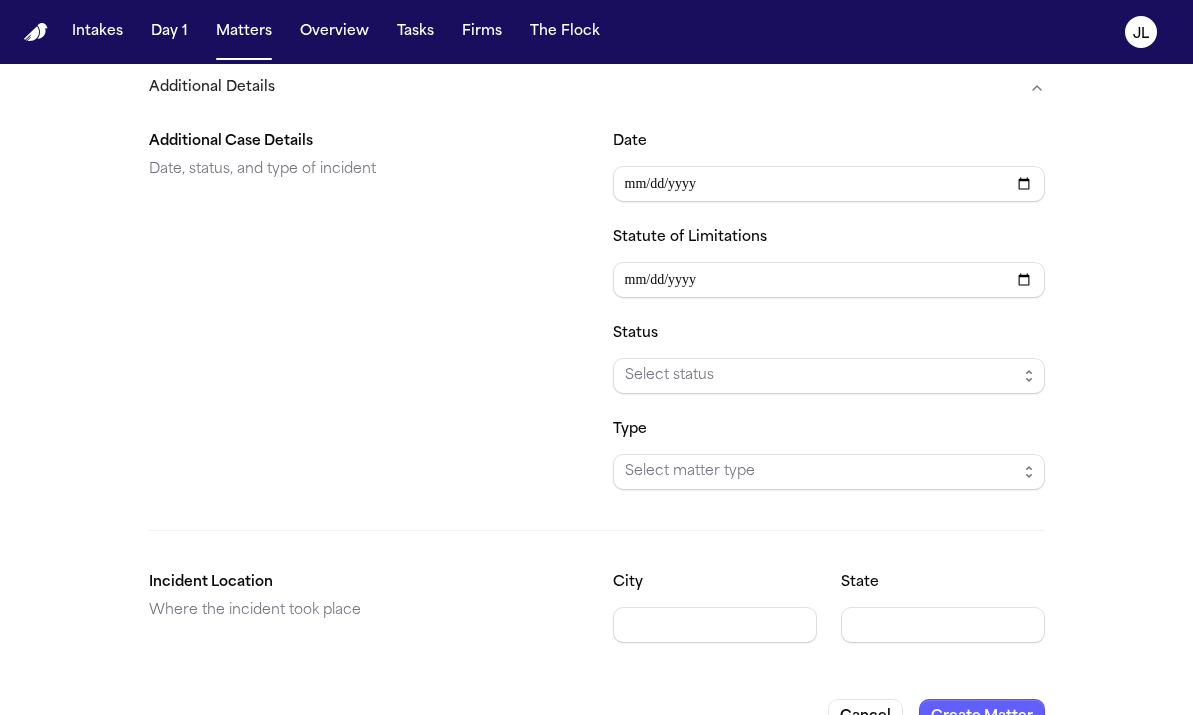 scroll, scrollTop: 1143, scrollLeft: 0, axis: vertical 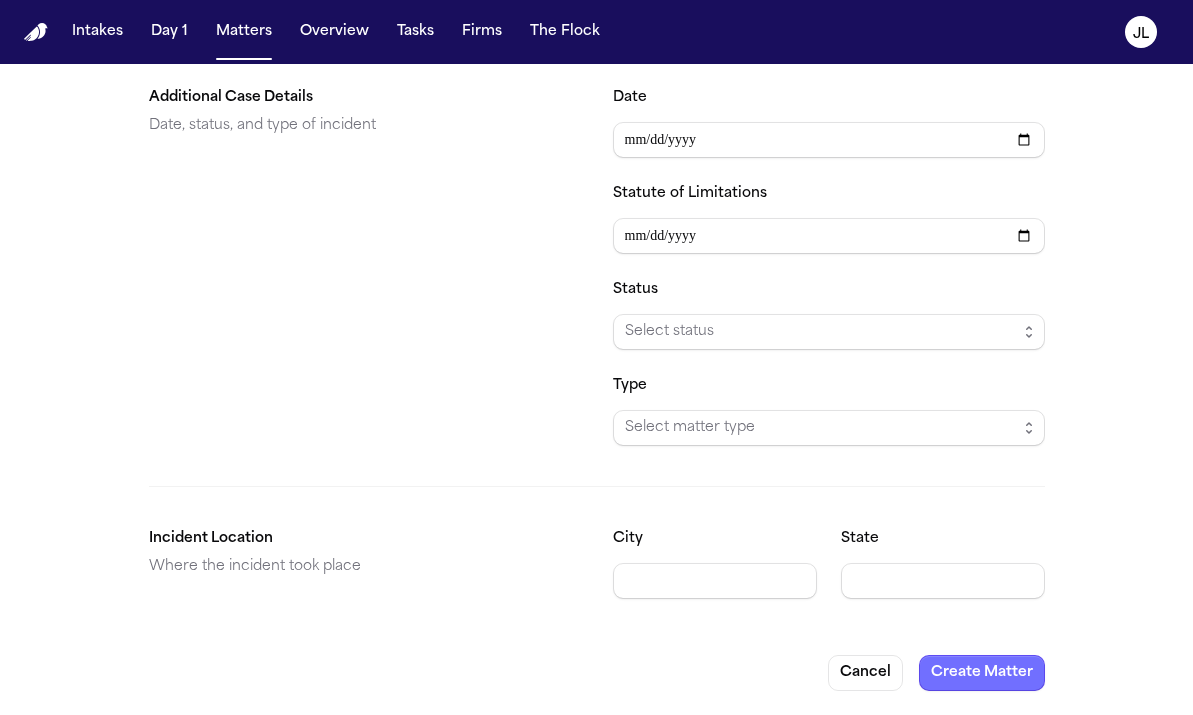 click on "Create Matter" at bounding box center (982, 673) 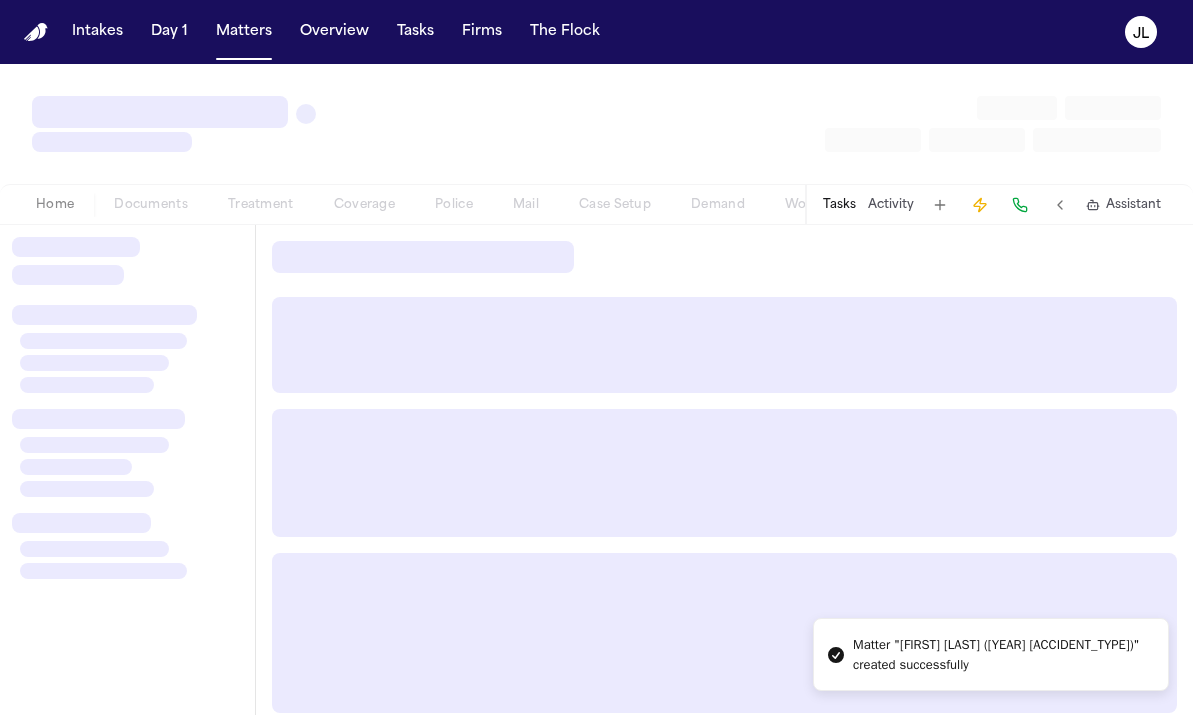 scroll, scrollTop: 0, scrollLeft: 0, axis: both 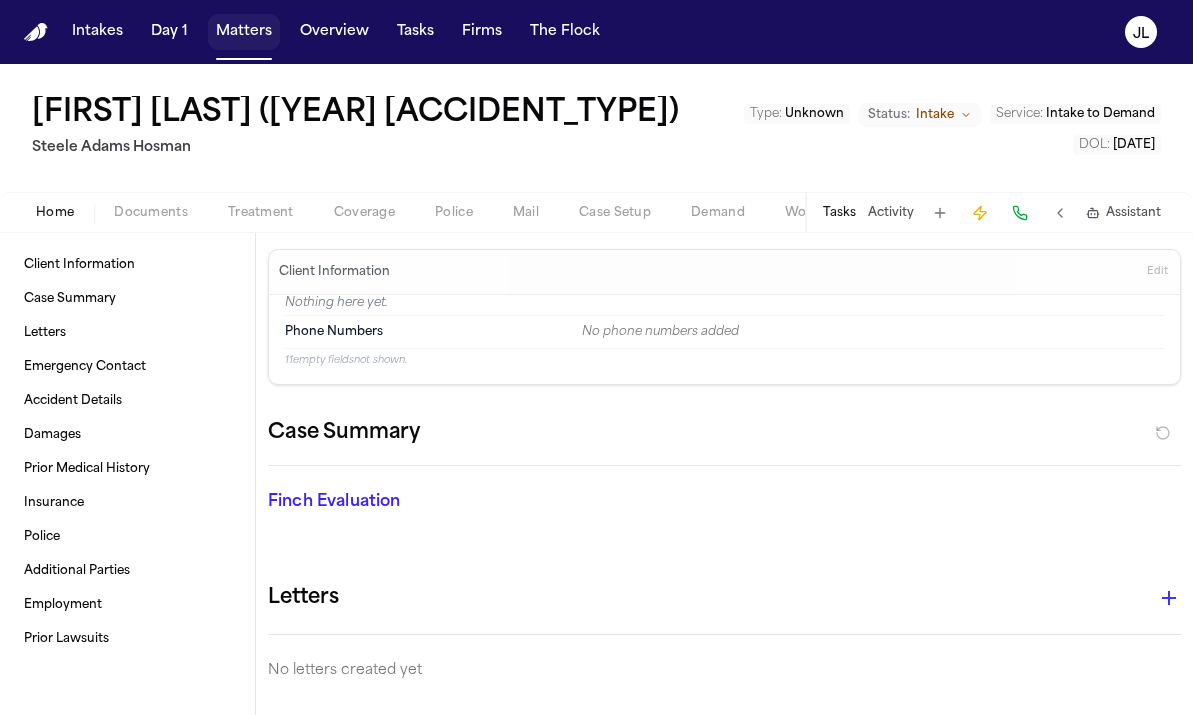 click on "Matters" at bounding box center (244, 32) 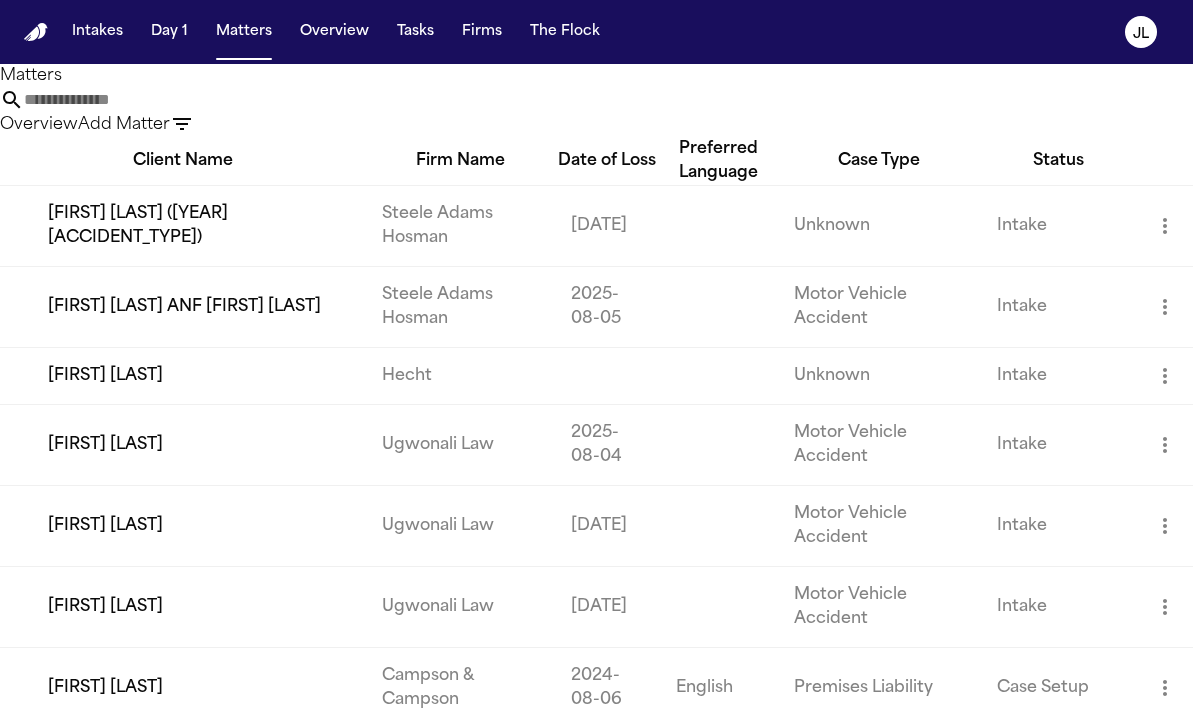 click at bounding box center [104, 100] 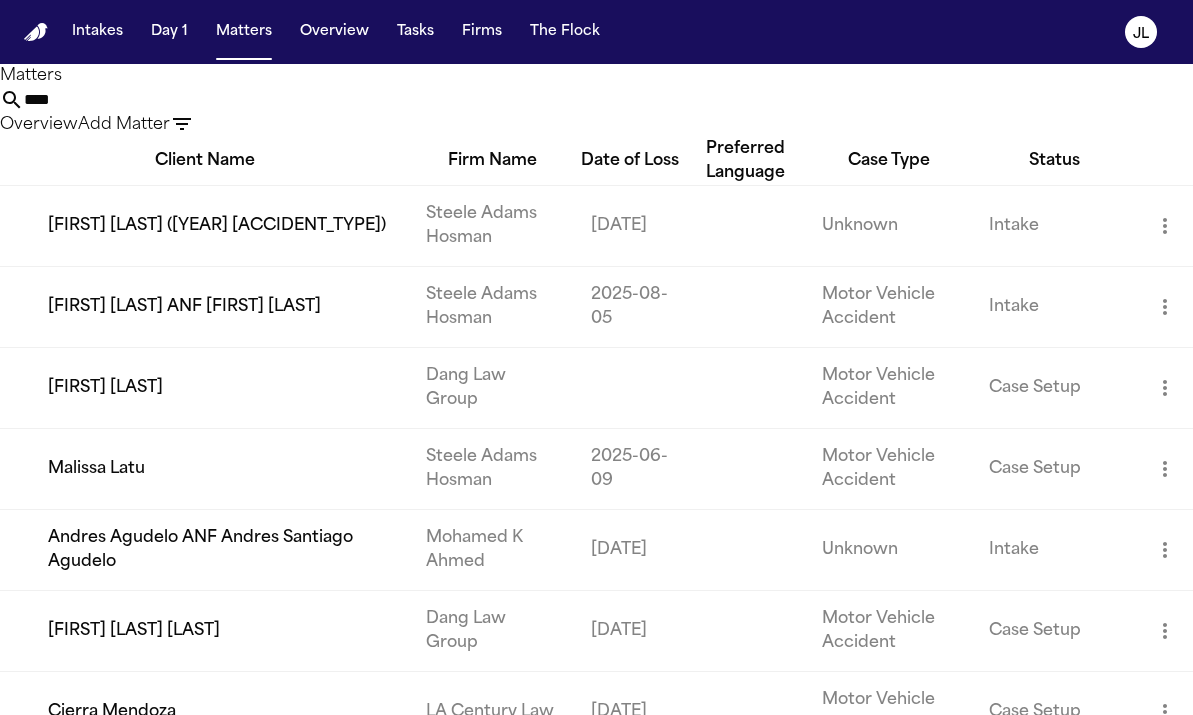 type on "****" 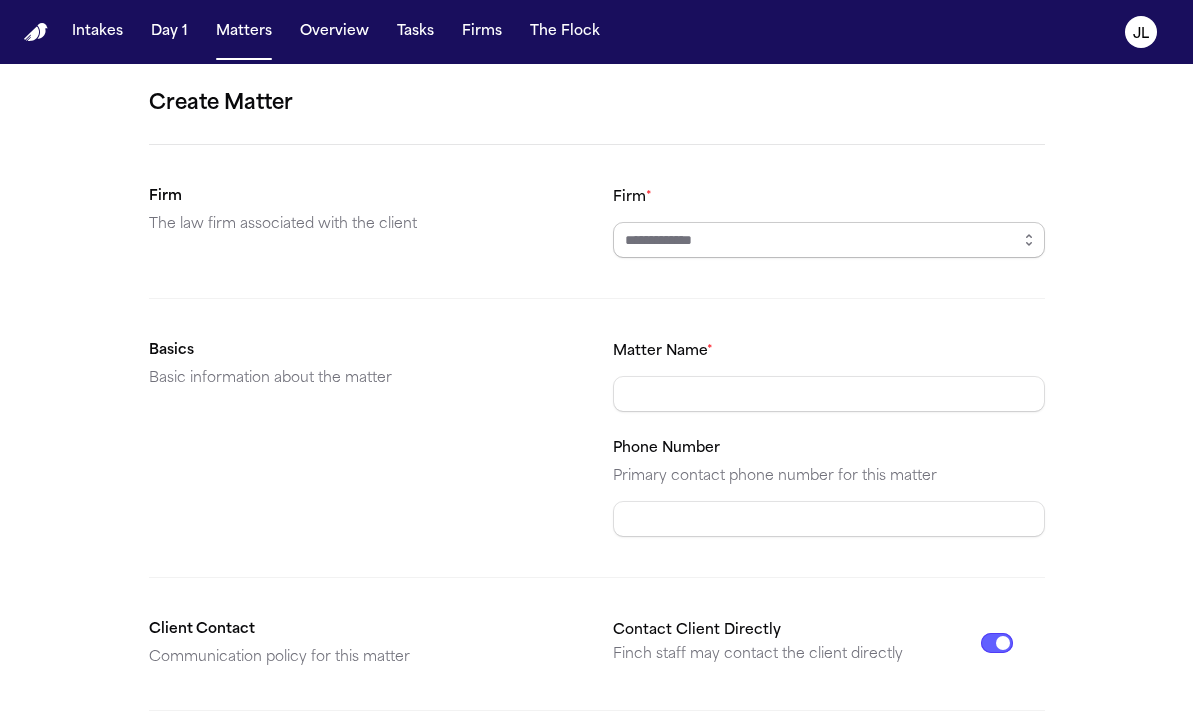 click on "Firm  *" at bounding box center [829, 240] 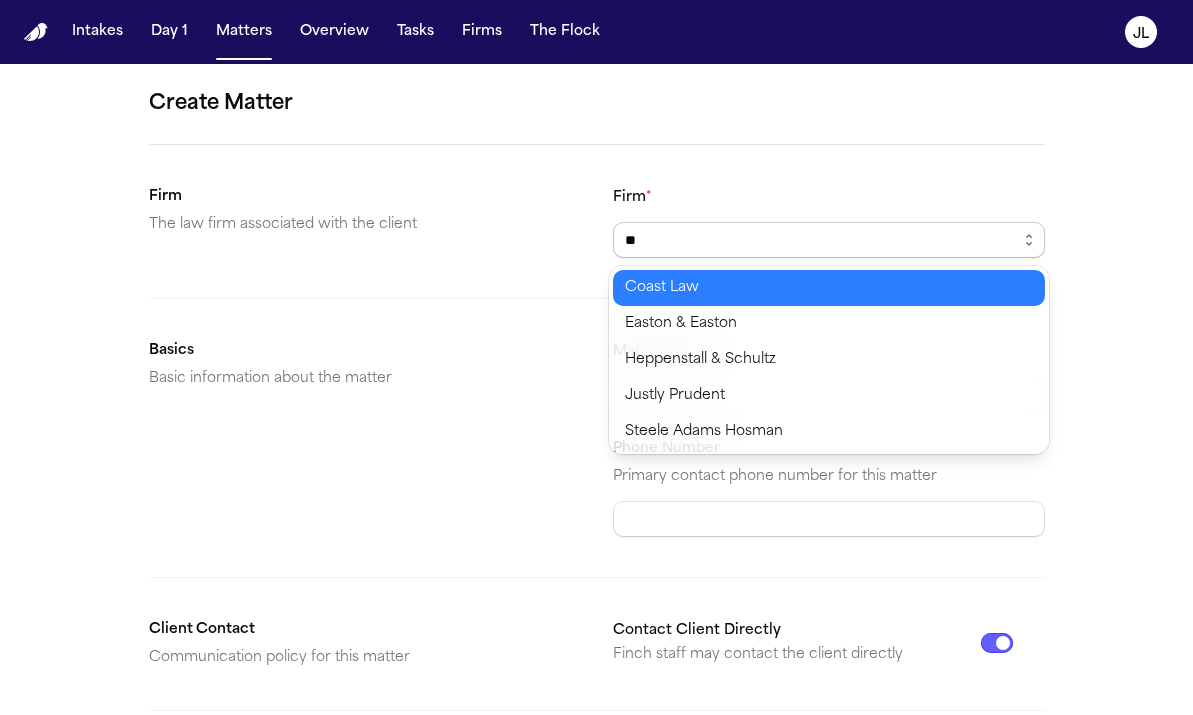 type on "*" 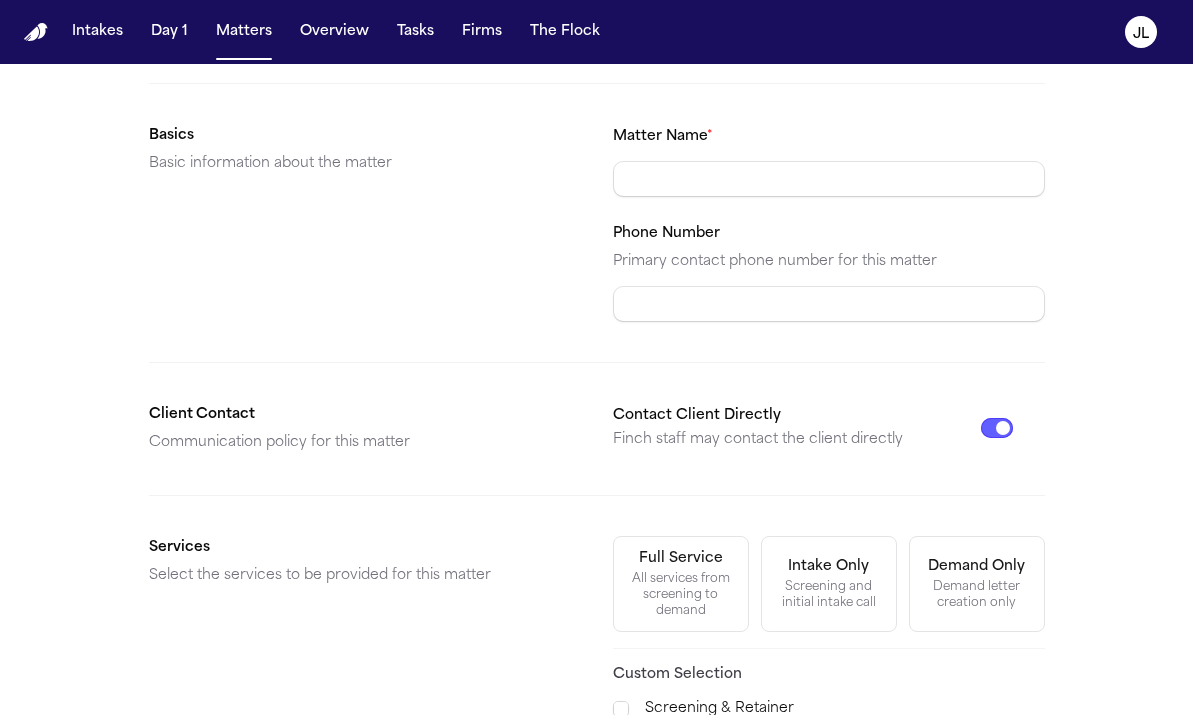 scroll, scrollTop: 359, scrollLeft: 0, axis: vertical 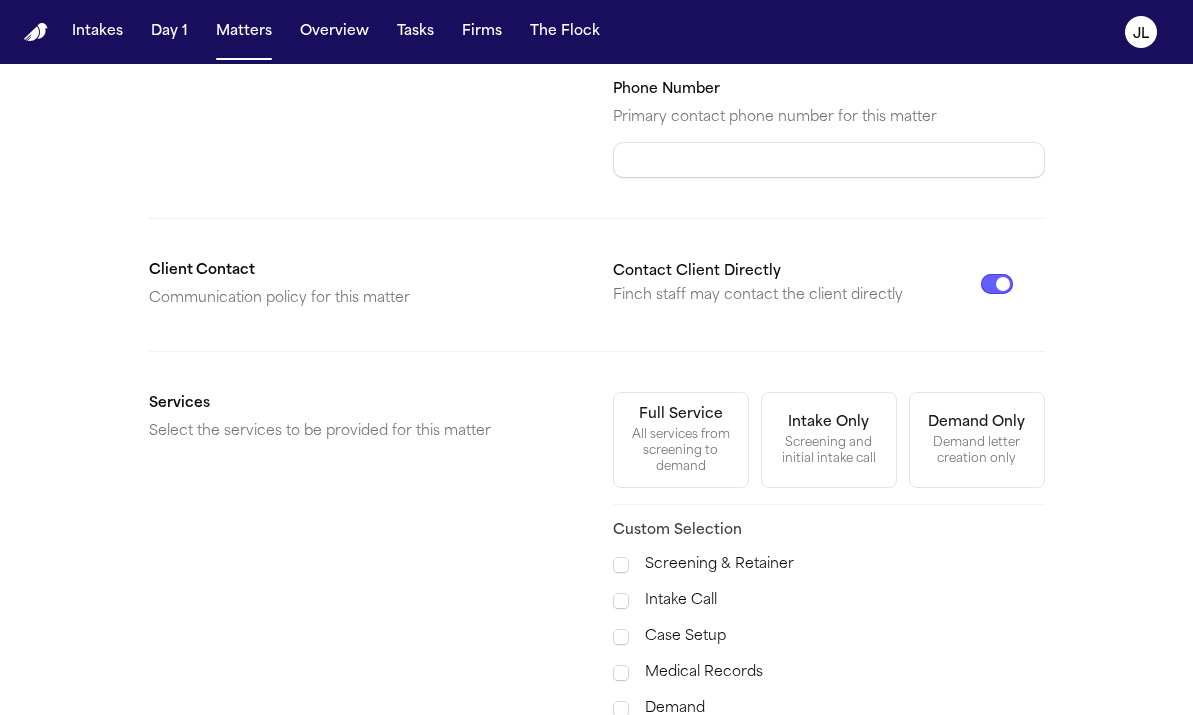 type on "**********" 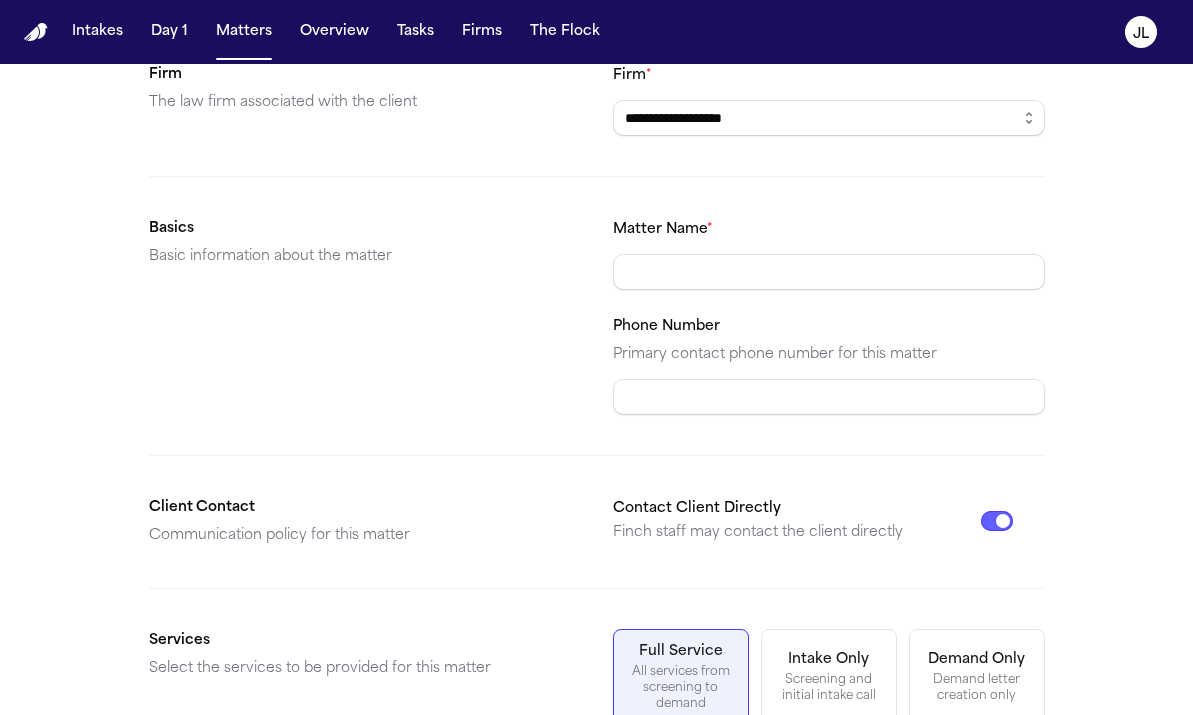 scroll, scrollTop: 0, scrollLeft: 0, axis: both 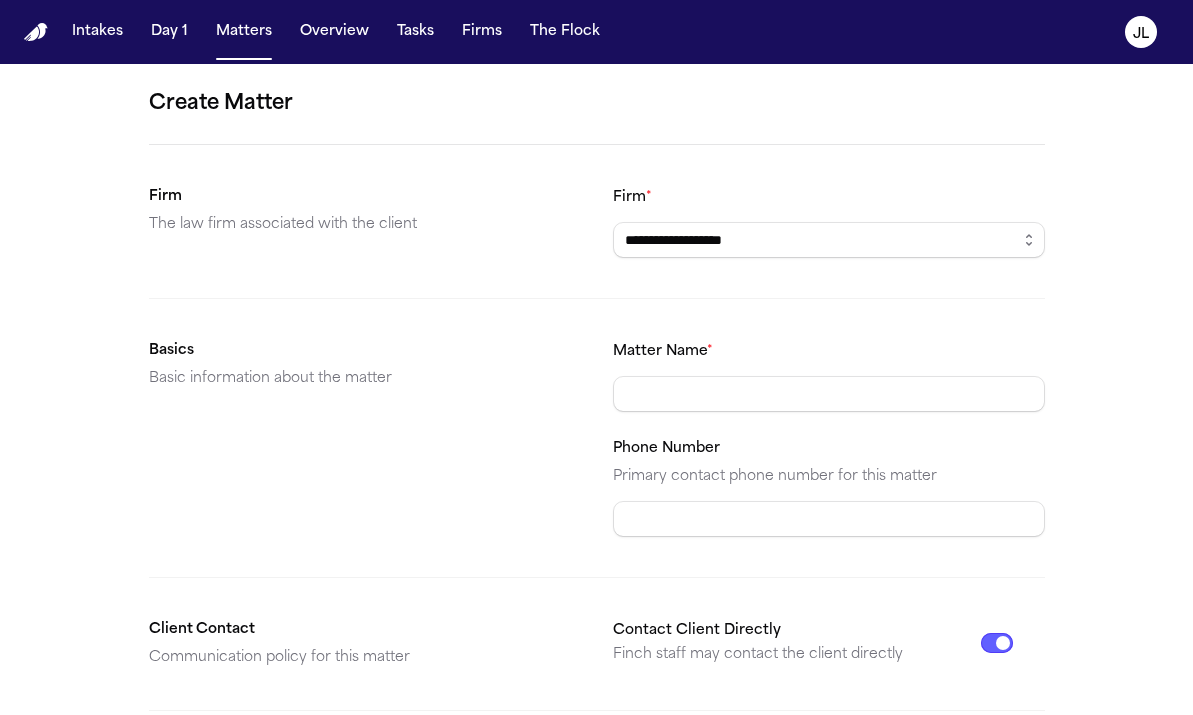 click on "Matter Name  *" at bounding box center [829, 375] 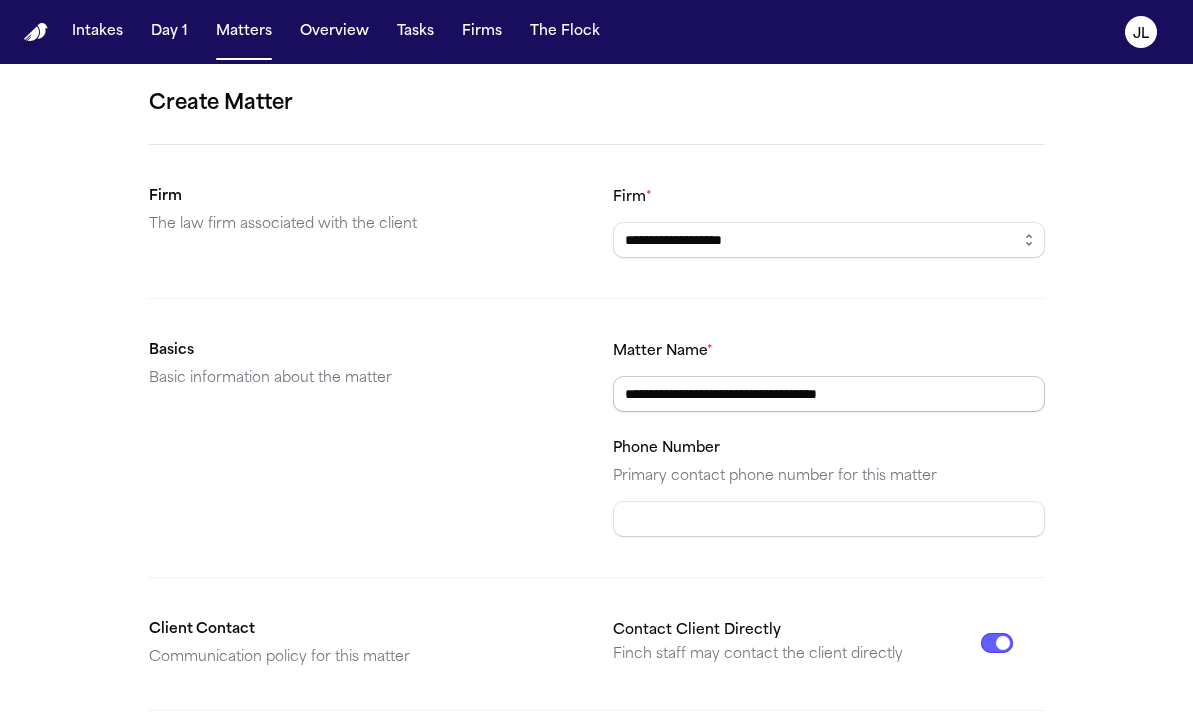 click on "**********" at bounding box center [829, 394] 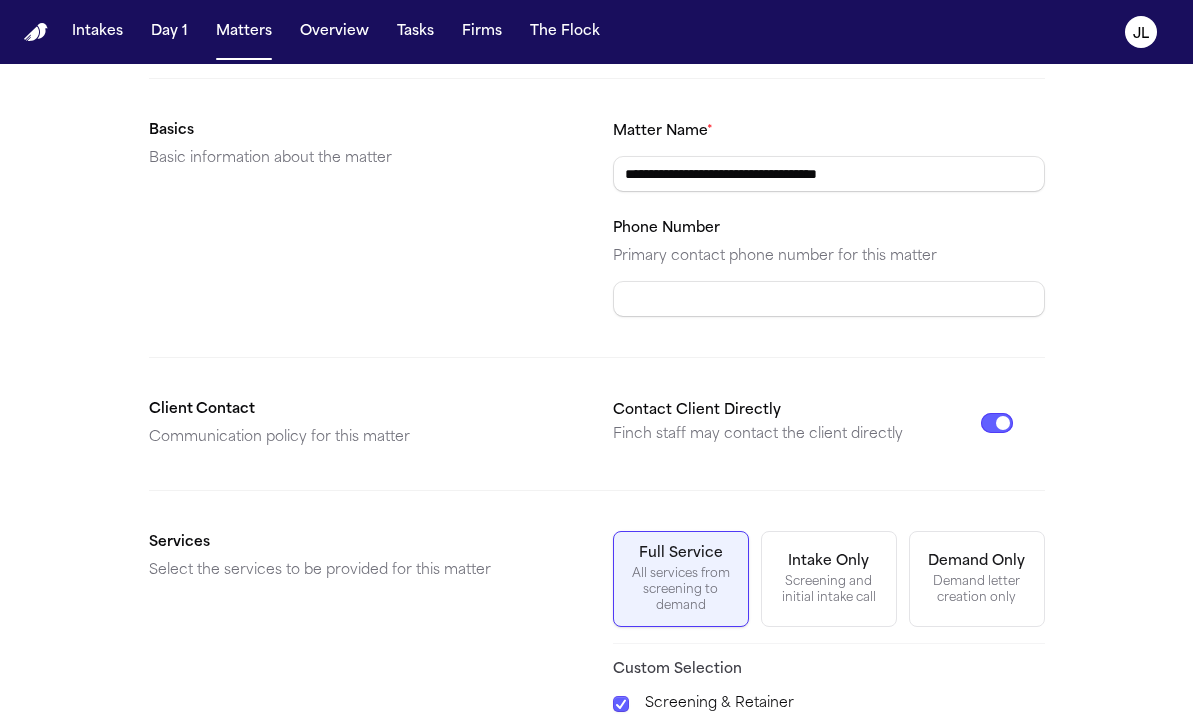 scroll, scrollTop: 99, scrollLeft: 0, axis: vertical 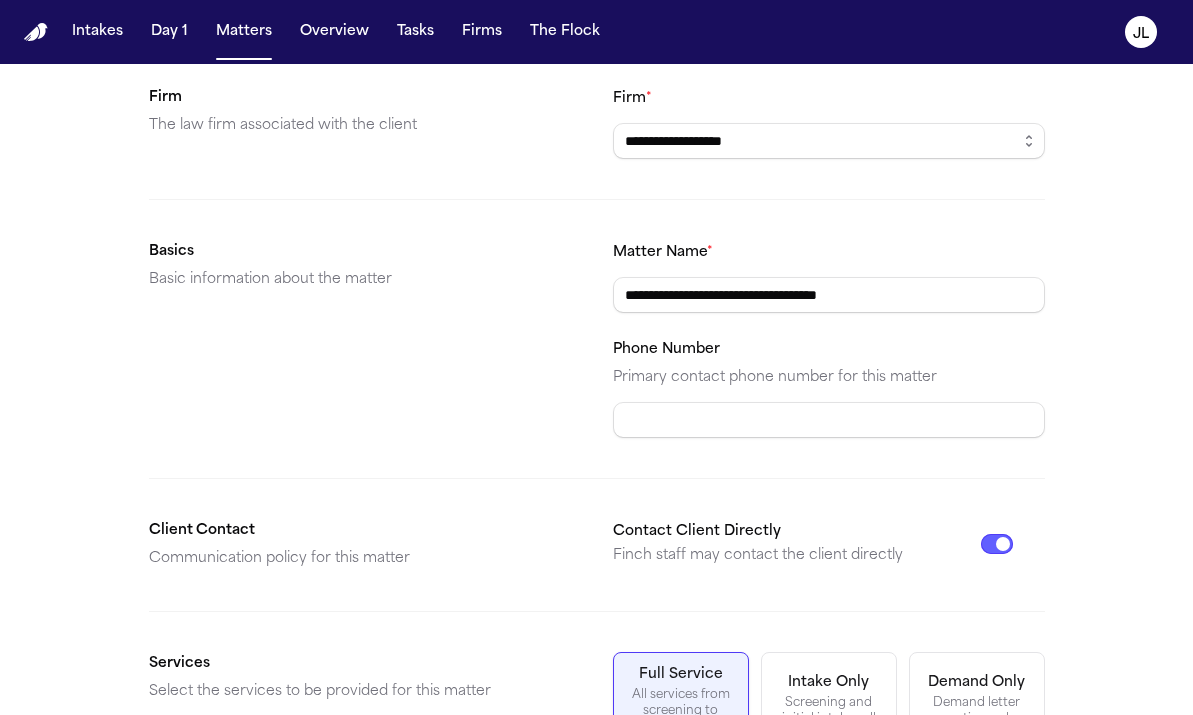 drag, startPoint x: 905, startPoint y: 307, endPoint x: 564, endPoint y: 290, distance: 341.4235 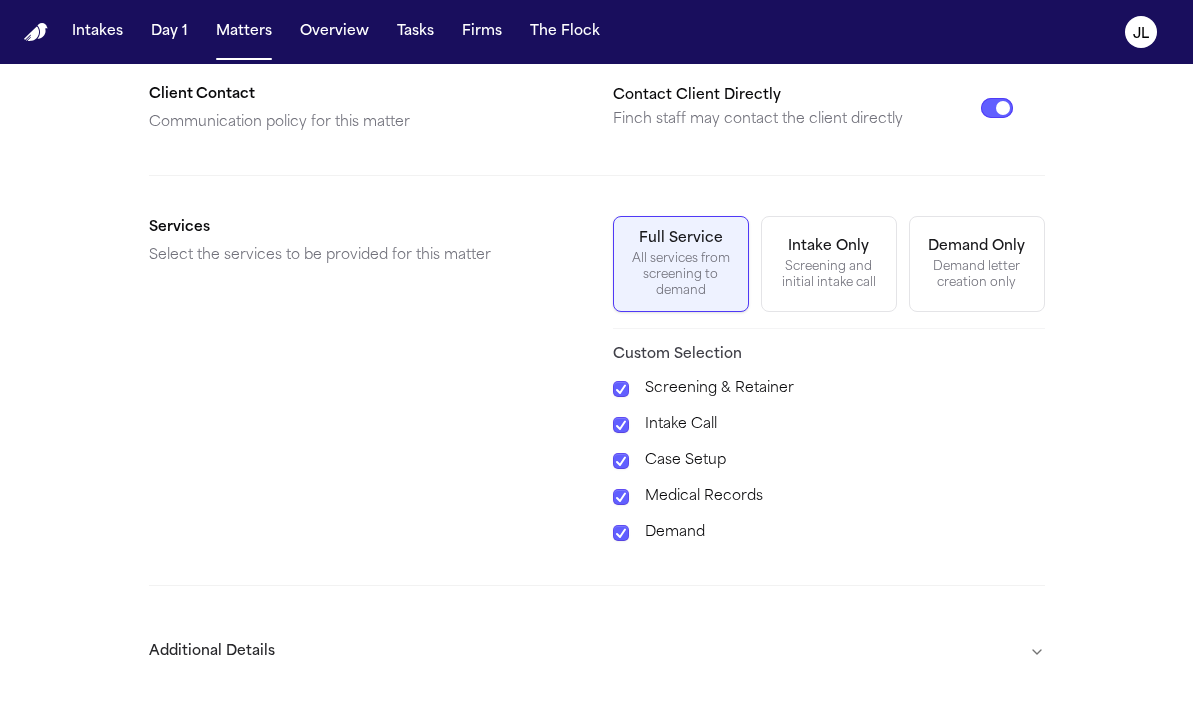 scroll, scrollTop: 598, scrollLeft: 0, axis: vertical 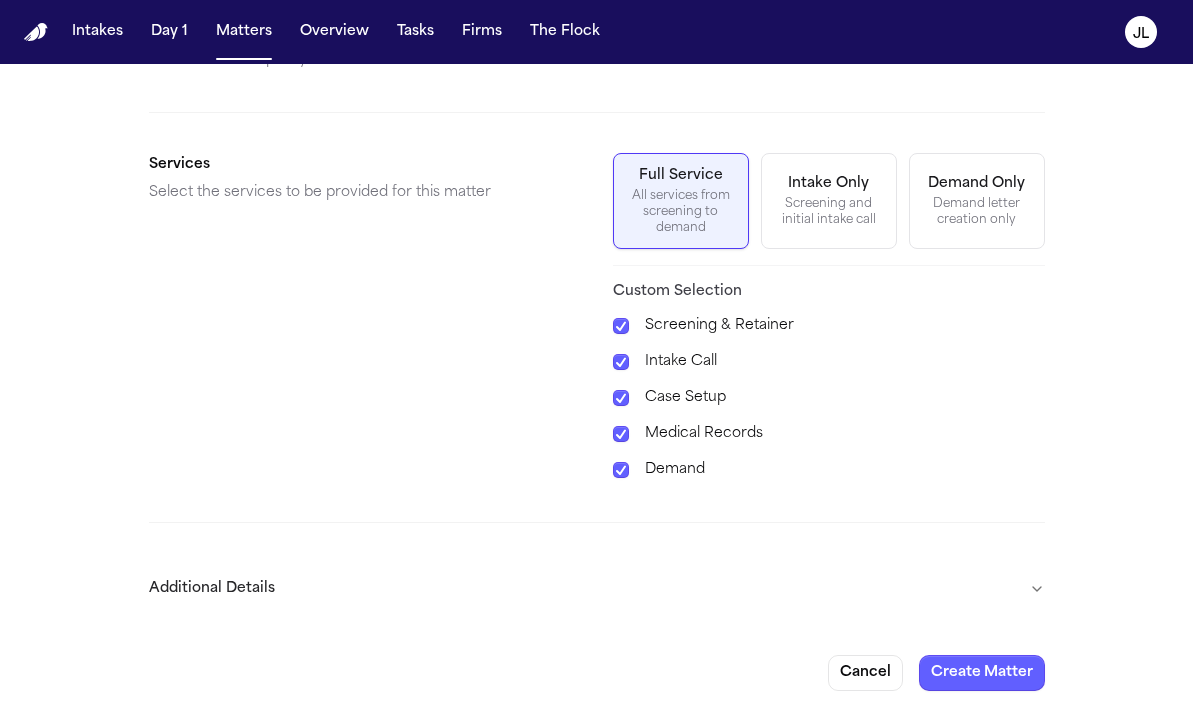 type on "**********" 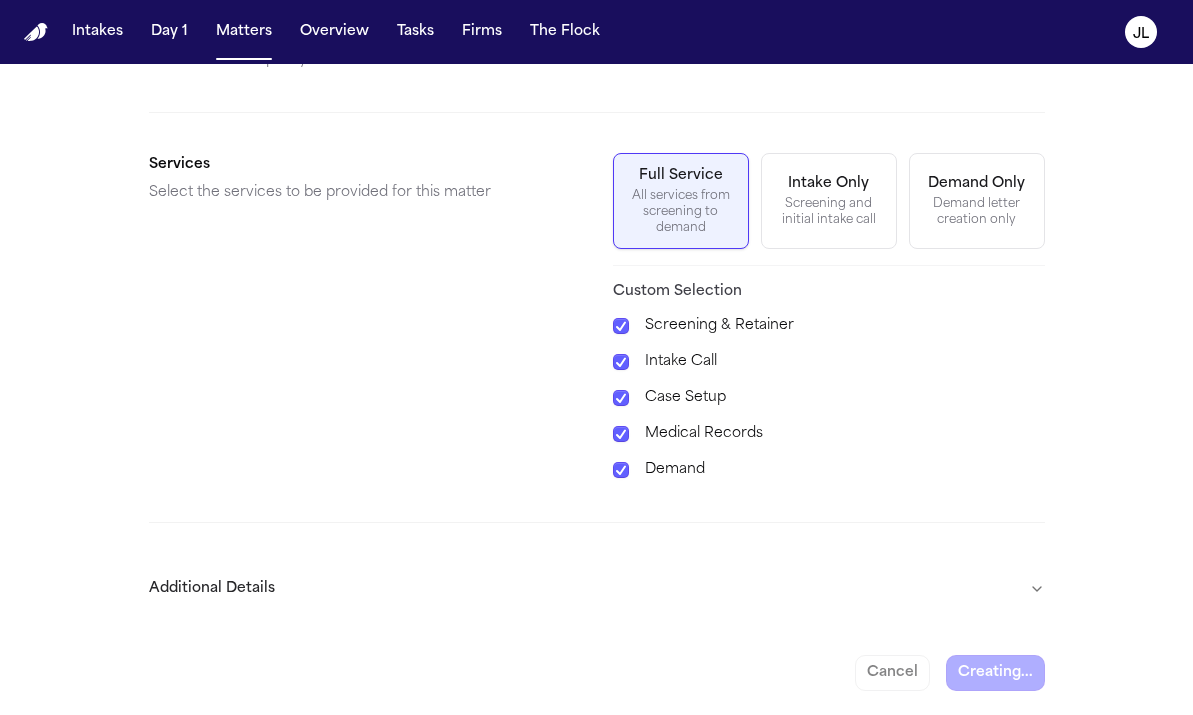 scroll, scrollTop: 0, scrollLeft: 0, axis: both 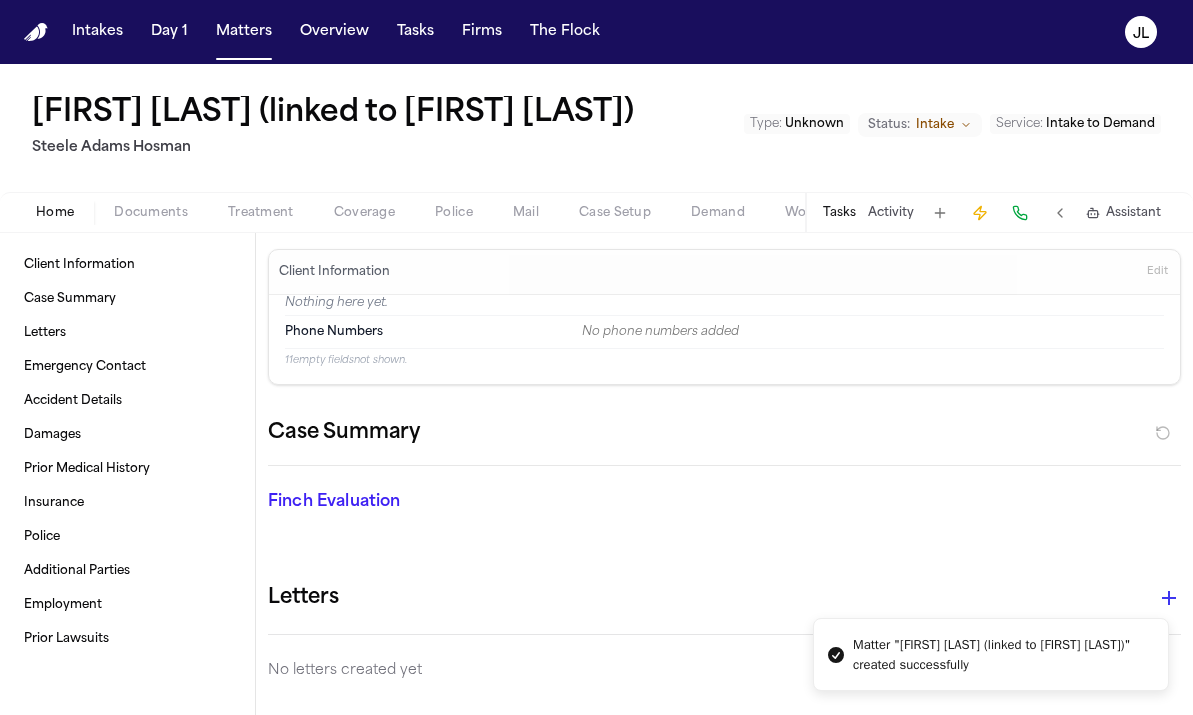 click on "Intakes Day 1 Matters Overview Tasks Firms The Flock JL" at bounding box center (596, 32) 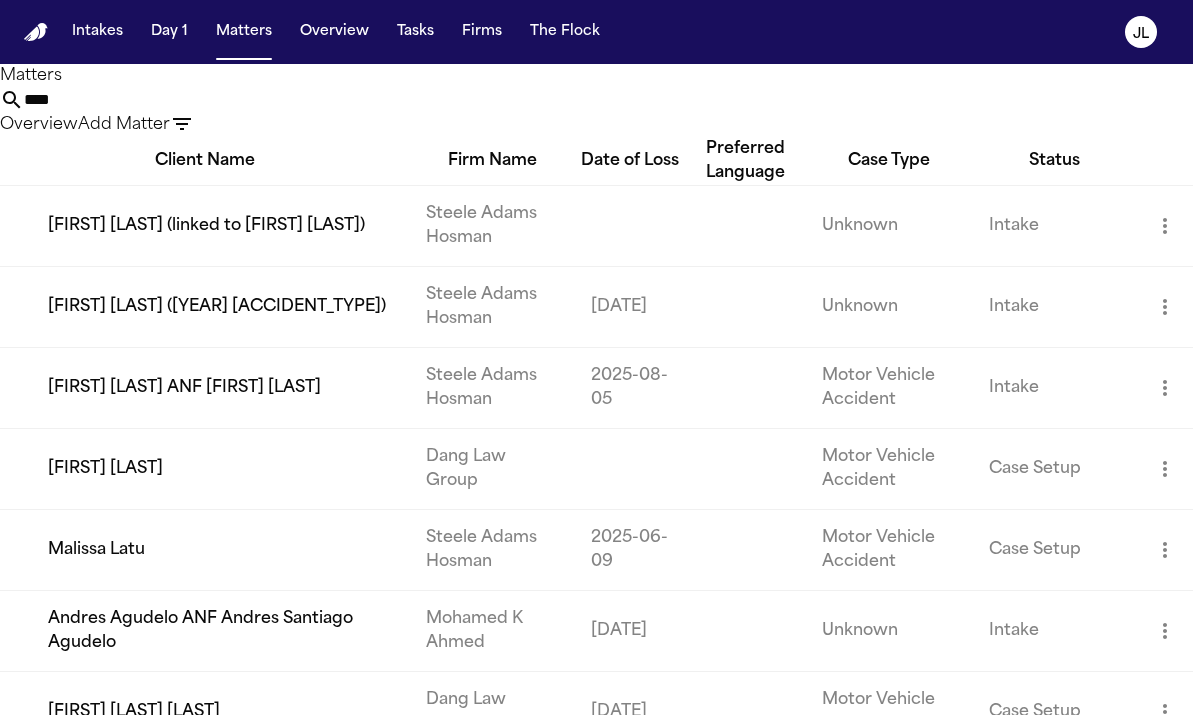 click on "Add Matter" at bounding box center [124, 125] 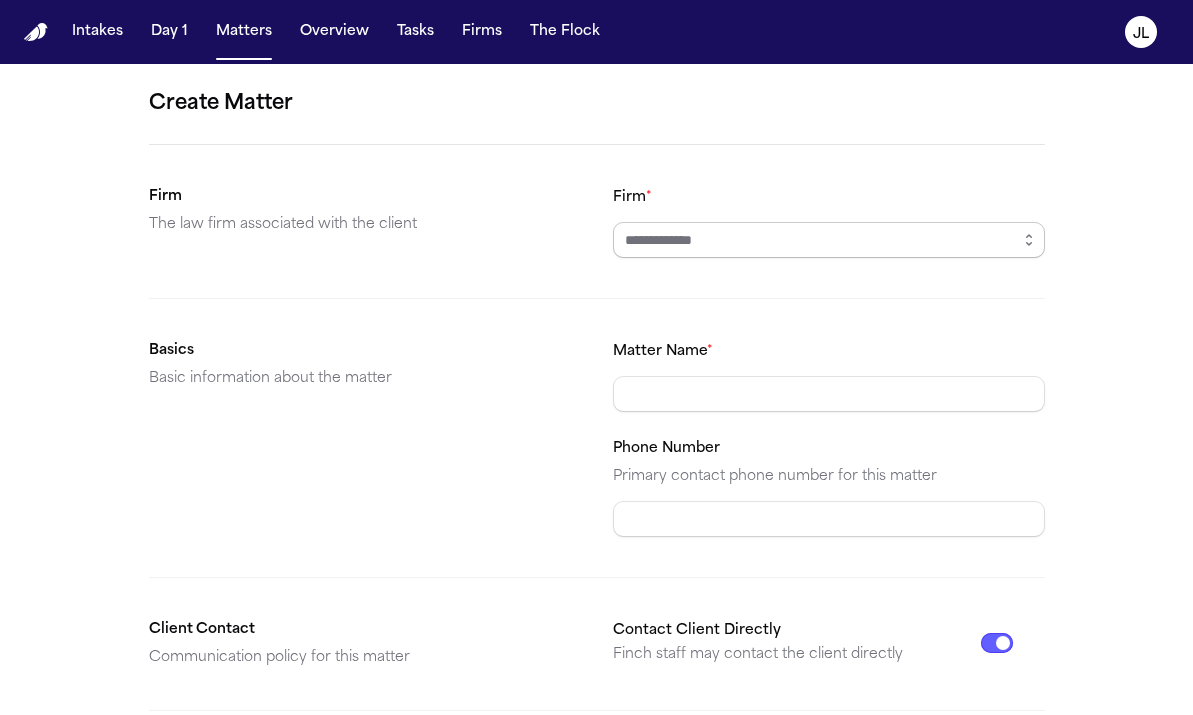 click on "Firm  *" at bounding box center [829, 240] 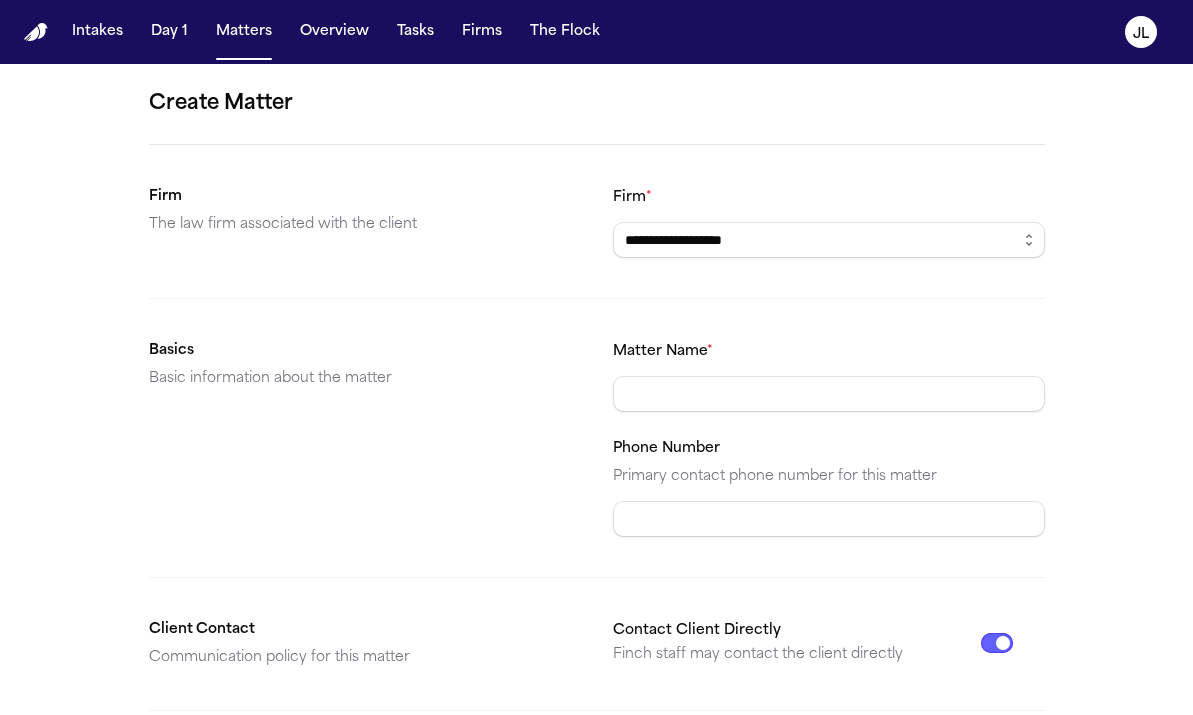 type on "**********" 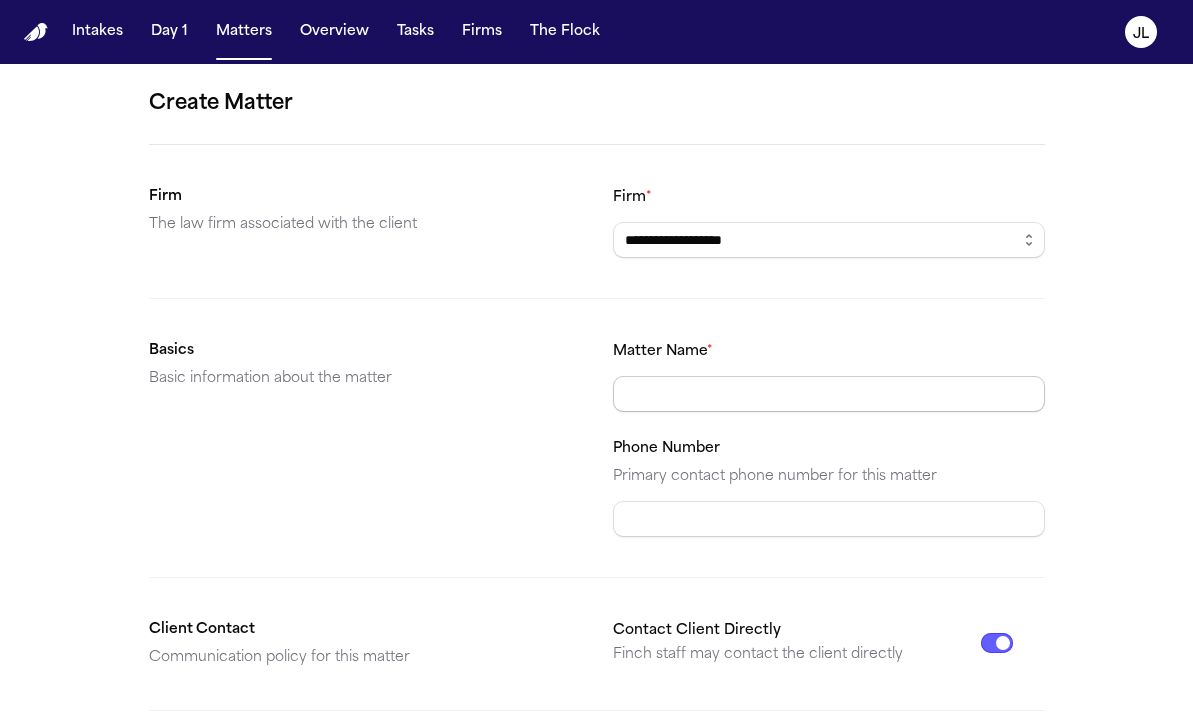 click on "Matter Name  *" at bounding box center [829, 394] 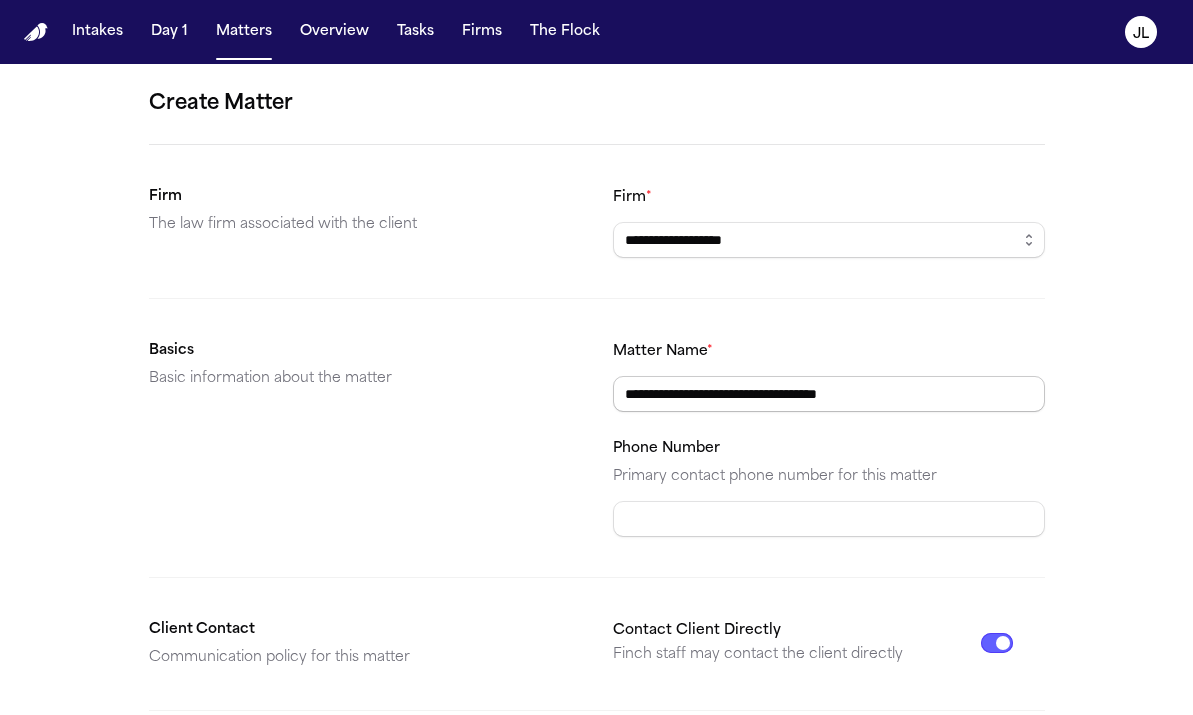 click on "**********" at bounding box center (829, 394) 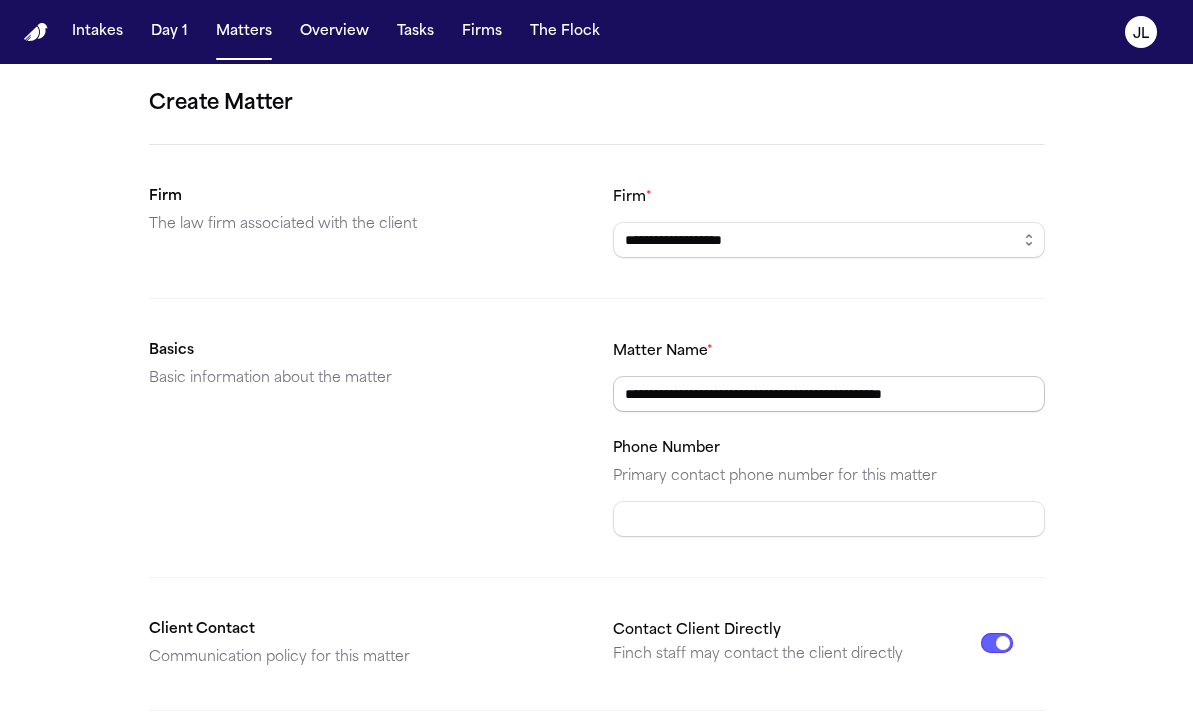 drag, startPoint x: 813, startPoint y: 393, endPoint x: 724, endPoint y: 393, distance: 89 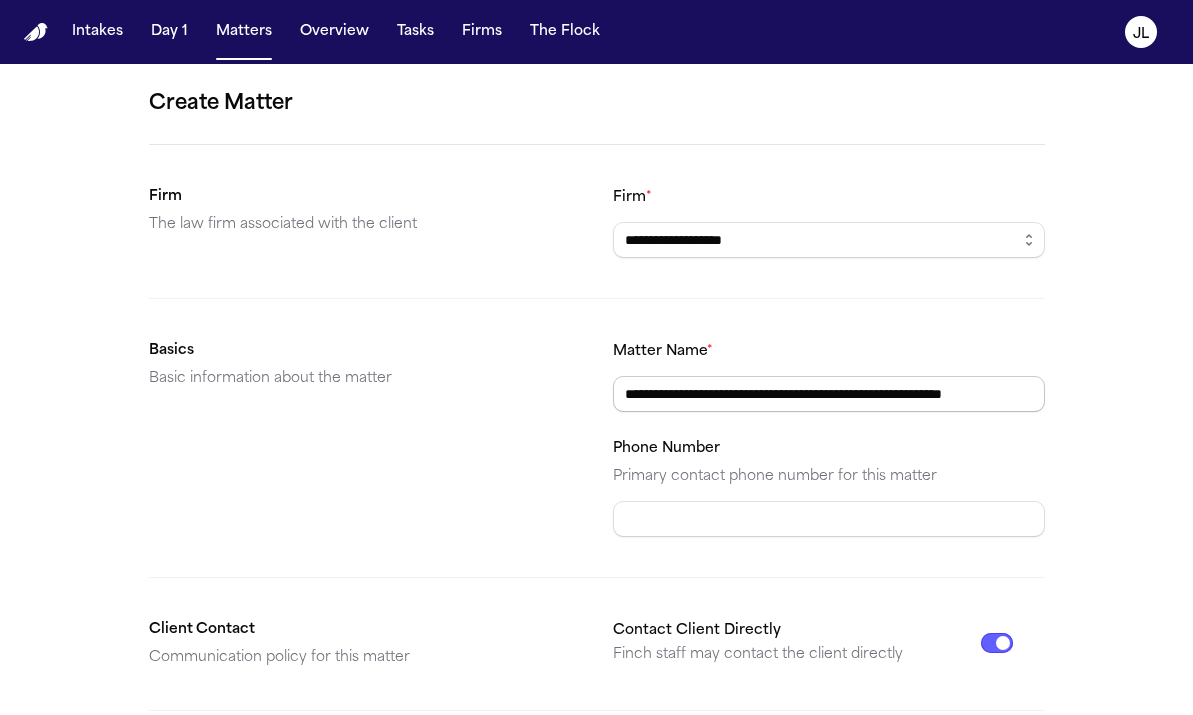 scroll, scrollTop: 0, scrollLeft: 32, axis: horizontal 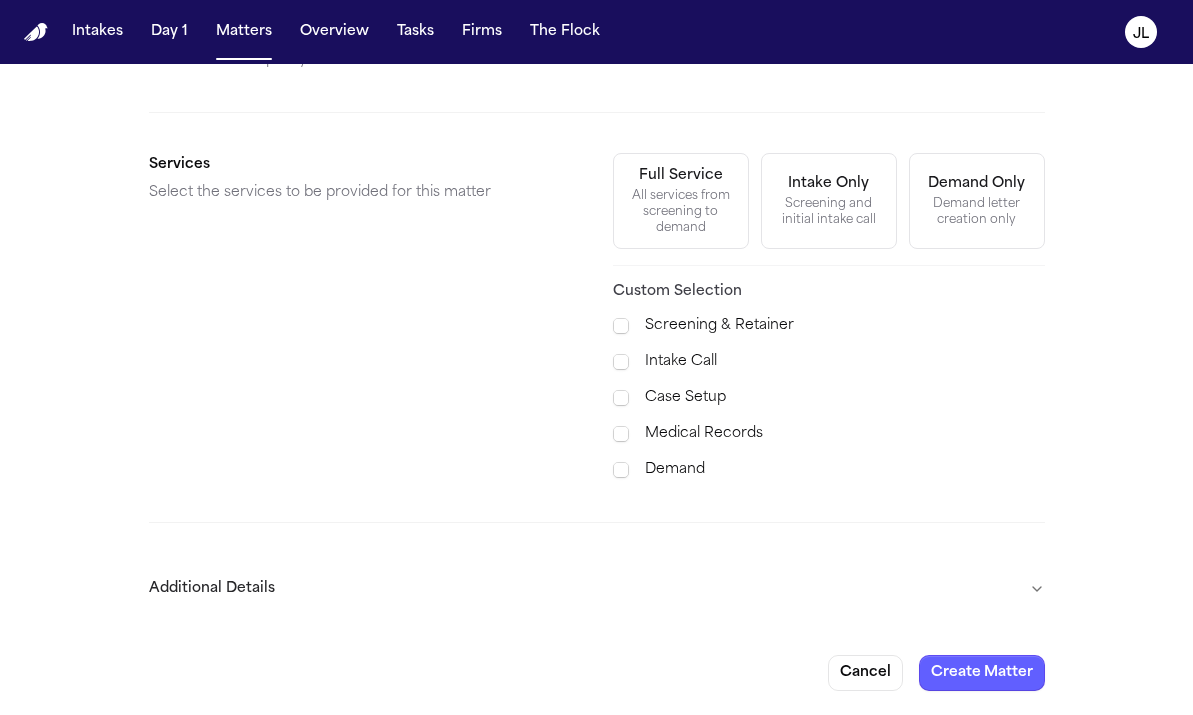 type on "**********" 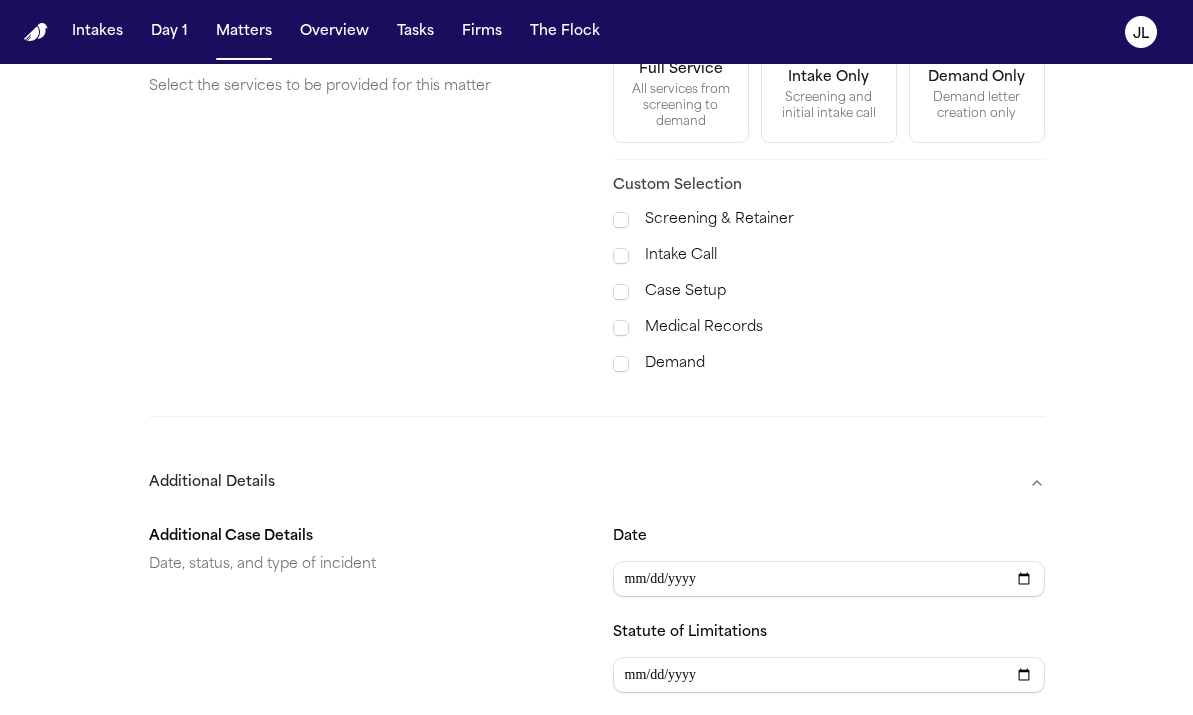scroll, scrollTop: 710, scrollLeft: 0, axis: vertical 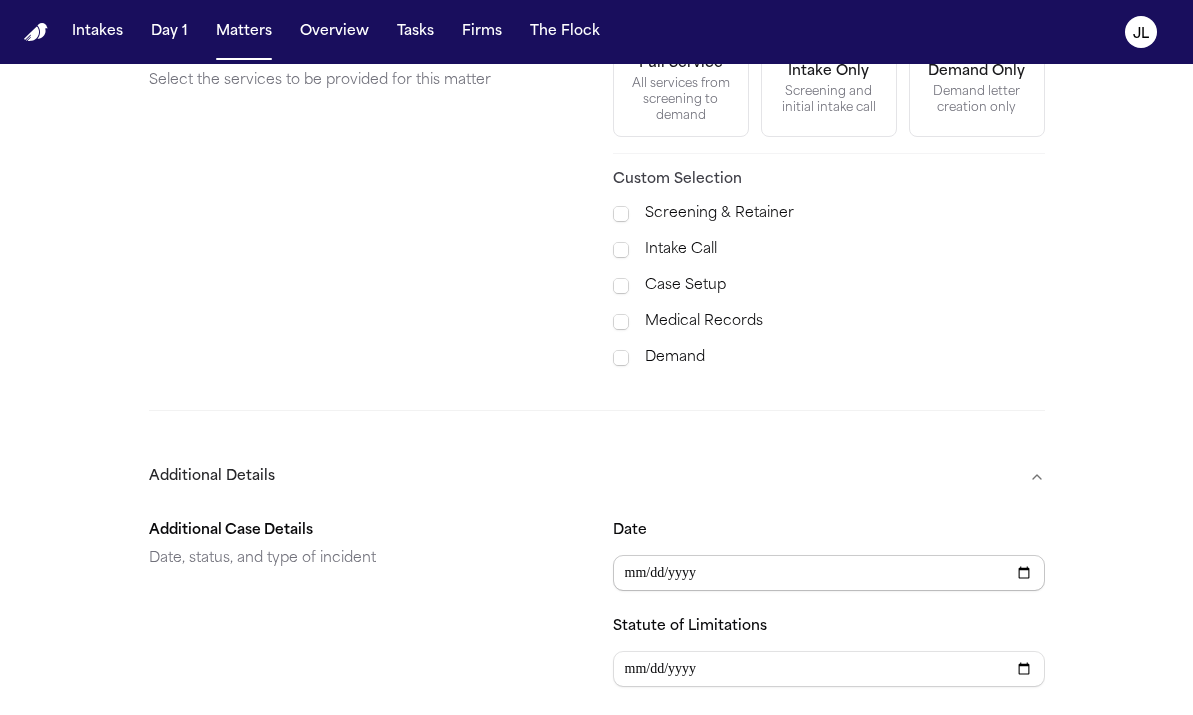 type on "**********" 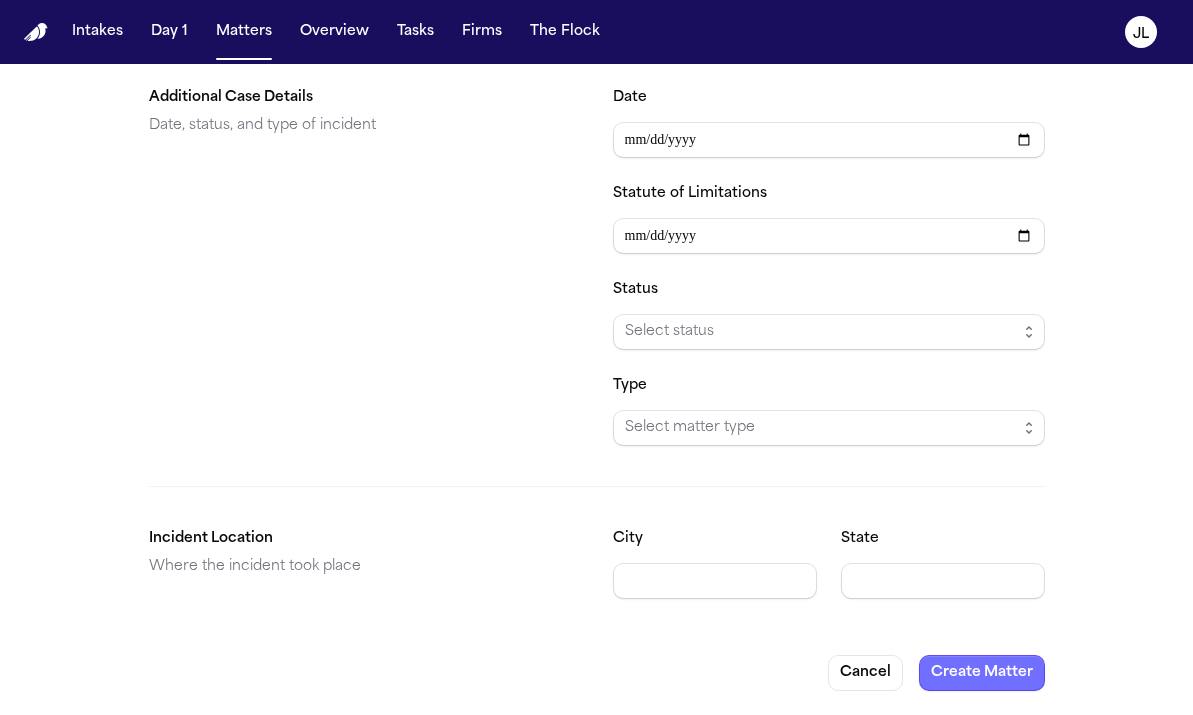 click on "Create Matter" at bounding box center [982, 673] 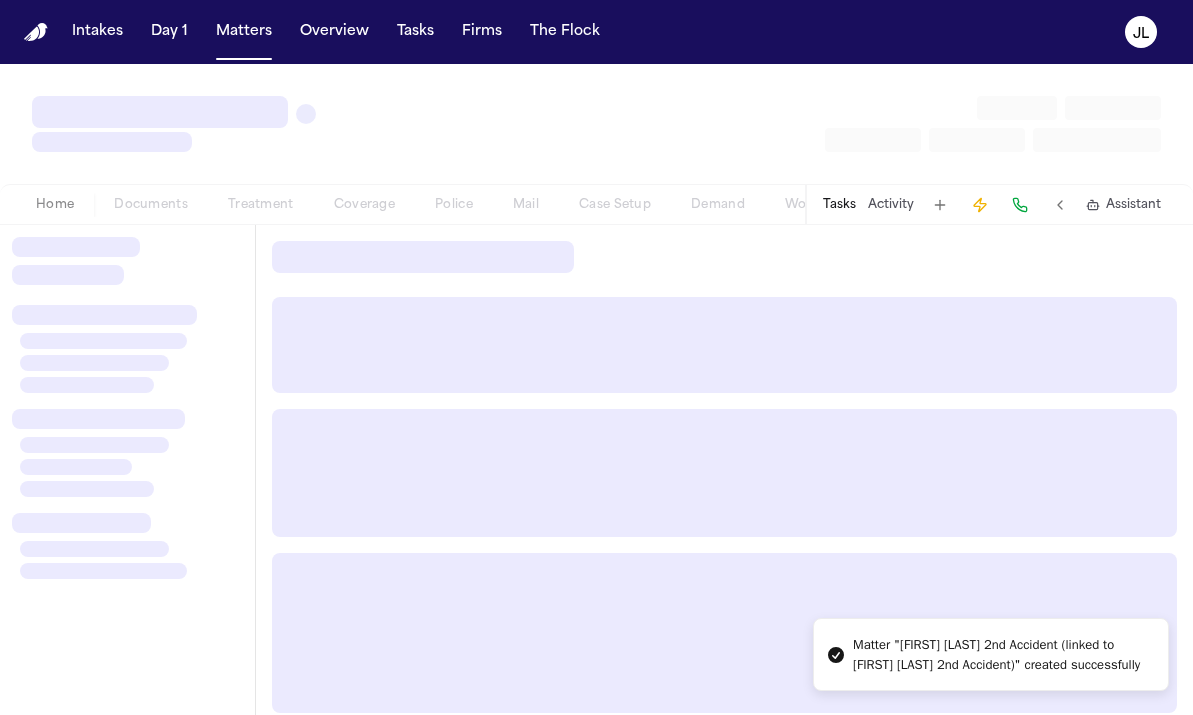 scroll, scrollTop: 0, scrollLeft: 0, axis: both 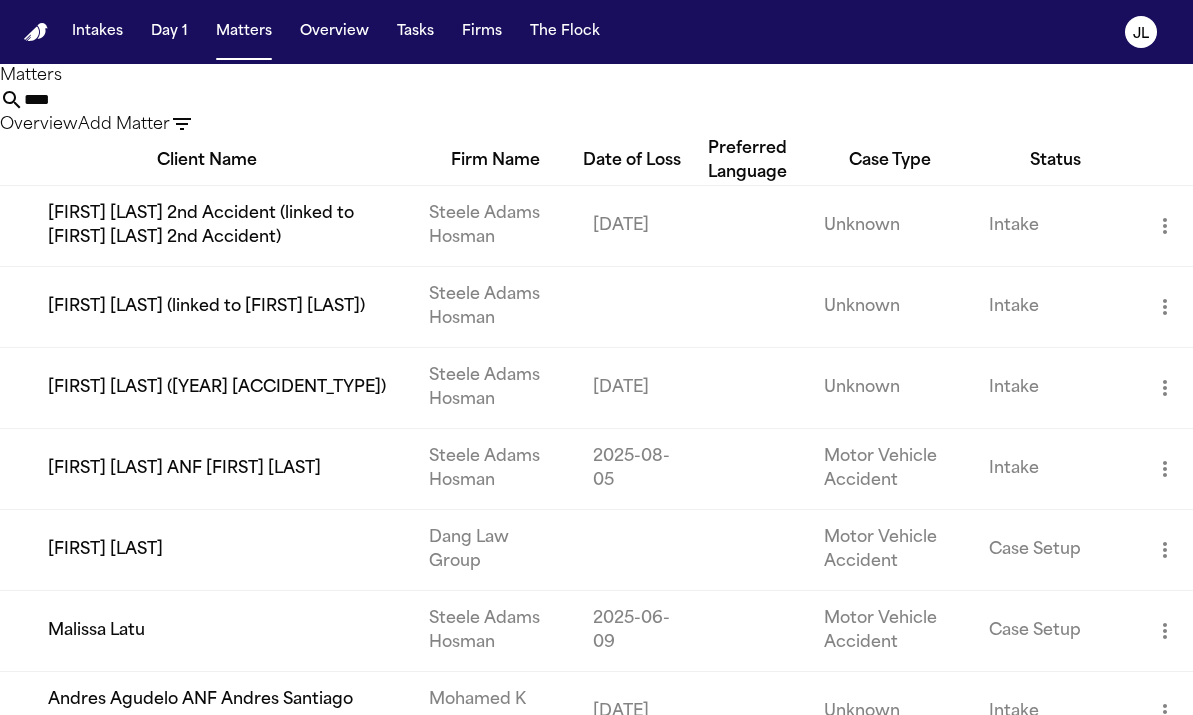 click on "[FIRST] [LAST] (linked to [FIRST] [LAST])" at bounding box center [206, 306] 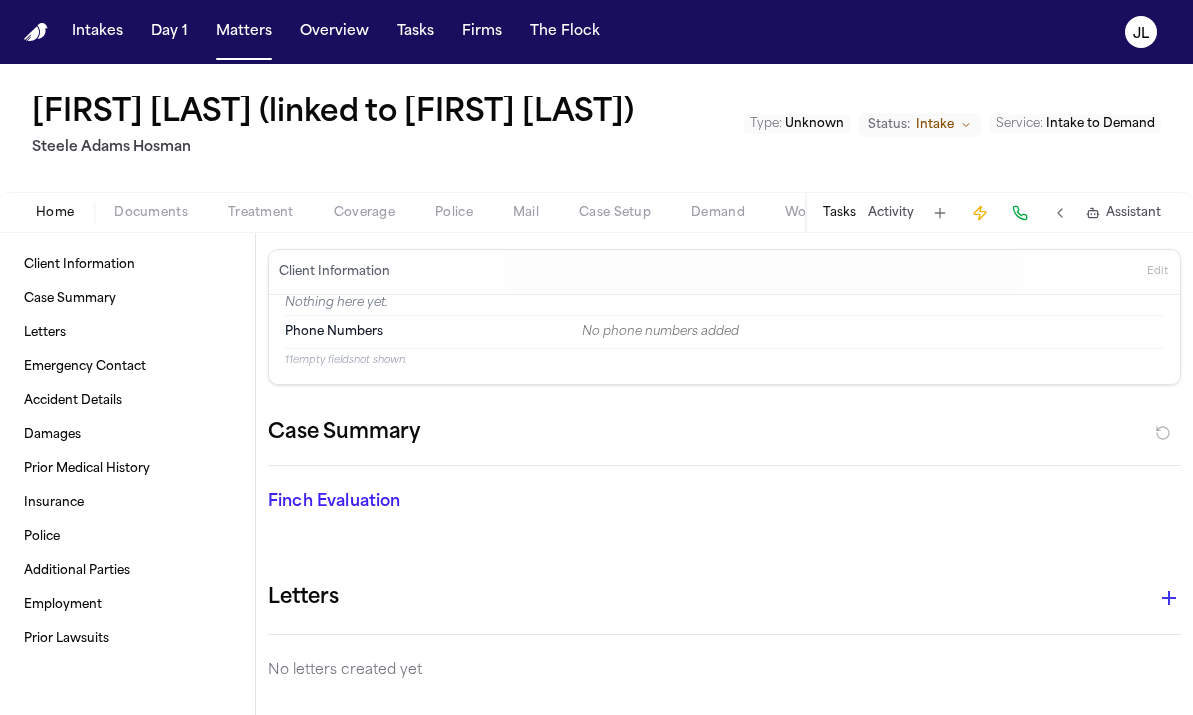 click on "Edit" at bounding box center [1157, 272] 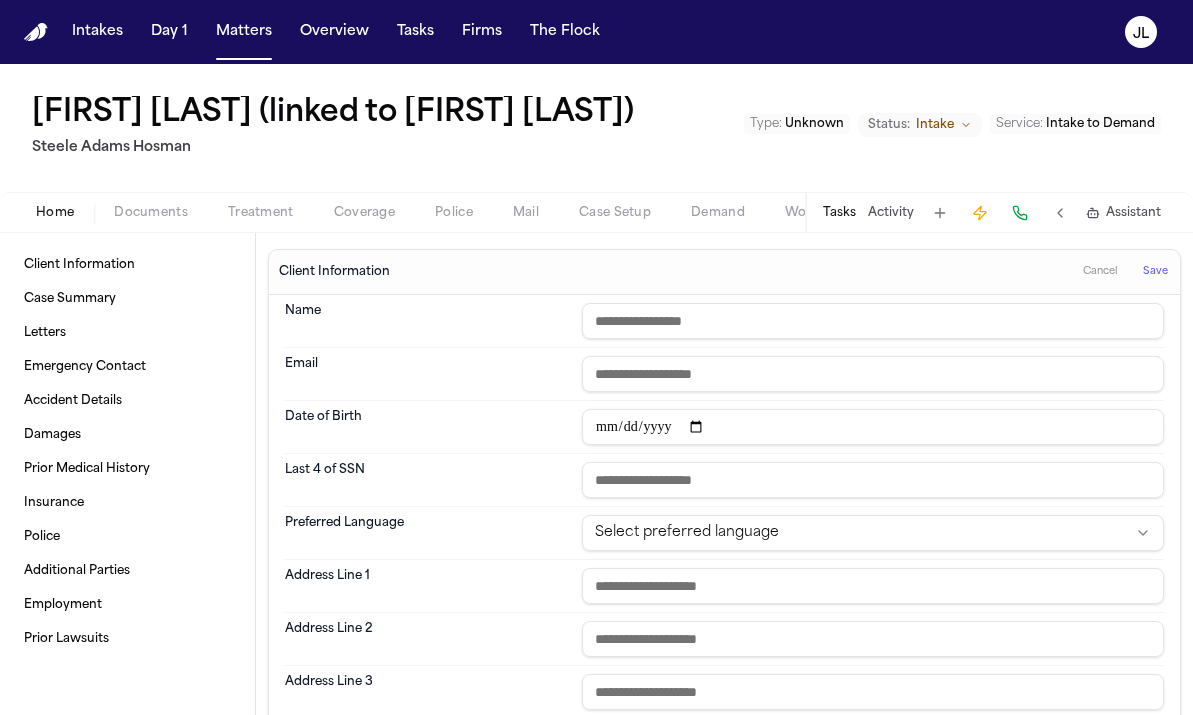 click at bounding box center (873, 427) 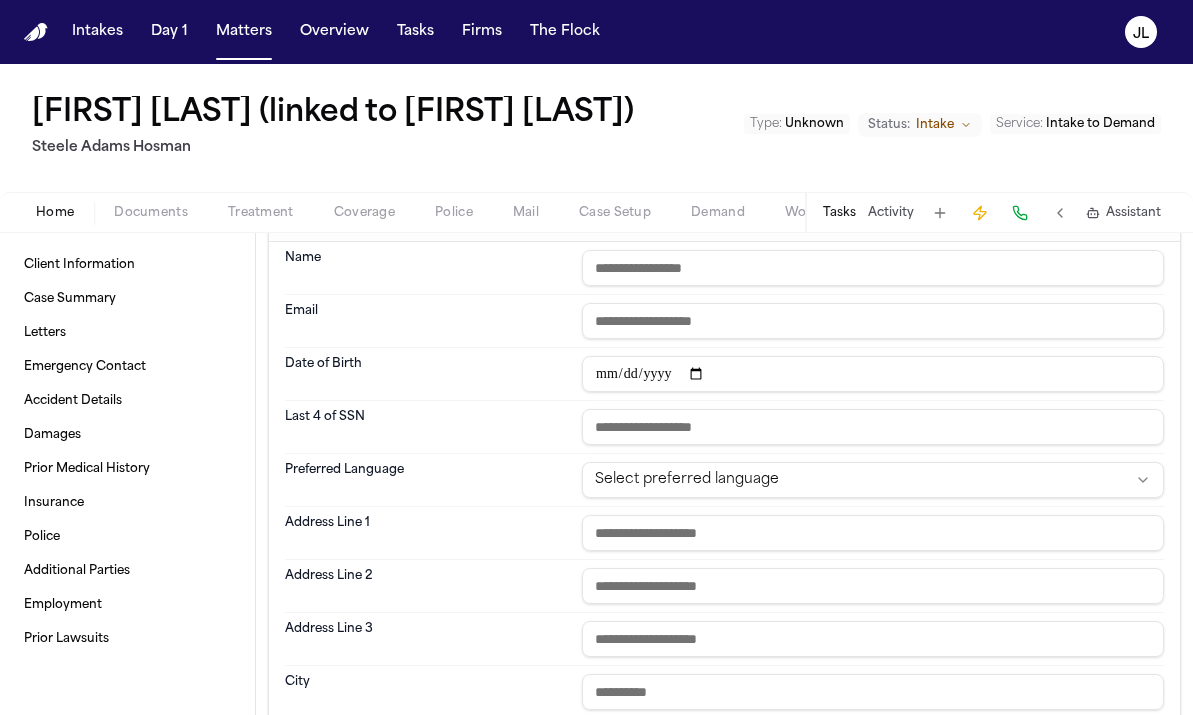 scroll, scrollTop: 0, scrollLeft: 0, axis: both 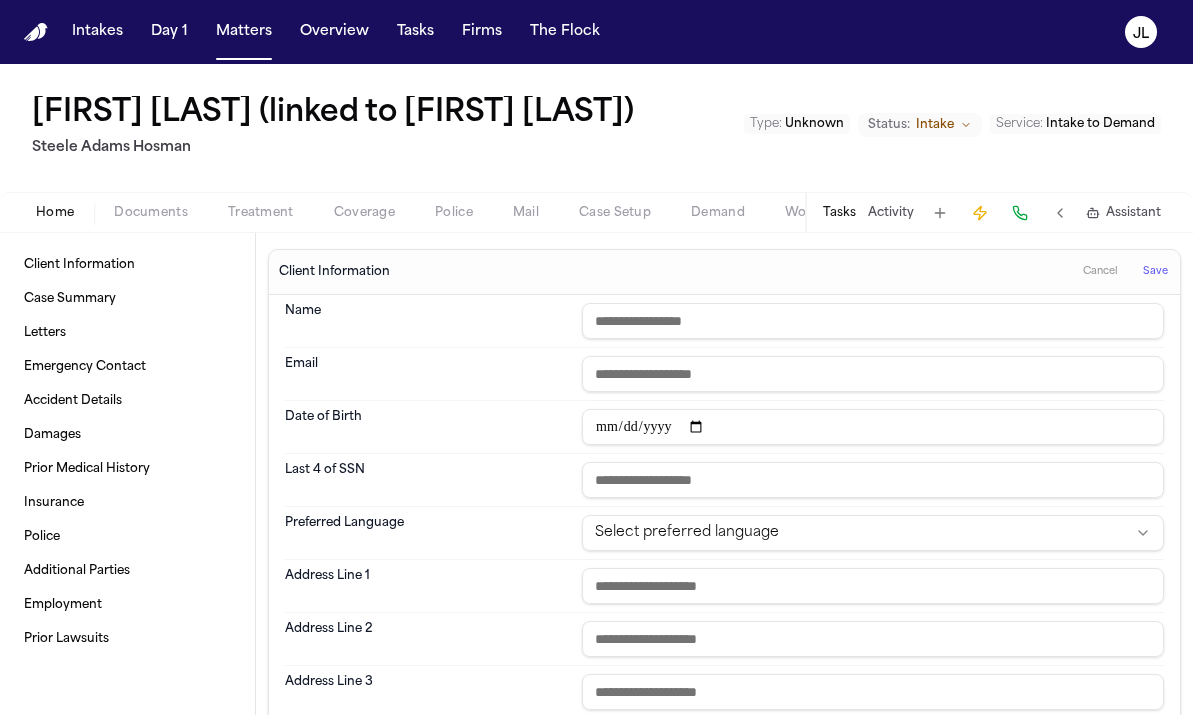 click on "Cancel" at bounding box center (1100, 272) 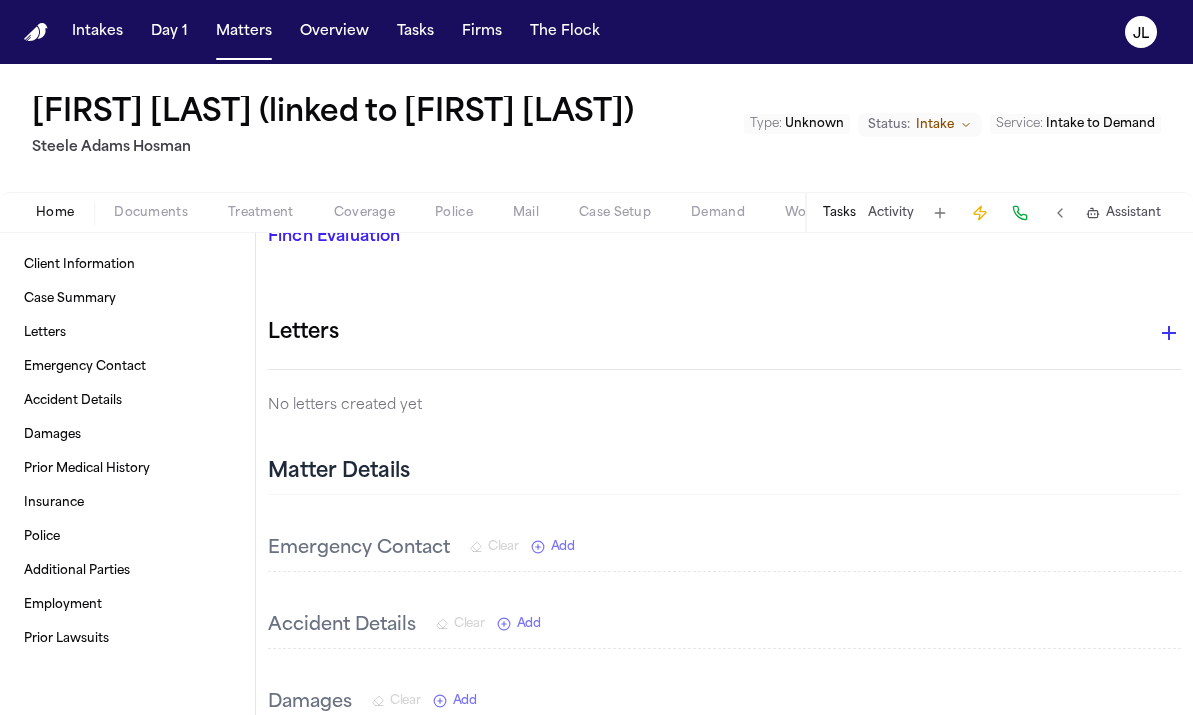 scroll, scrollTop: 269, scrollLeft: 0, axis: vertical 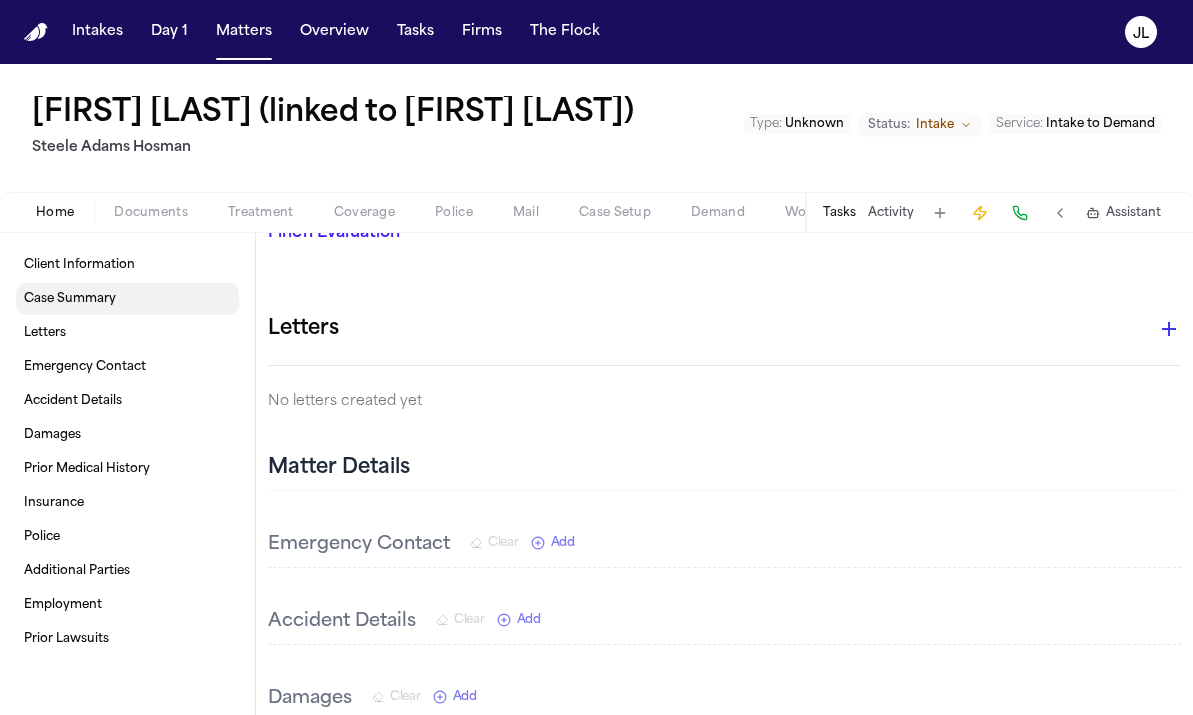 click on "Case Summary" at bounding box center [127, 299] 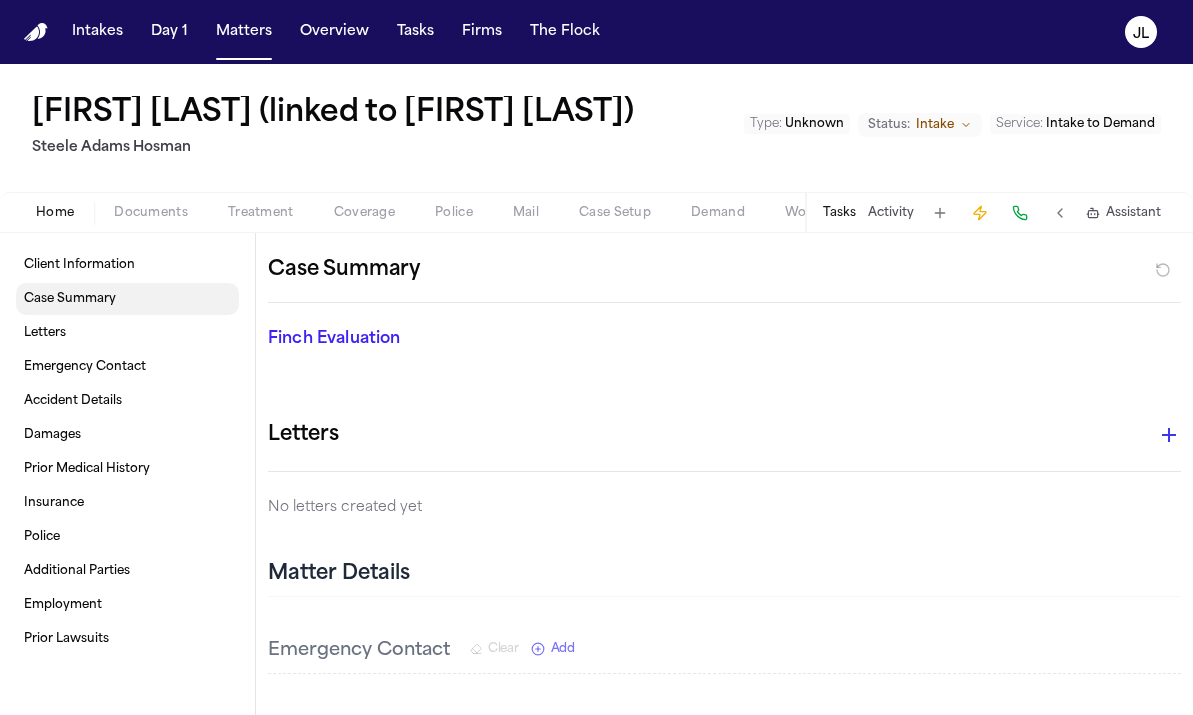 scroll, scrollTop: 160, scrollLeft: 0, axis: vertical 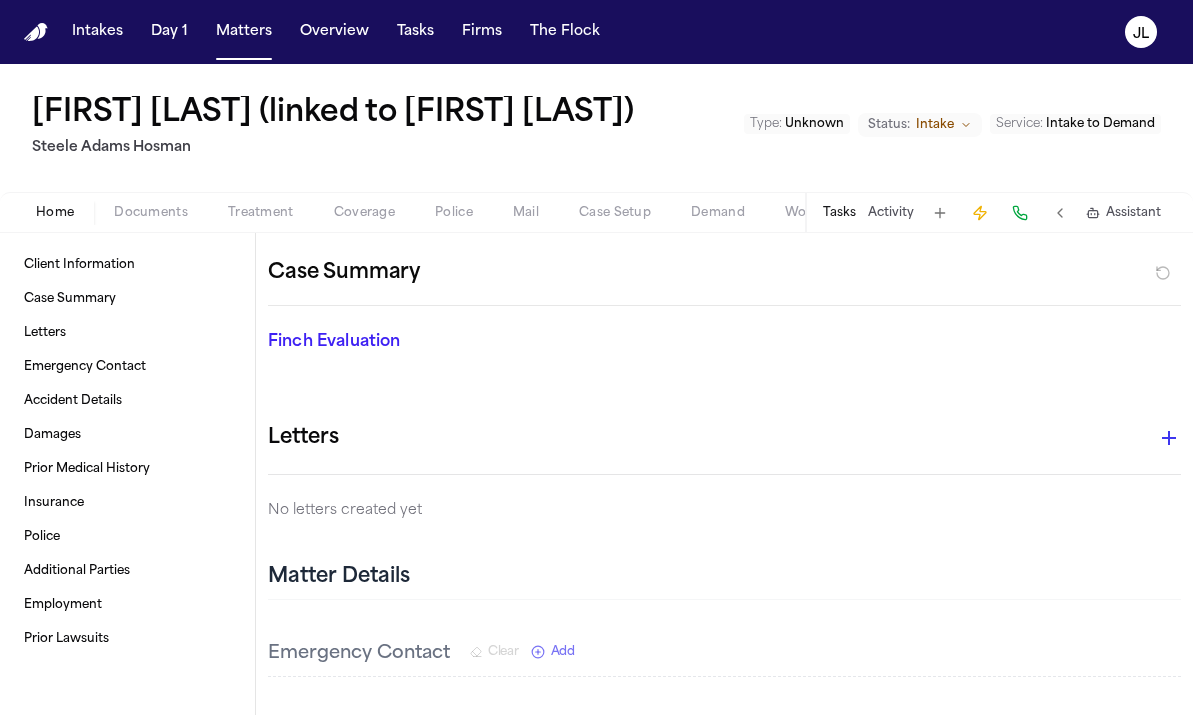 click on "Intakes Day 1 Matters Overview Tasks Firms The Flock JL" at bounding box center [596, 32] 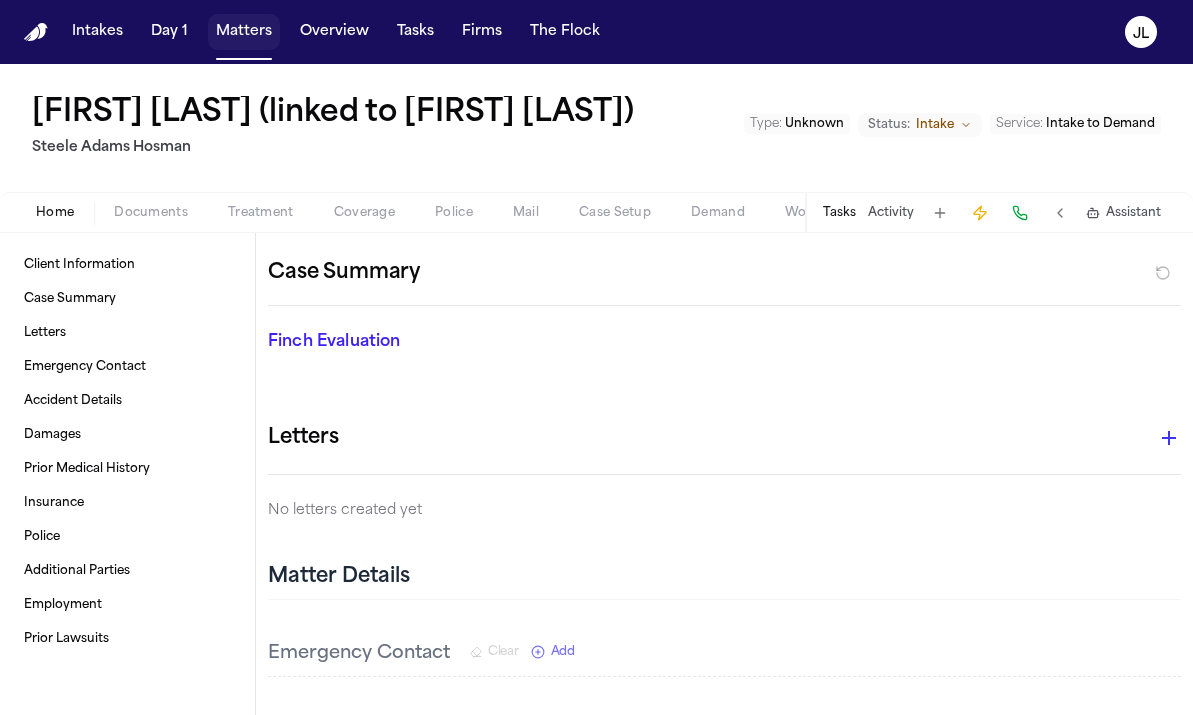 click on "Matters" at bounding box center (244, 32) 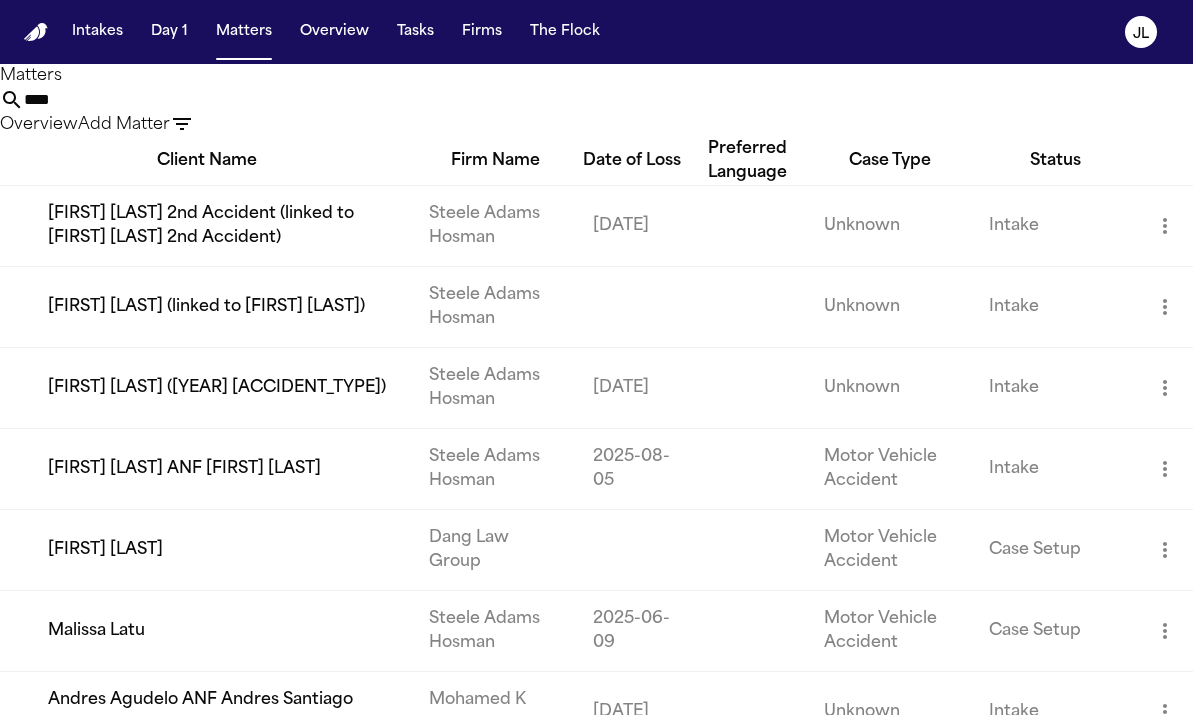 click on "Add Matter" at bounding box center (124, 125) 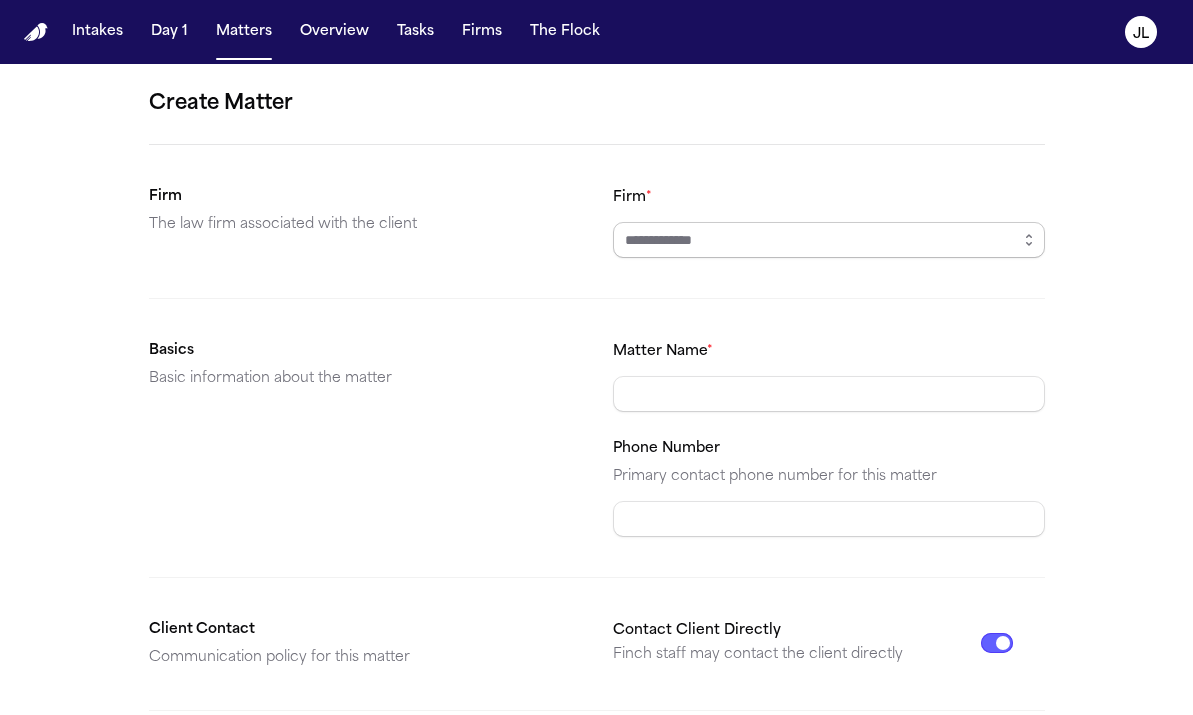 click on "Firm  *" at bounding box center [829, 240] 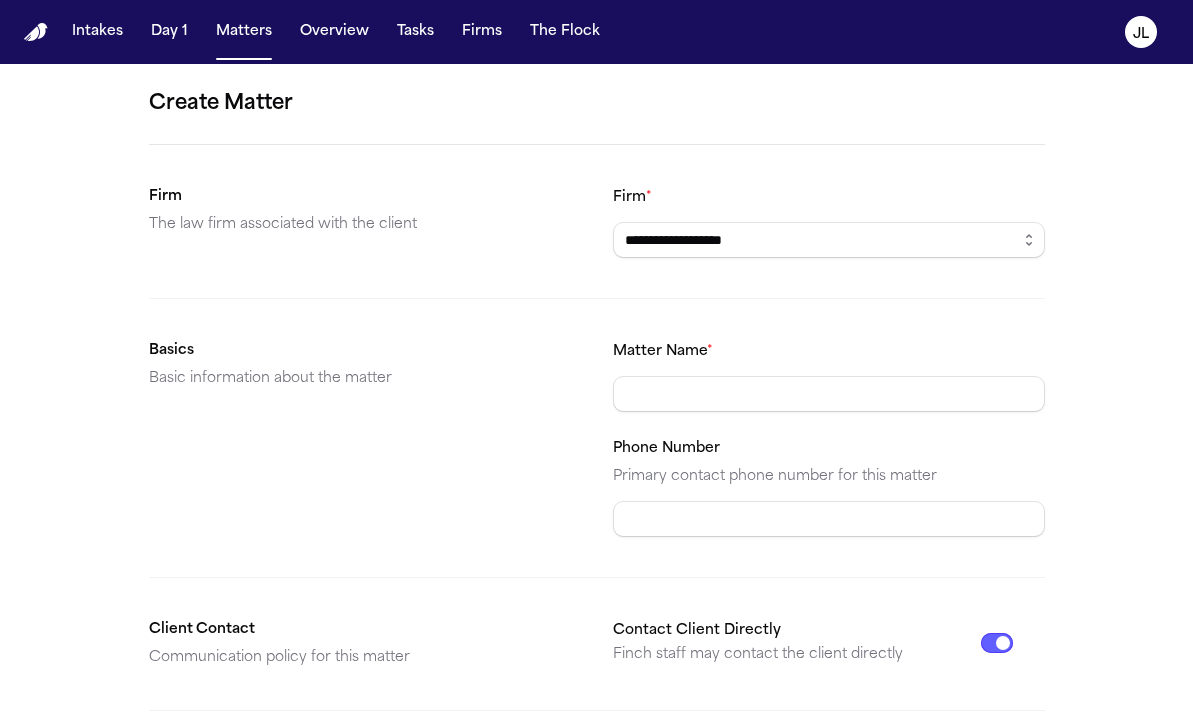 type on "**********" 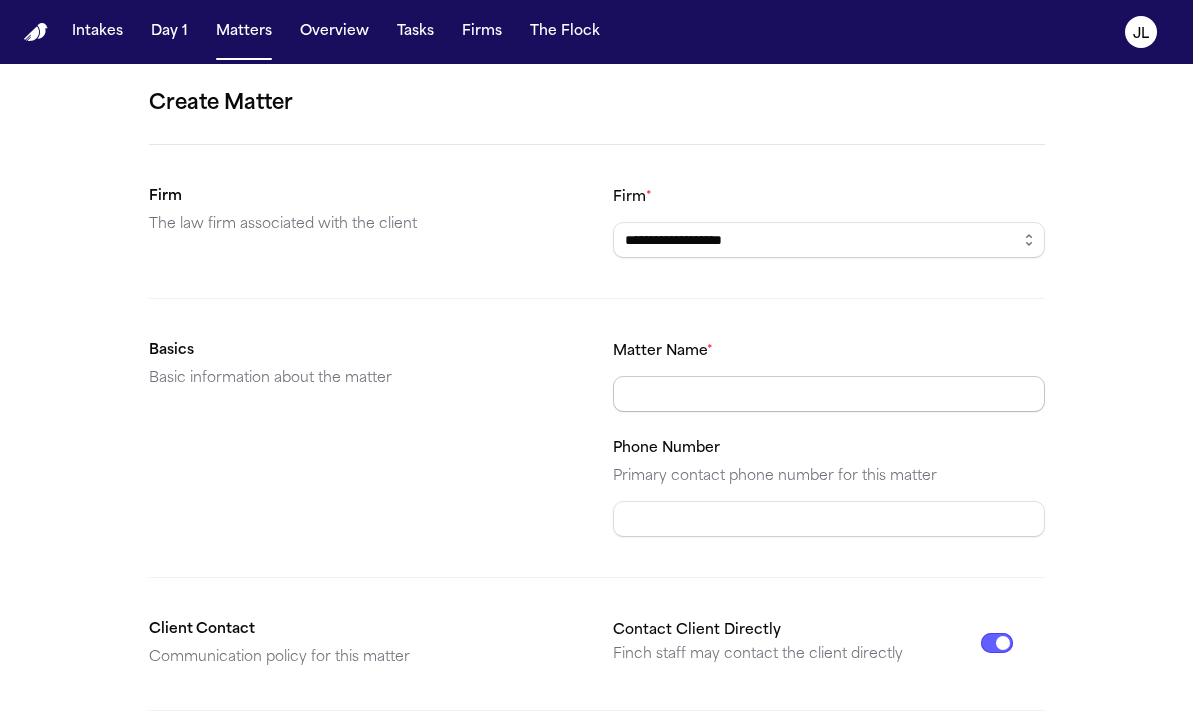 click on "Matter Name  *" at bounding box center [829, 394] 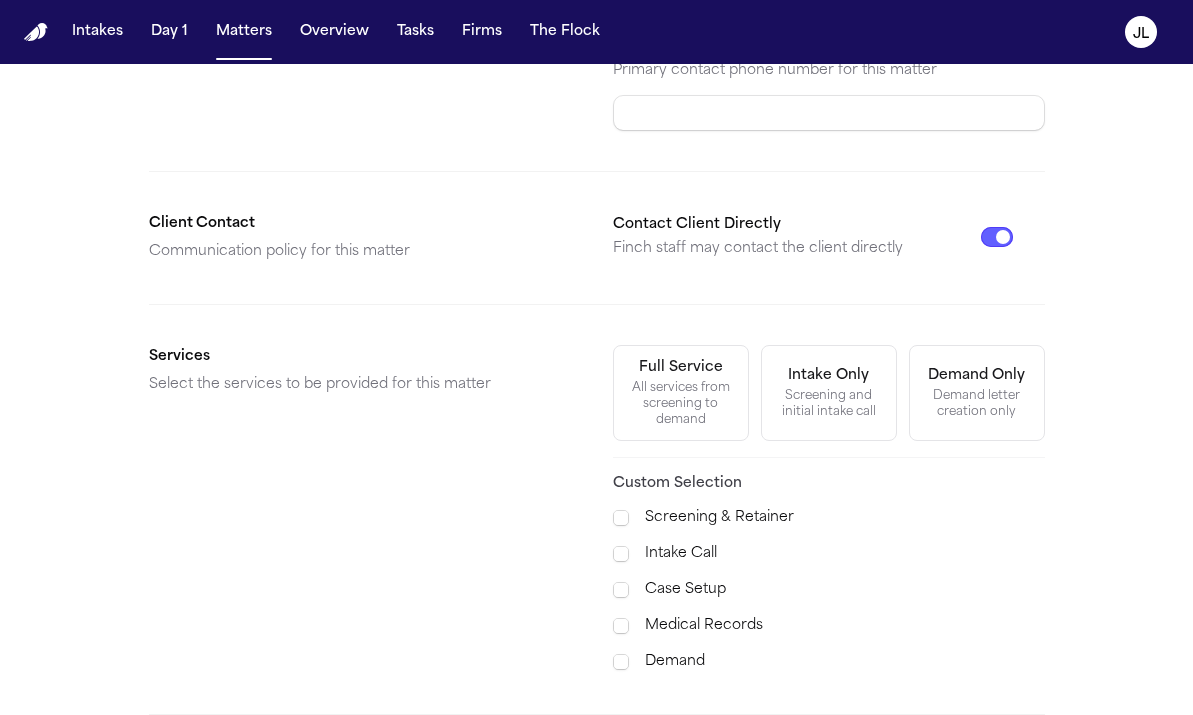 scroll, scrollTop: 598, scrollLeft: 0, axis: vertical 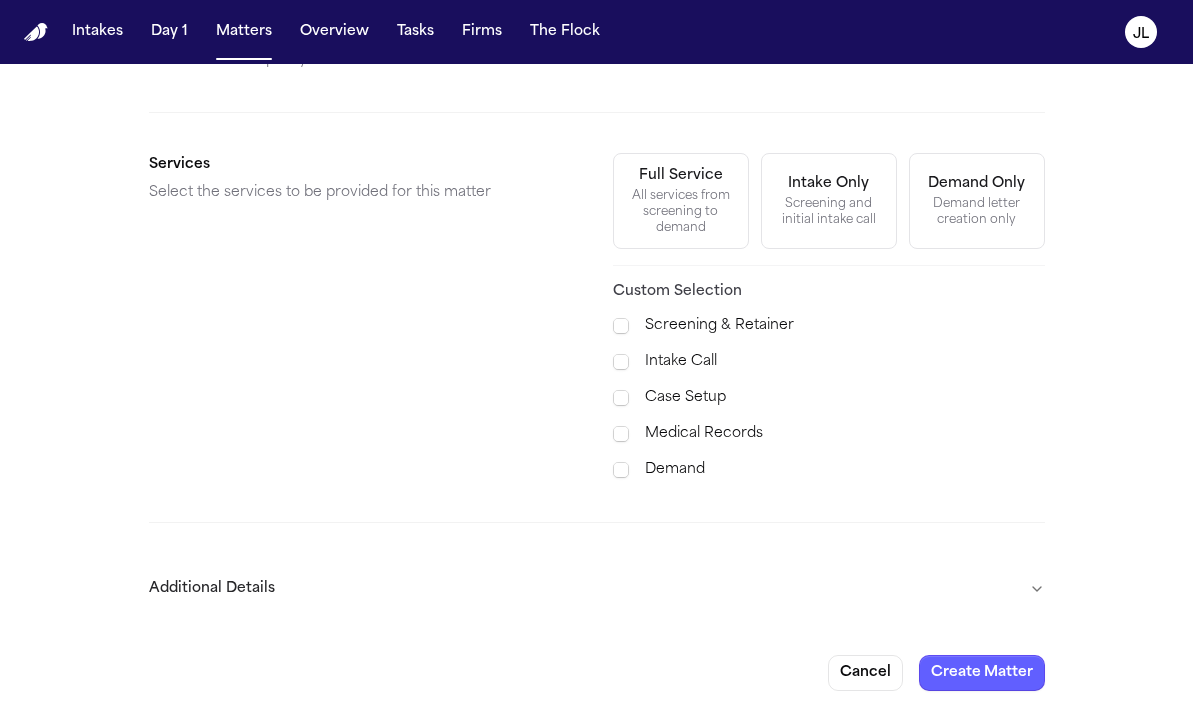 type on "**********" 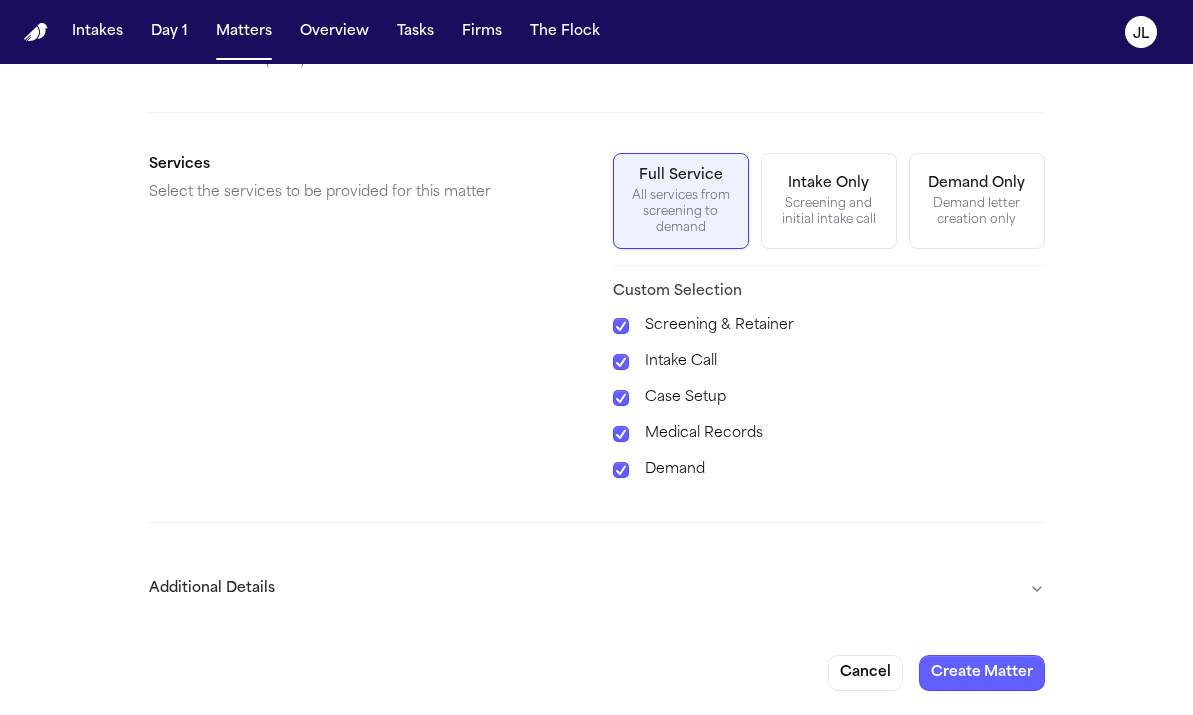 click on "Additional Details" at bounding box center [597, 589] 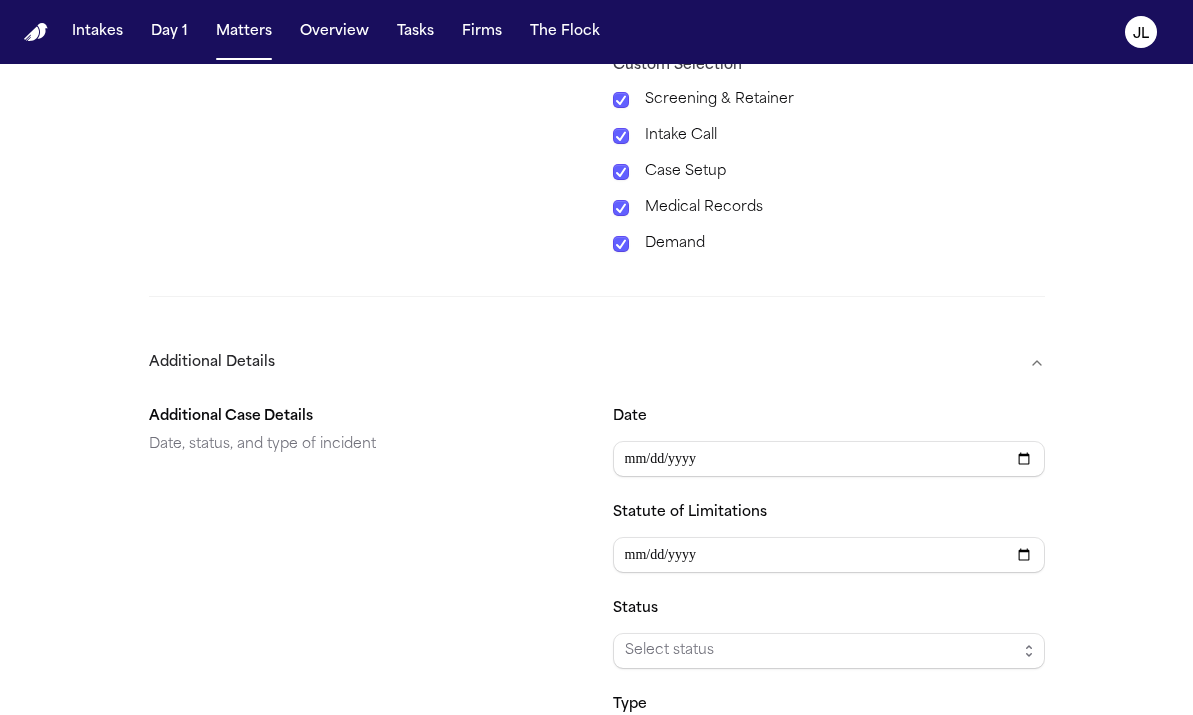 scroll, scrollTop: 855, scrollLeft: 0, axis: vertical 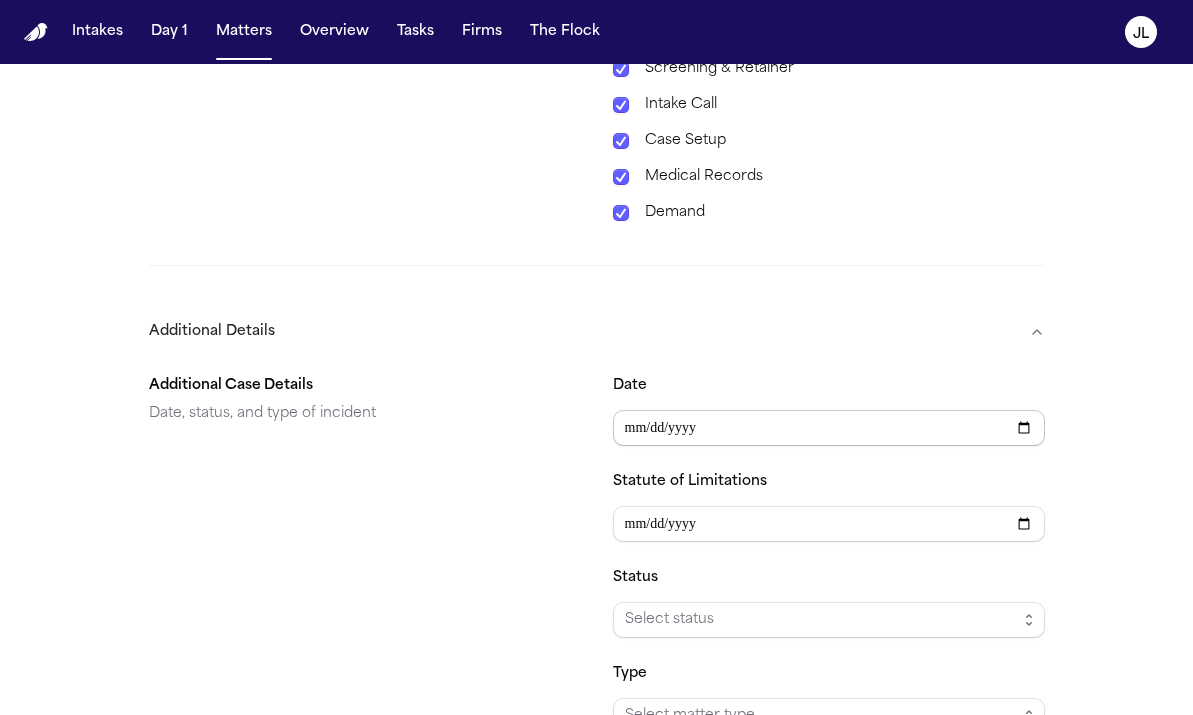 type on "**********" 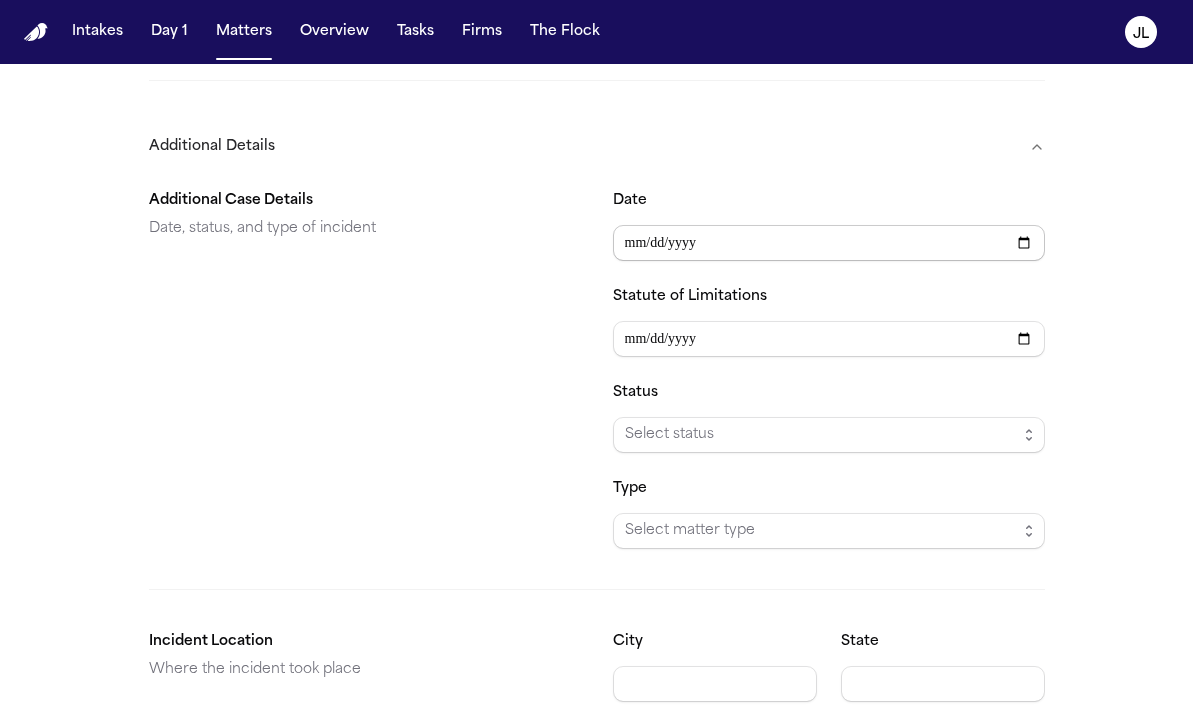 scroll, scrollTop: 1143, scrollLeft: 0, axis: vertical 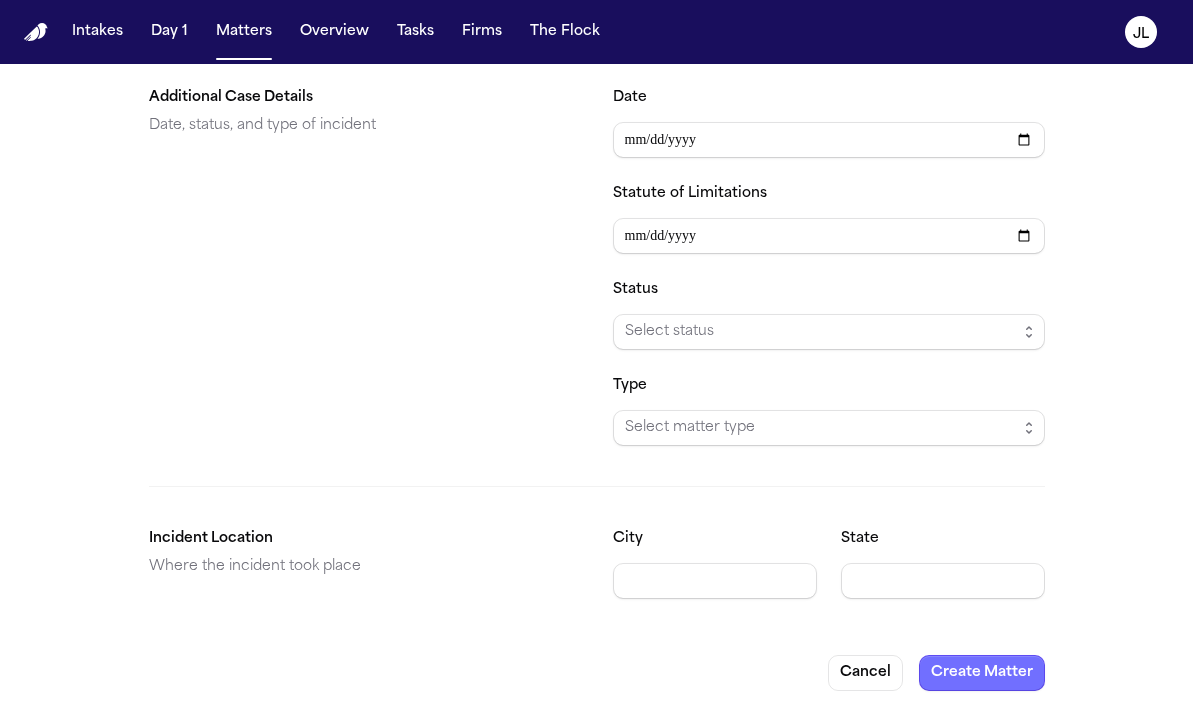 click on "Create Matter" at bounding box center (982, 673) 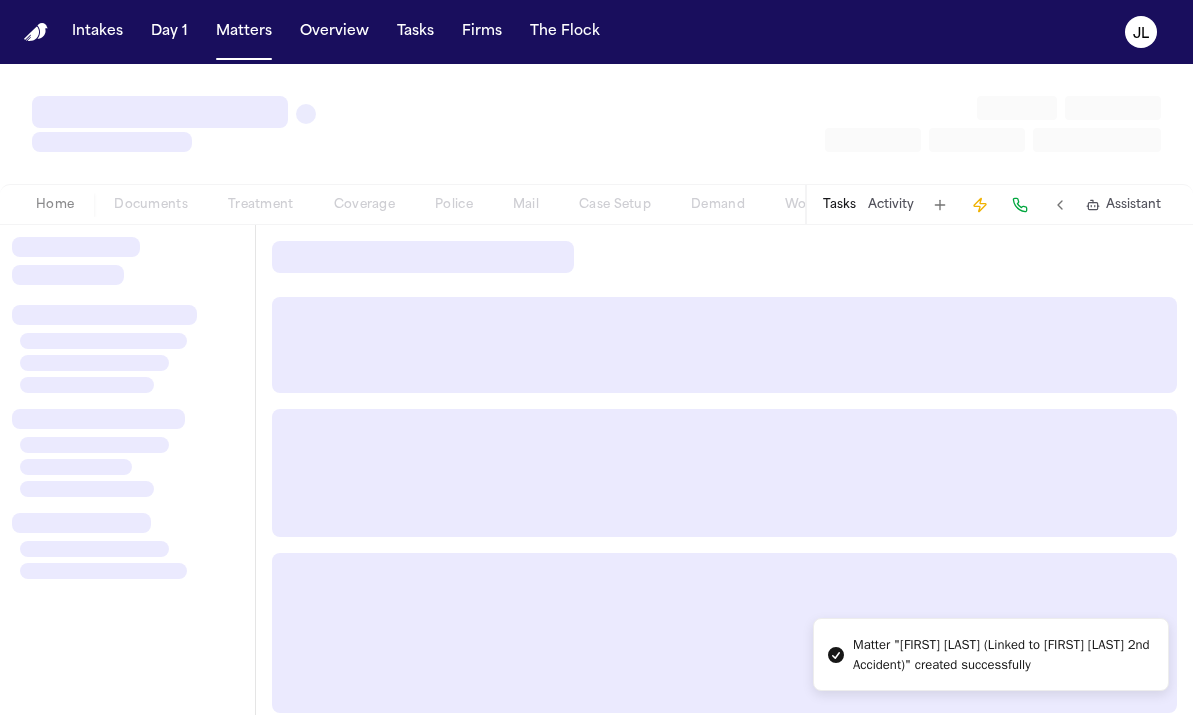 scroll, scrollTop: 0, scrollLeft: 0, axis: both 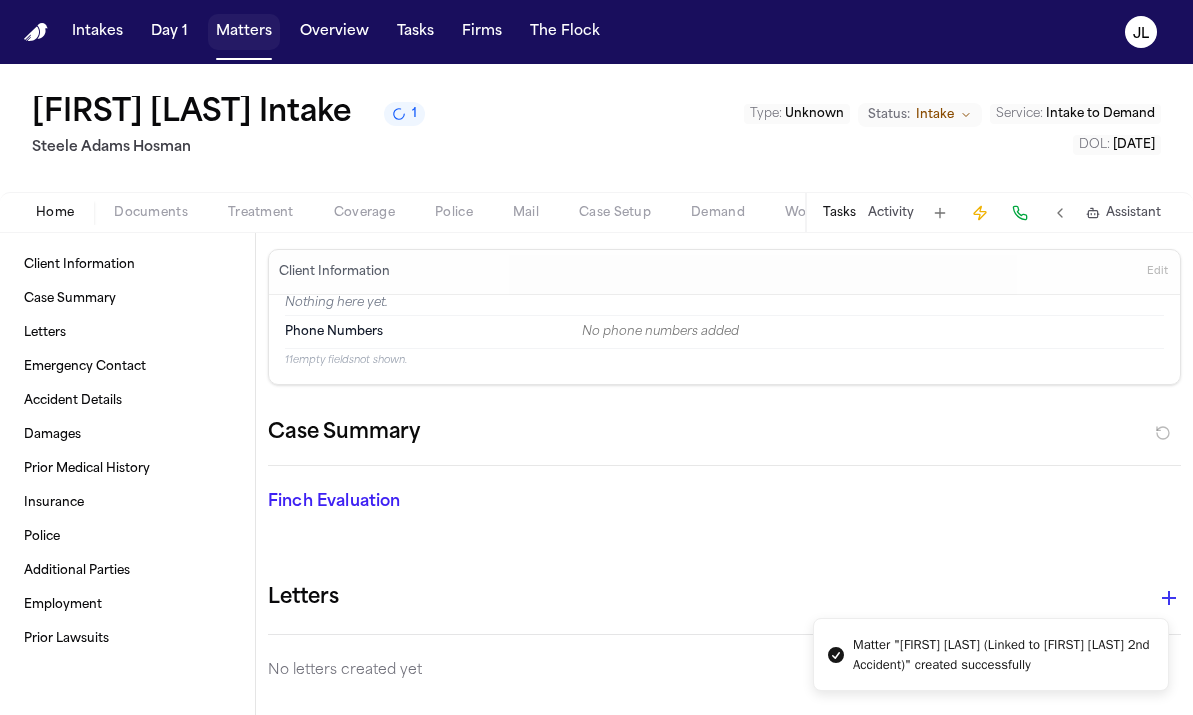 click on "Matters" at bounding box center [244, 32] 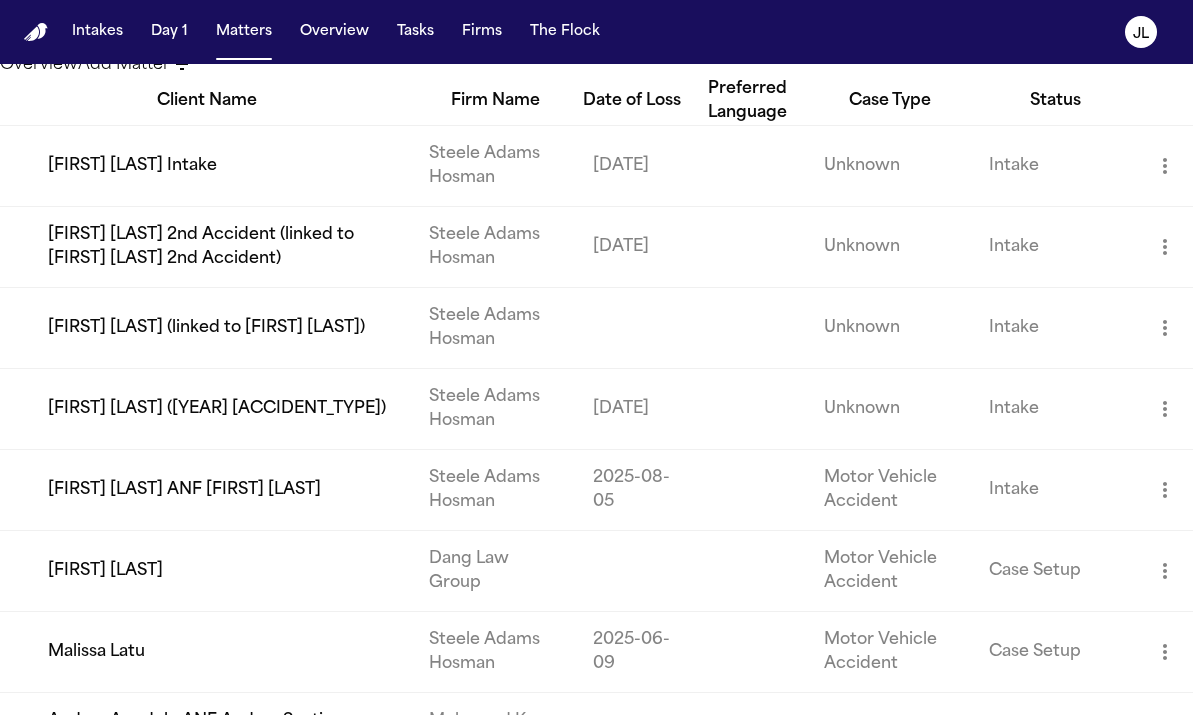 scroll, scrollTop: 70, scrollLeft: 0, axis: vertical 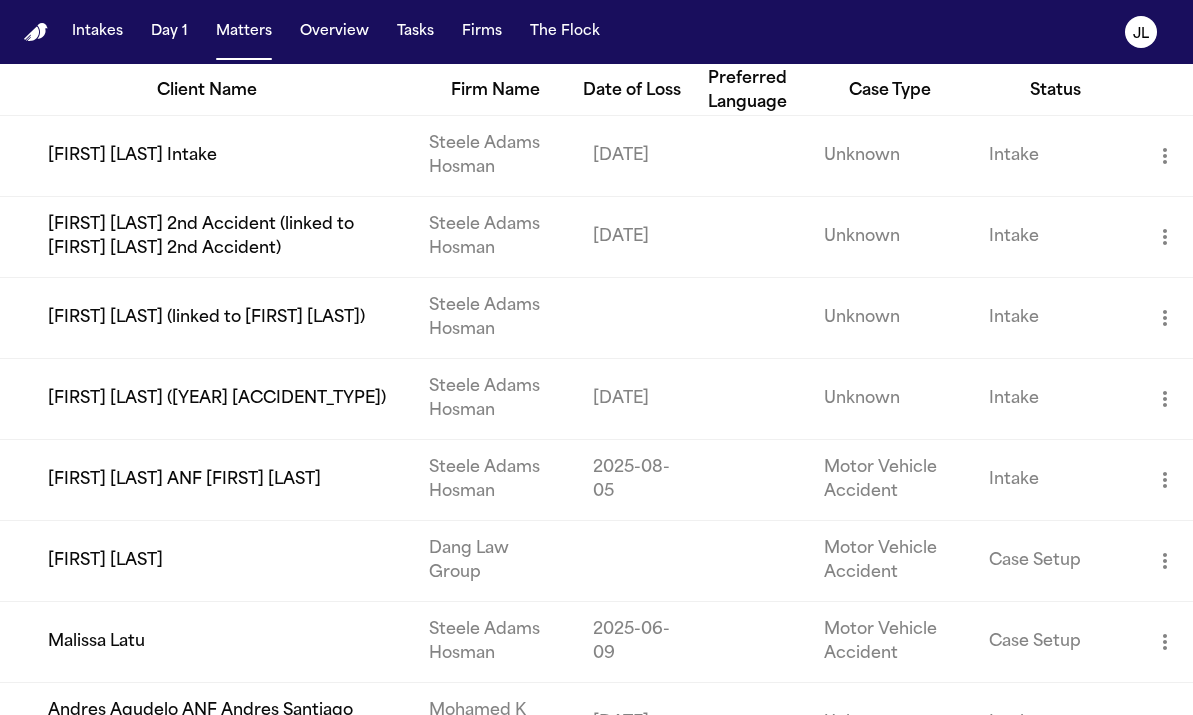 click on "[FIRST] [LAST] ([YEAR] [ACCIDENT_TYPE])" at bounding box center (206, 398) 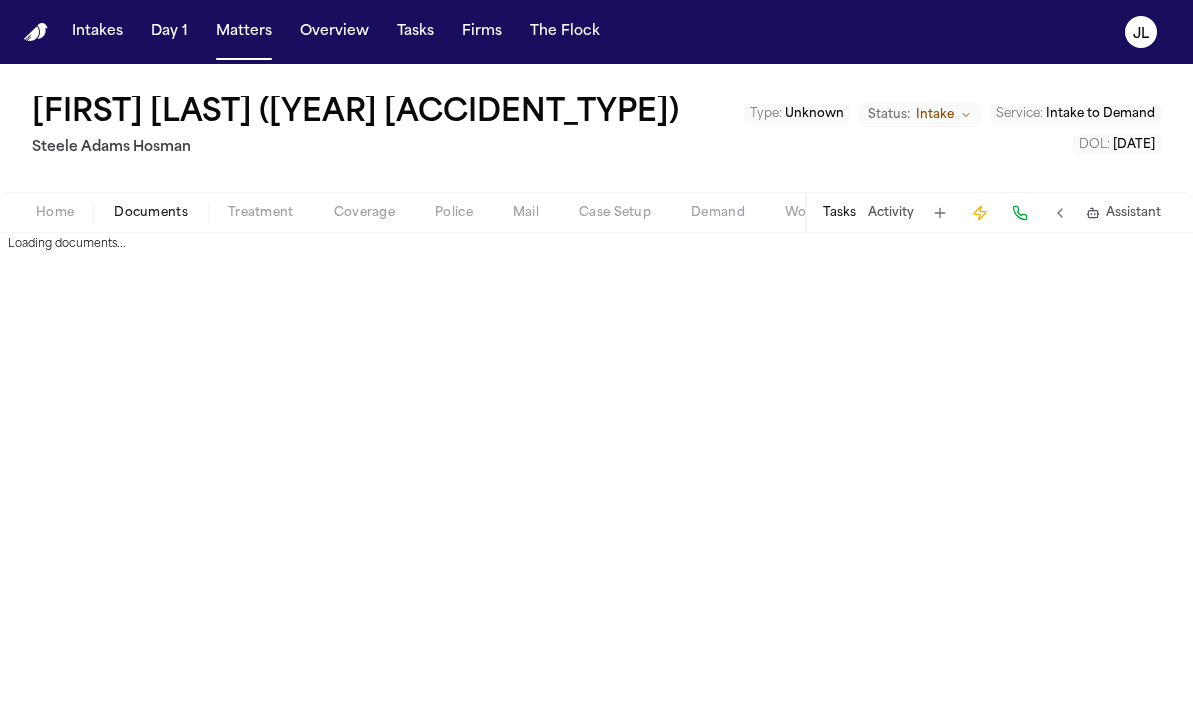 click on "Documents" at bounding box center [151, 213] 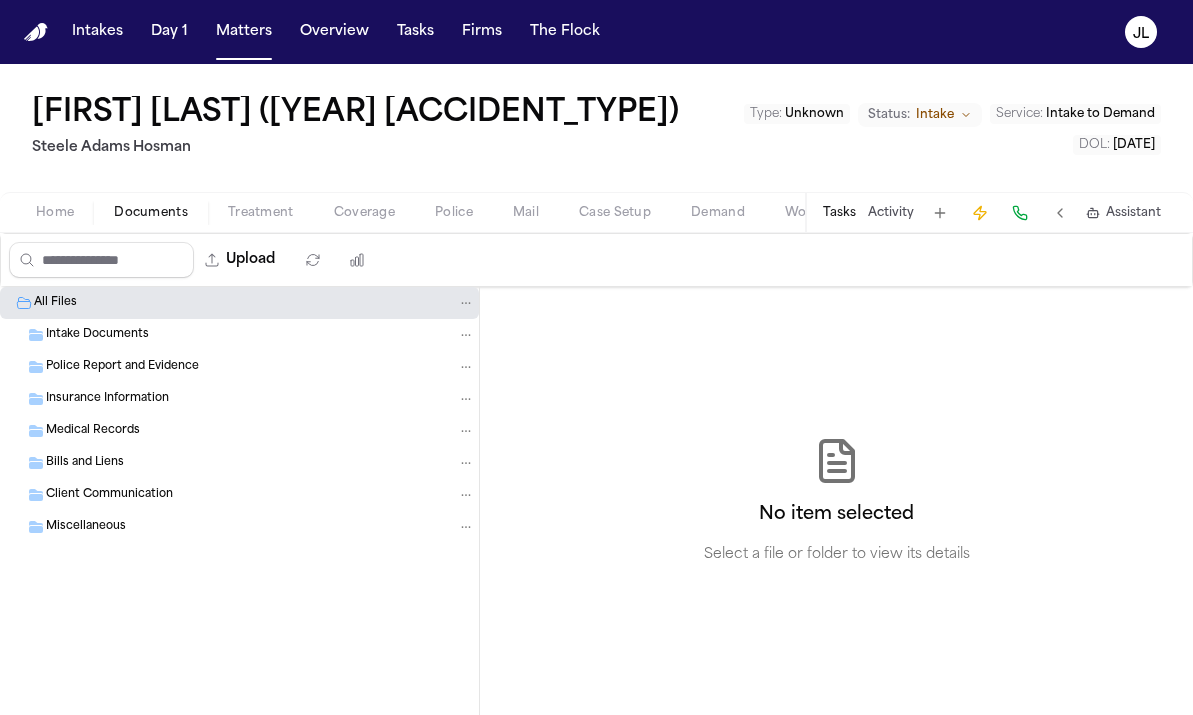 click on "Intake Documents" at bounding box center [260, 335] 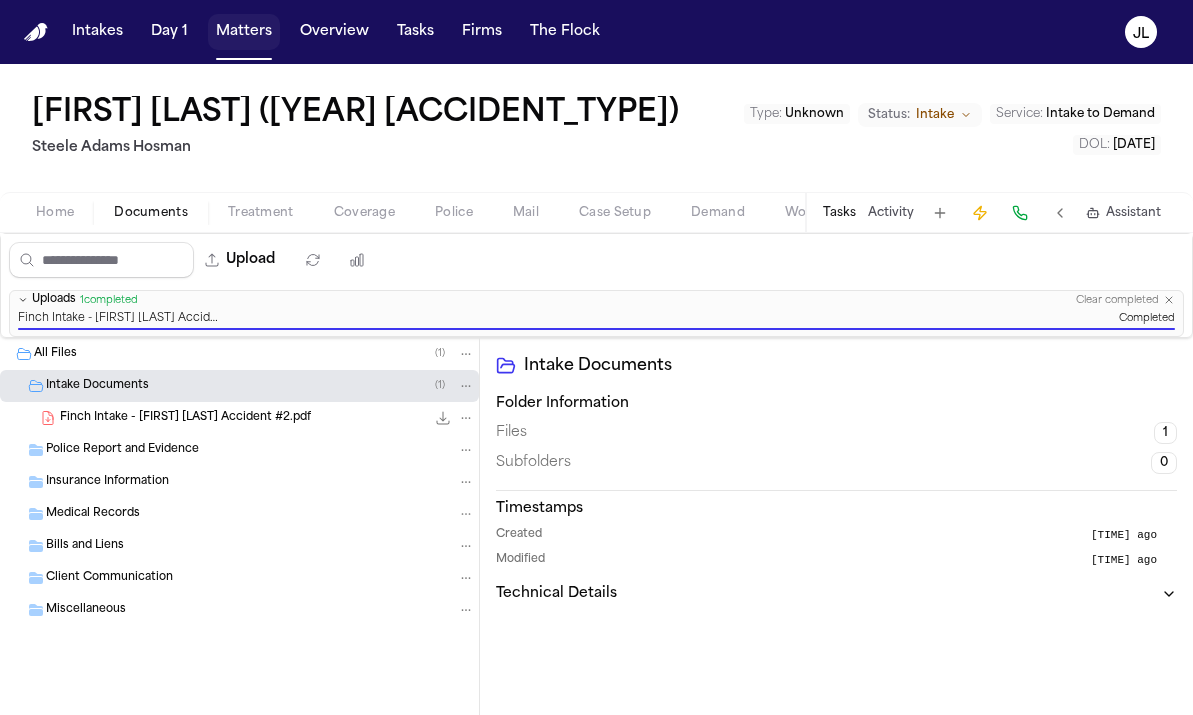 click on "Matters" at bounding box center [244, 32] 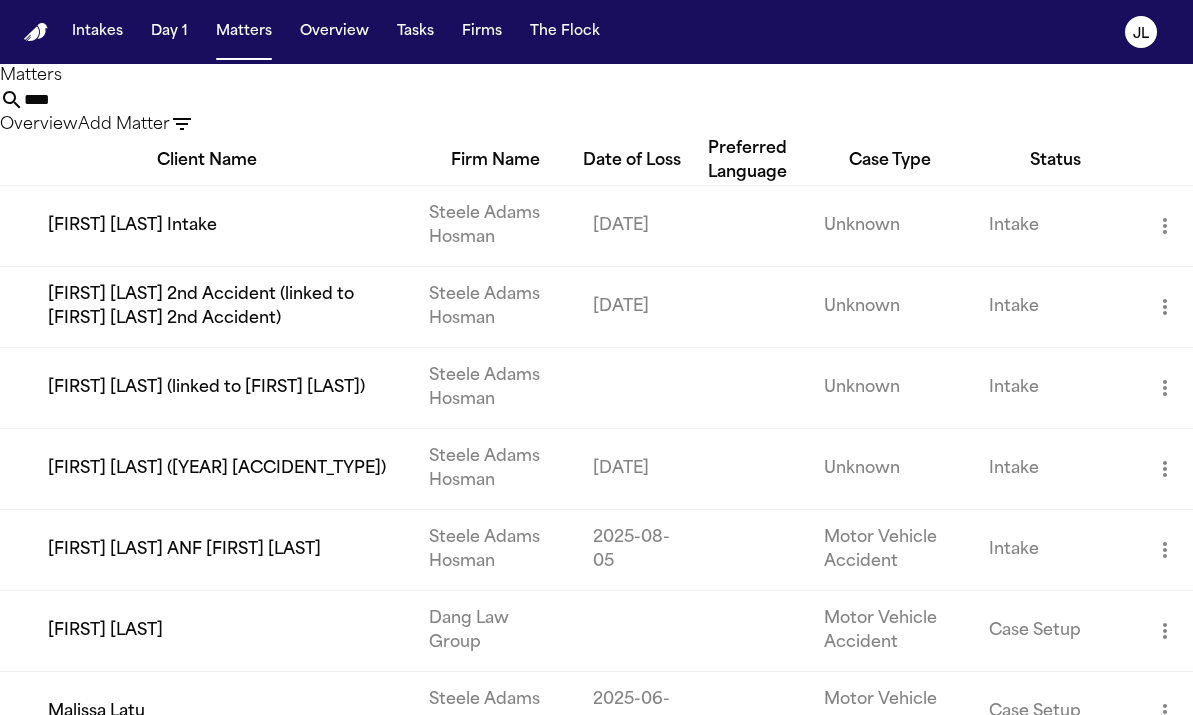 click on "[FIRST] [LAST] 2nd Accident (linked to [FIRST] [LAST] 2nd Accident)" at bounding box center (206, 306) 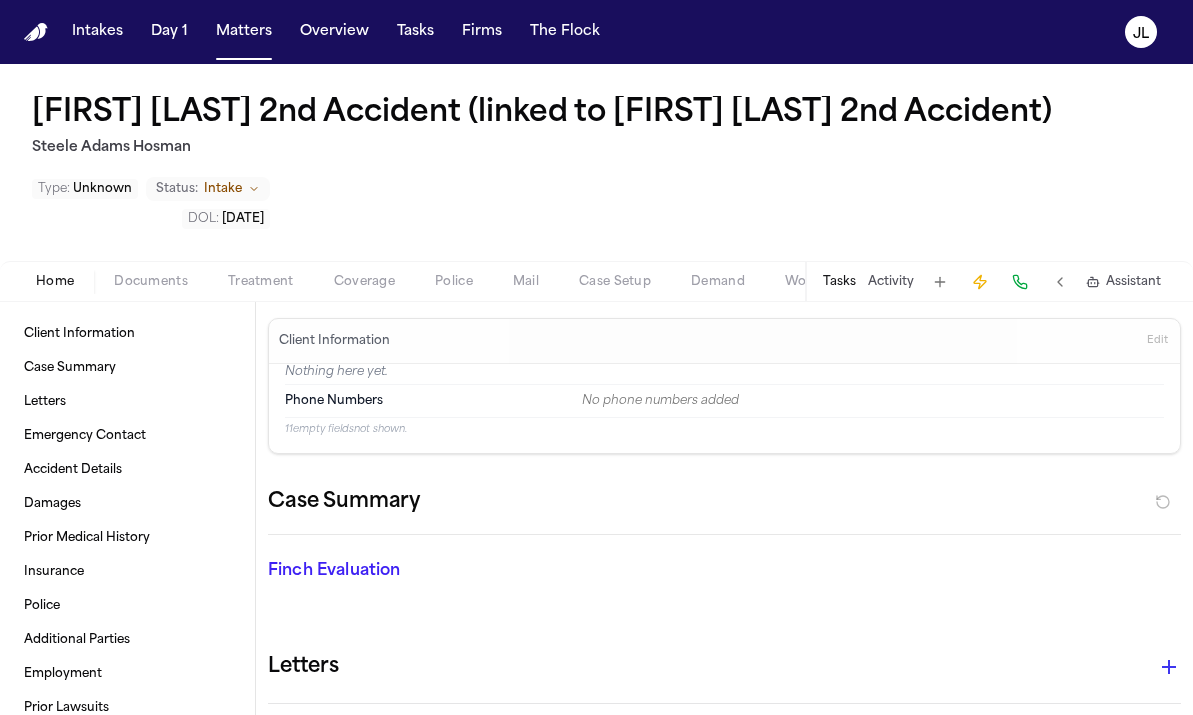 click on "Documents" at bounding box center (151, 282) 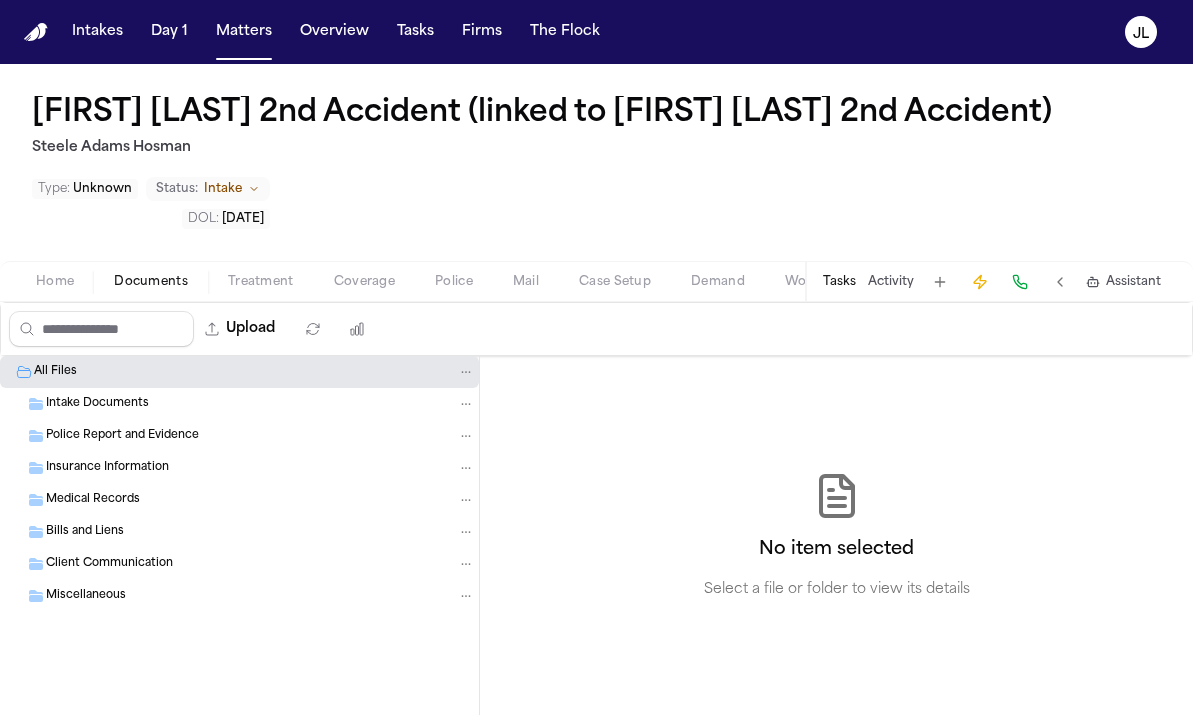 click on "Insurance Information" at bounding box center (107, 468) 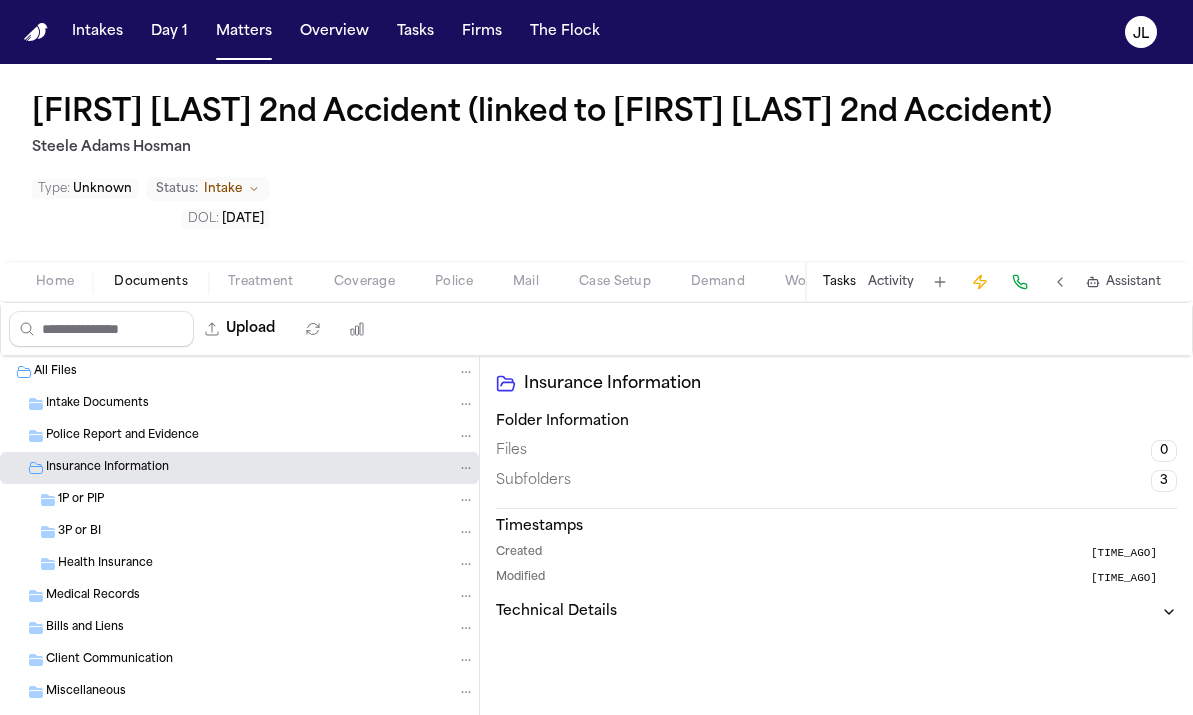 click on "Intake Documents" at bounding box center [97, 404] 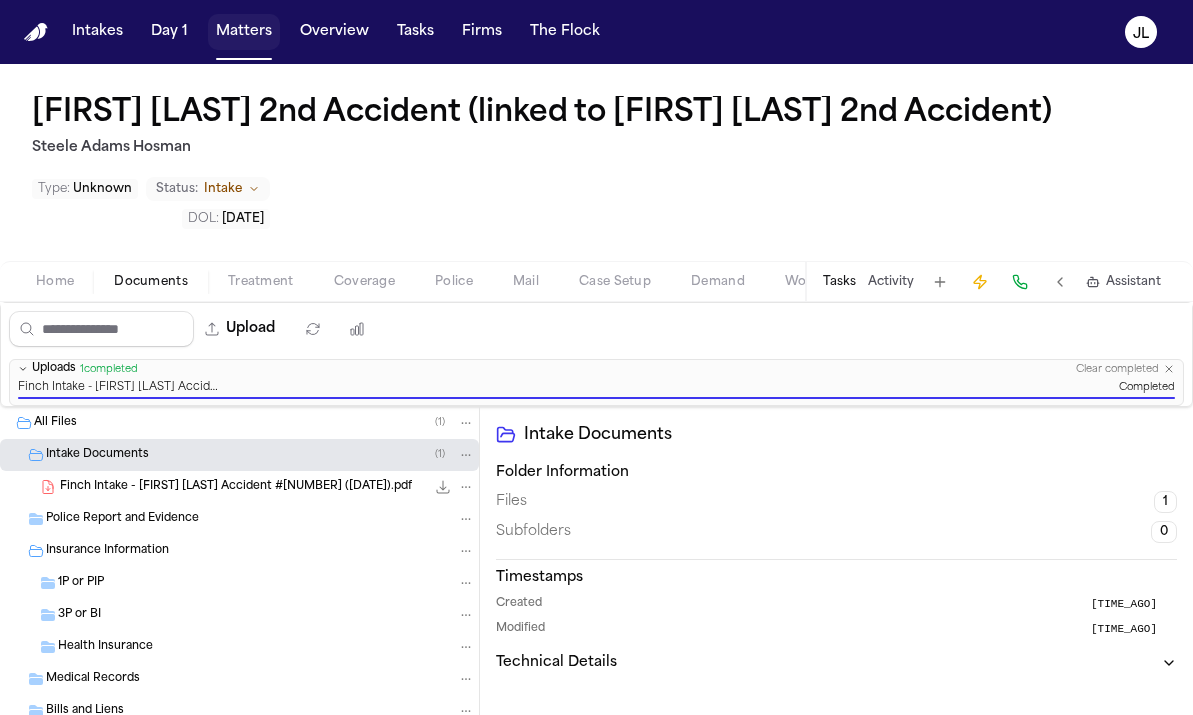 click on "Matters" at bounding box center [244, 32] 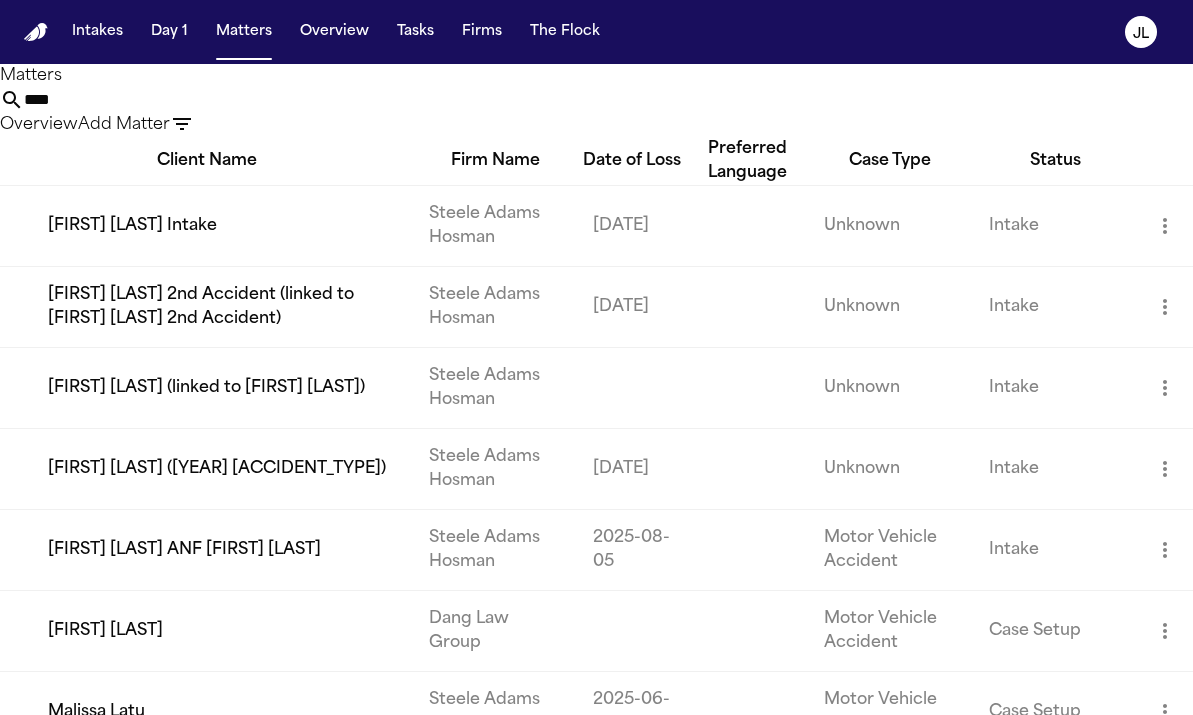 click on "[FIRST] [LAST] Intake" at bounding box center (206, 225) 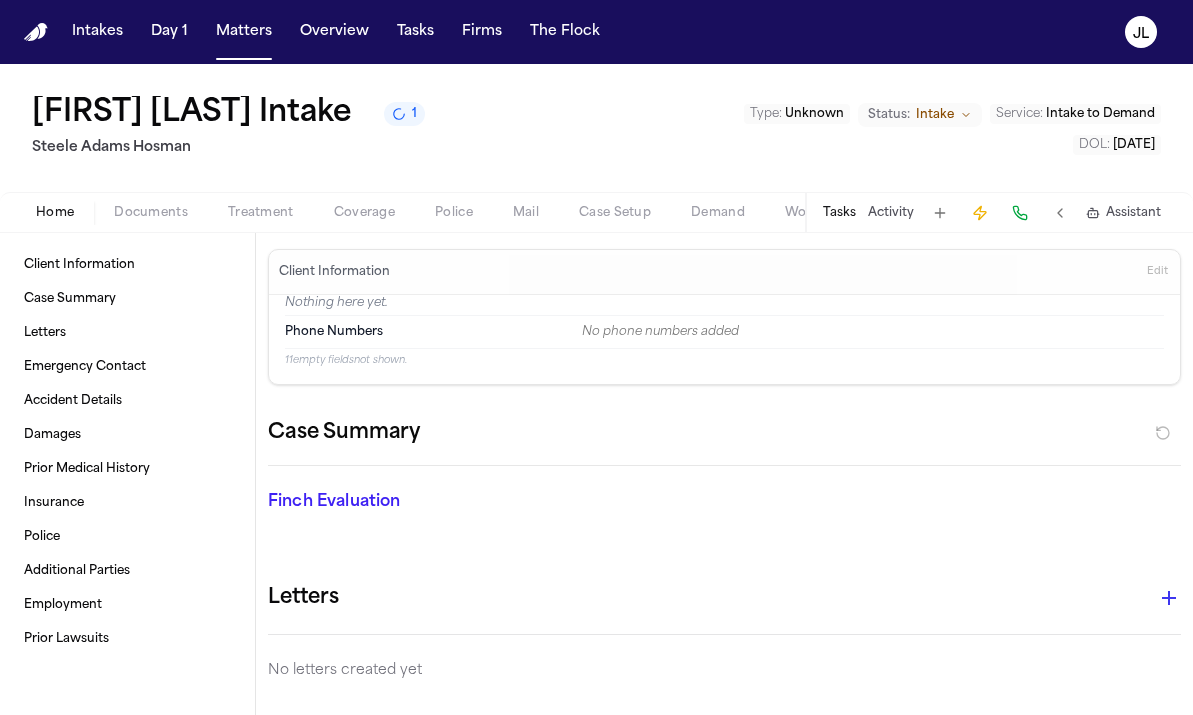 click on "Documents" at bounding box center [151, 213] 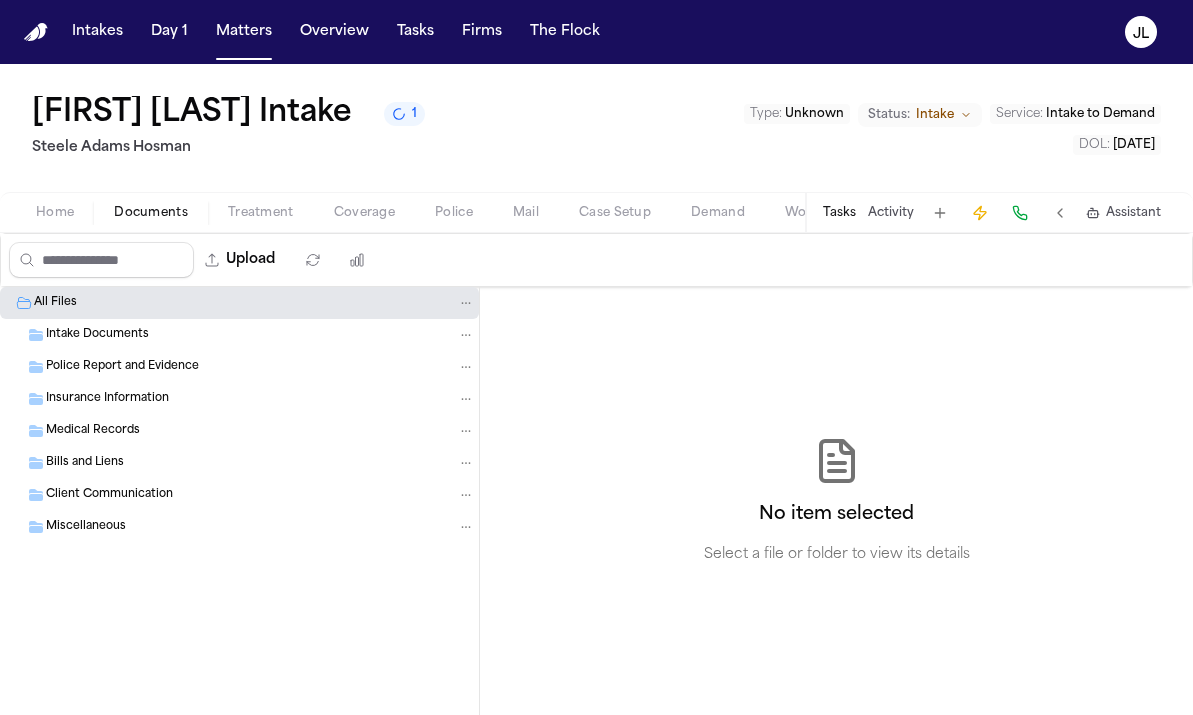 click on "Insurance Information" at bounding box center (107, 399) 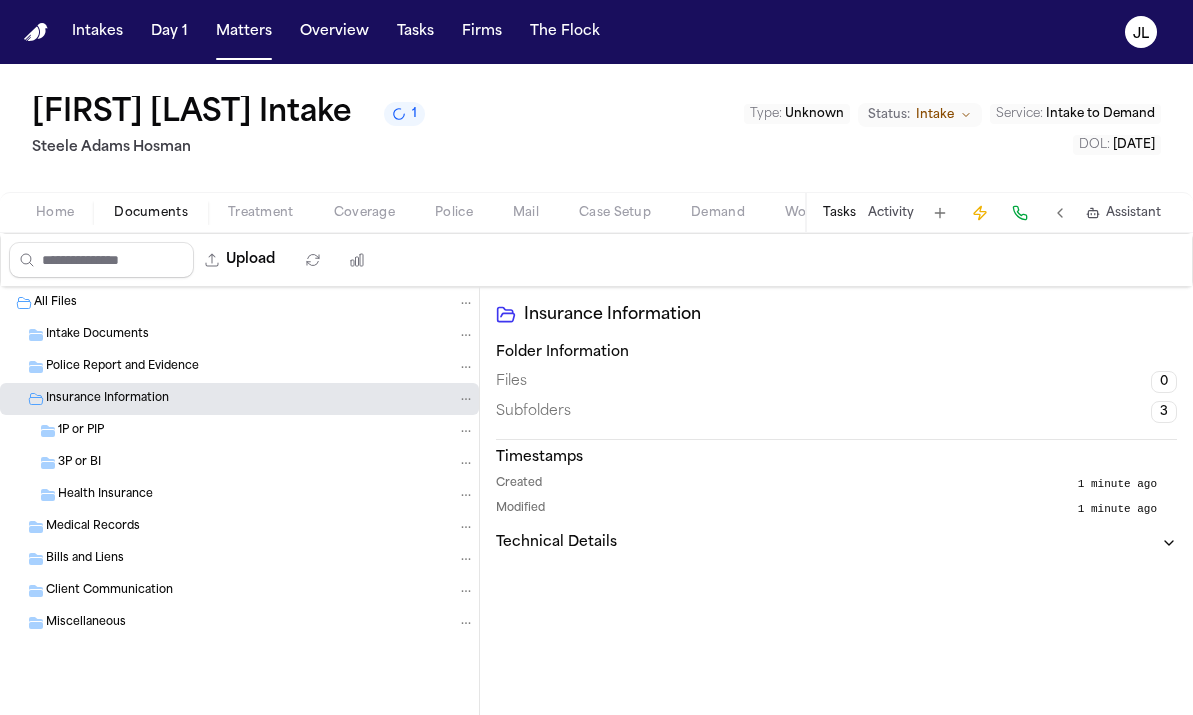 click on "Police Report and Evidence" at bounding box center [239, 367] 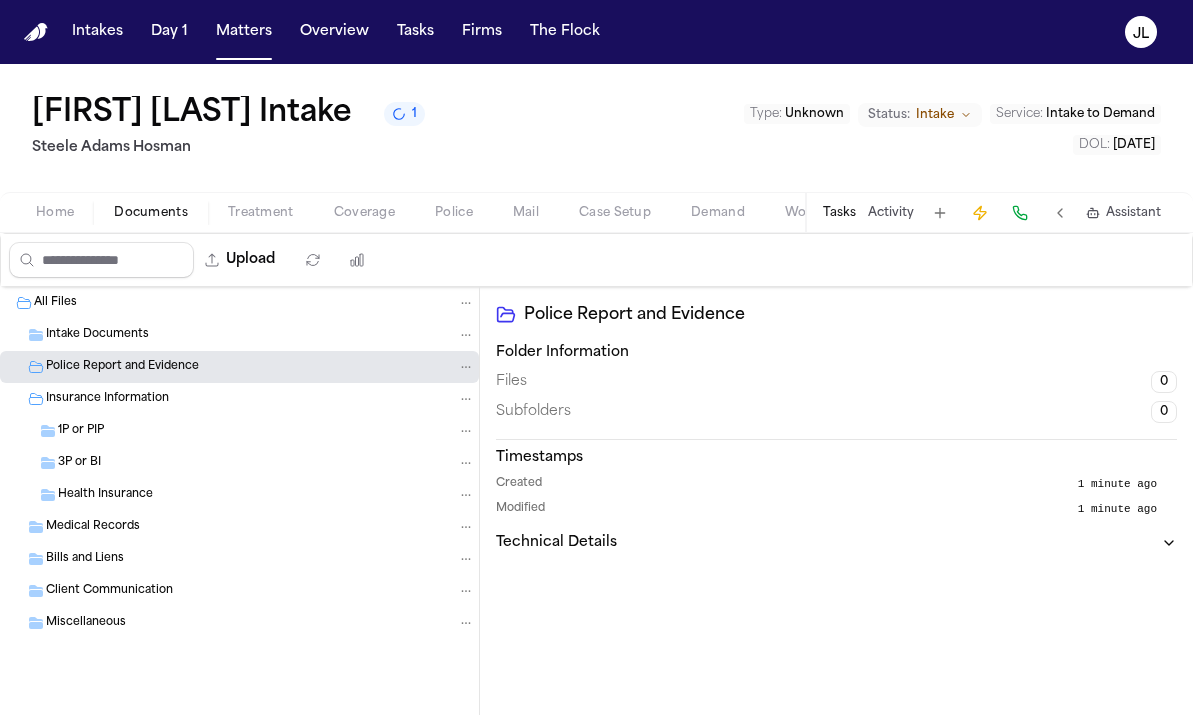 click on "Insurance Information" at bounding box center (107, 399) 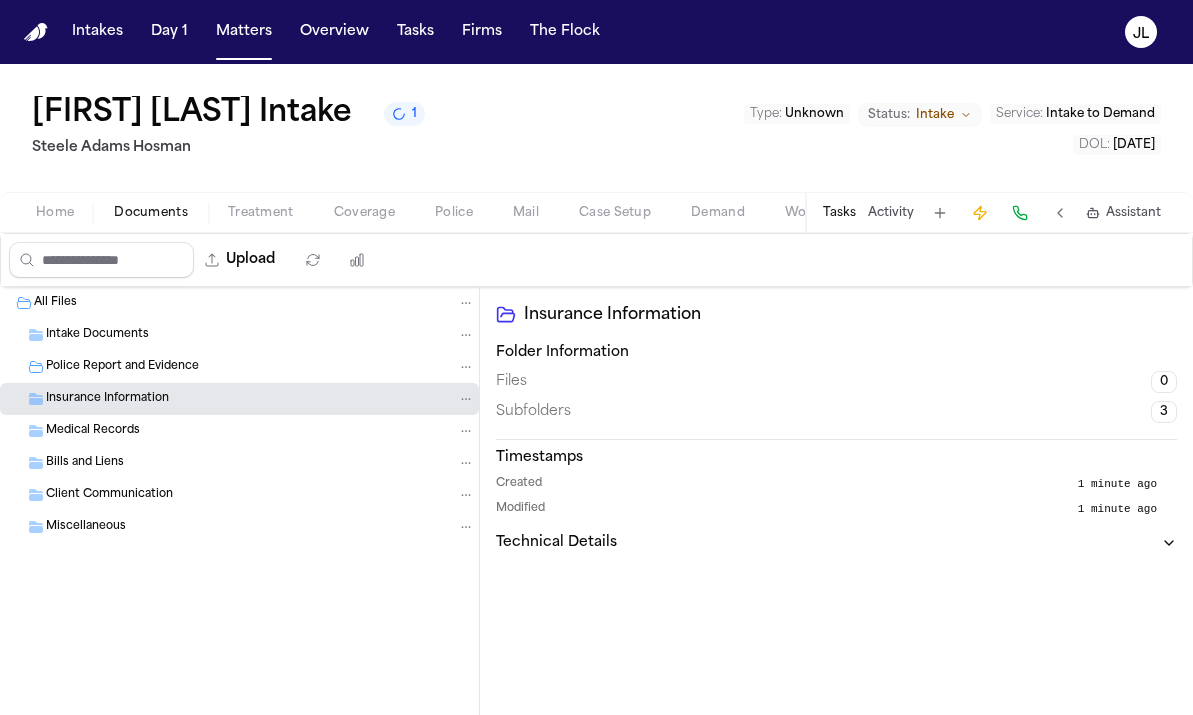click on "Intake Documents" at bounding box center [97, 335] 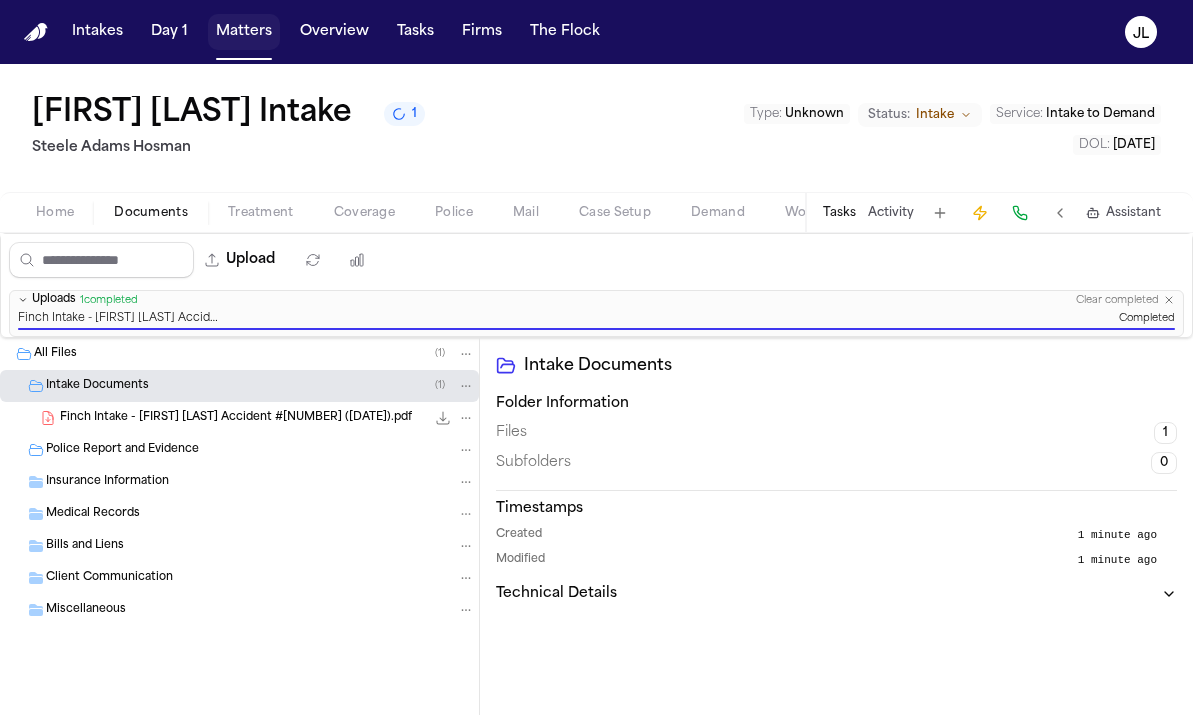 click on "Matters" at bounding box center (244, 32) 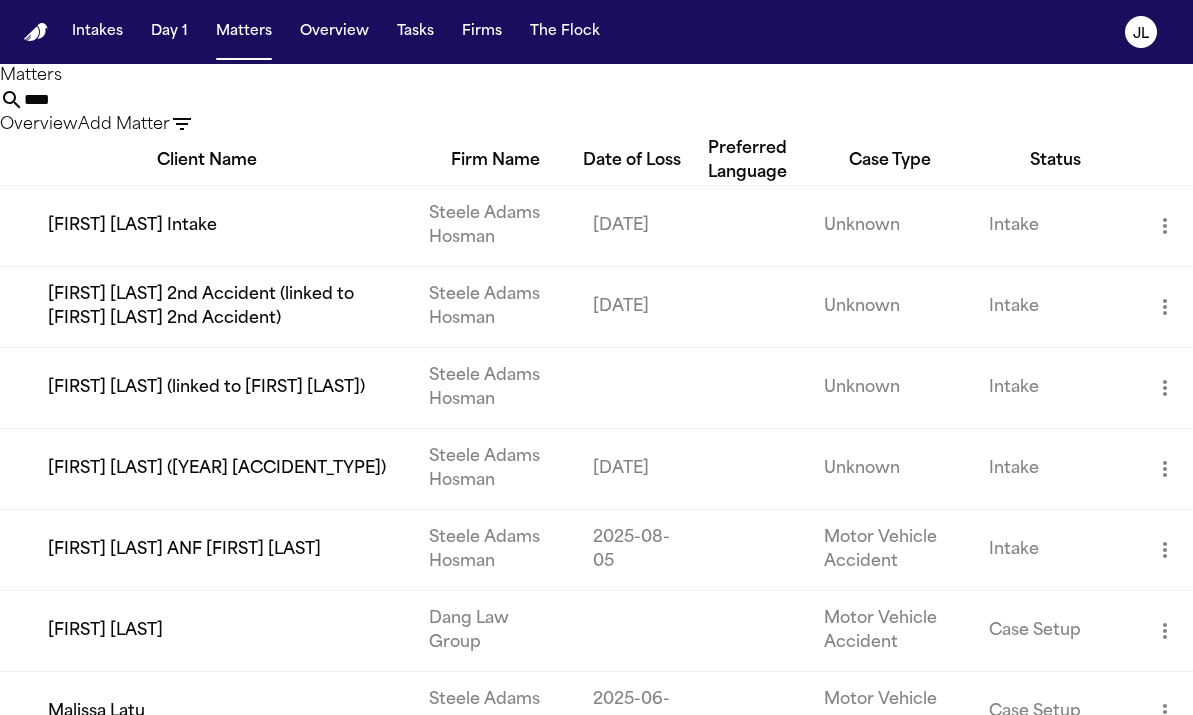 click on "[FIRST] [LAST] (linked to [FIRST] [LAST])" at bounding box center (206, 387) 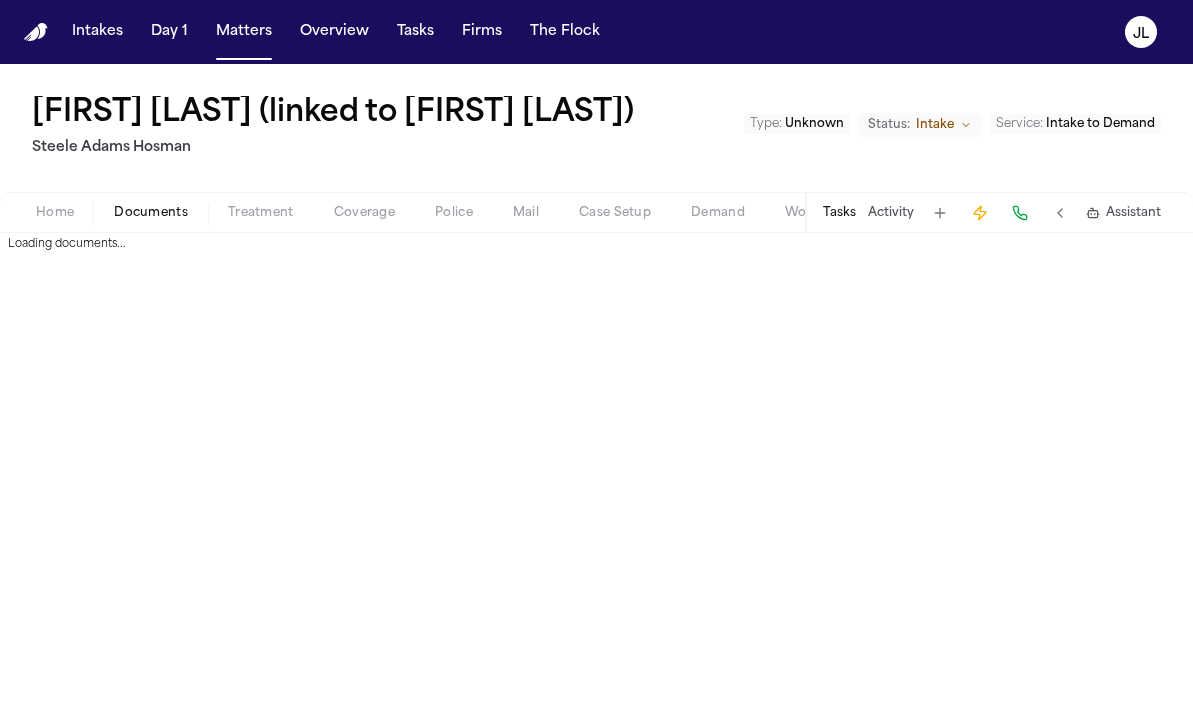 click on "Documents" at bounding box center [151, 213] 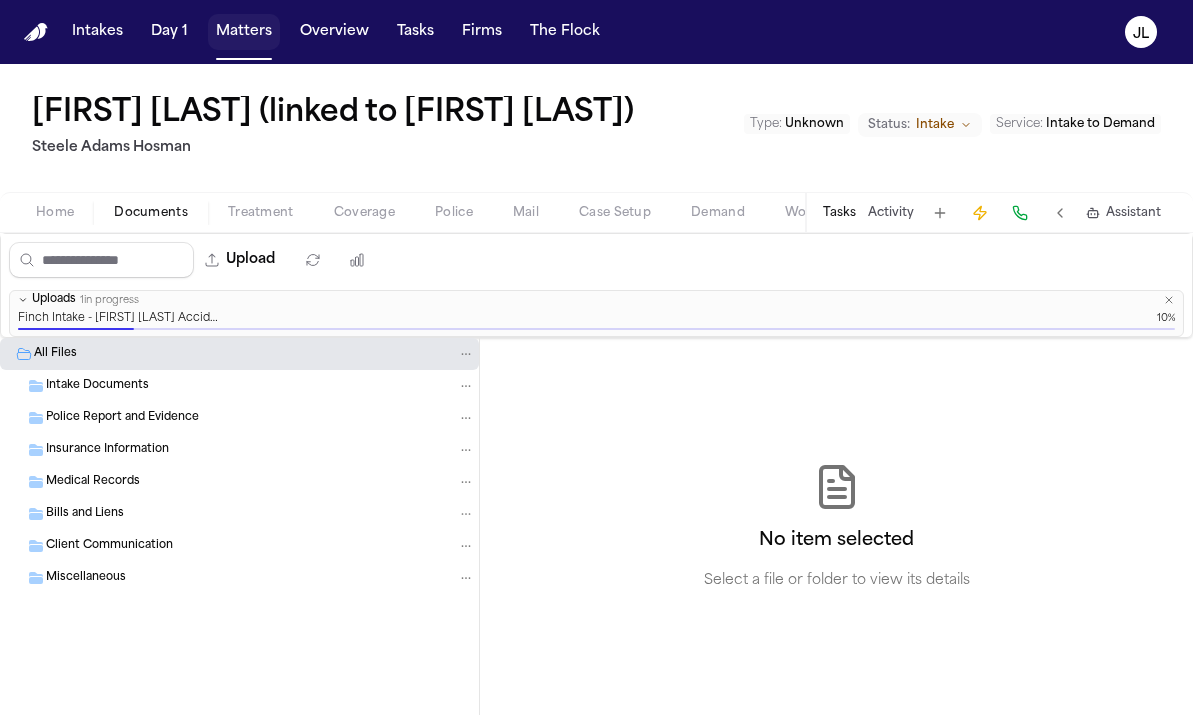 click on "Matters" at bounding box center [244, 32] 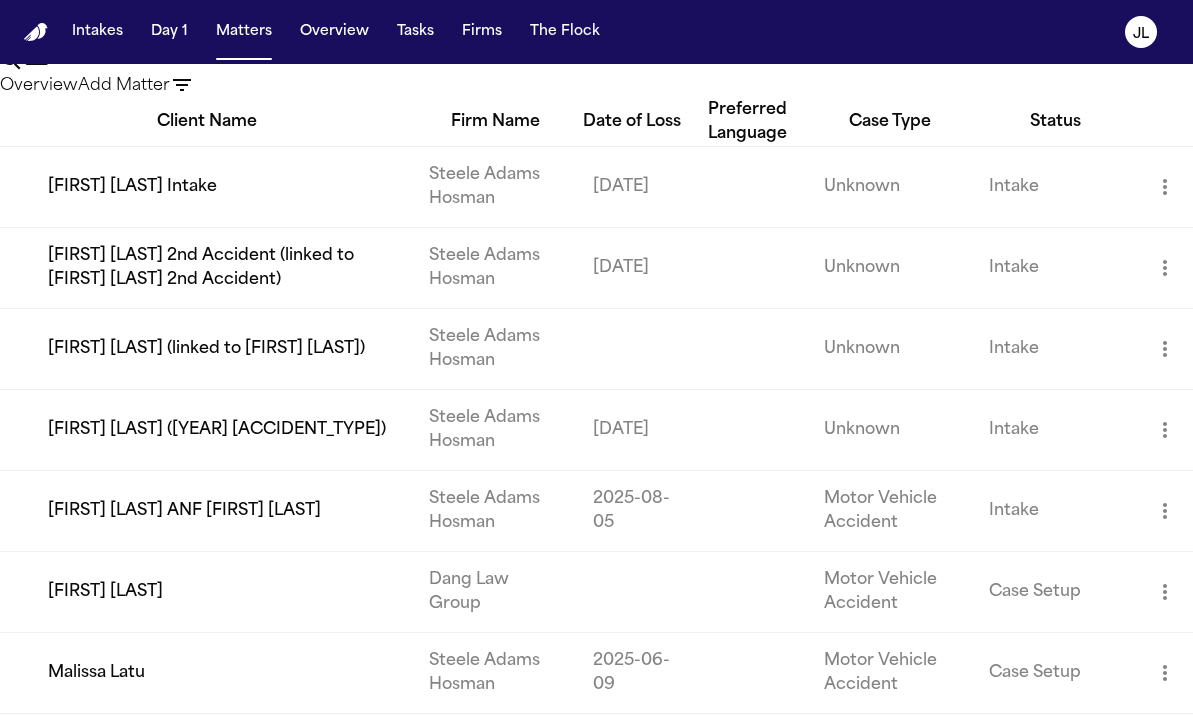 scroll, scrollTop: 38, scrollLeft: 0, axis: vertical 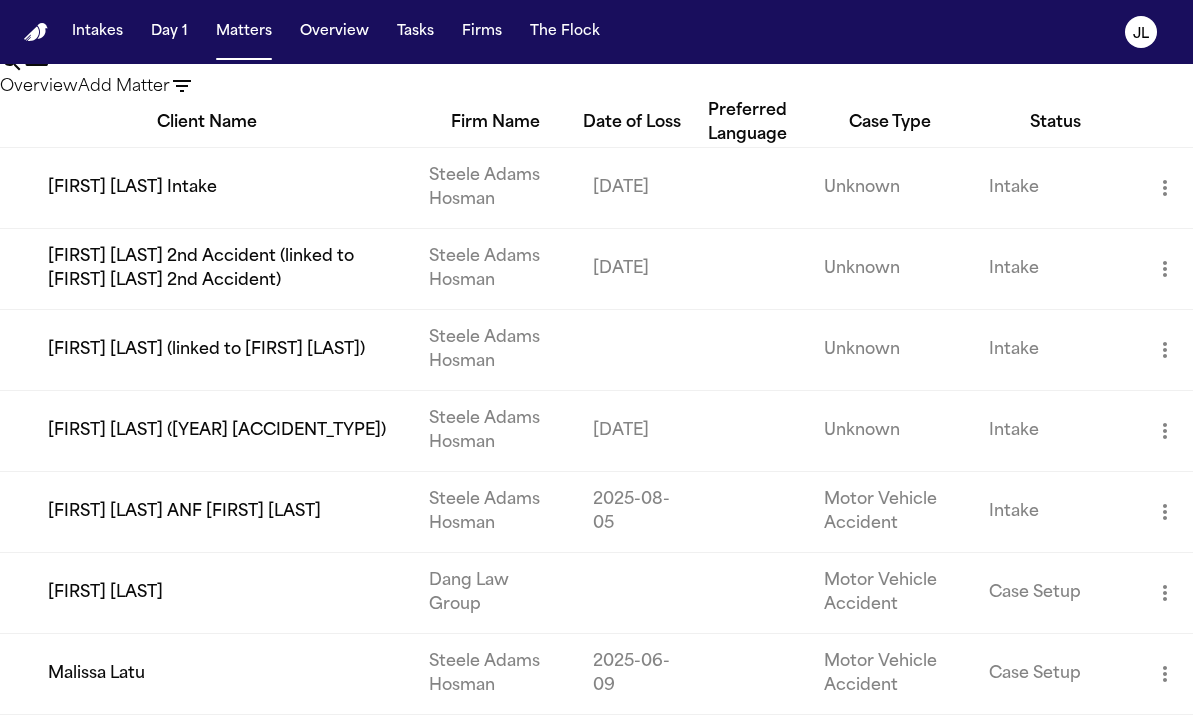 click 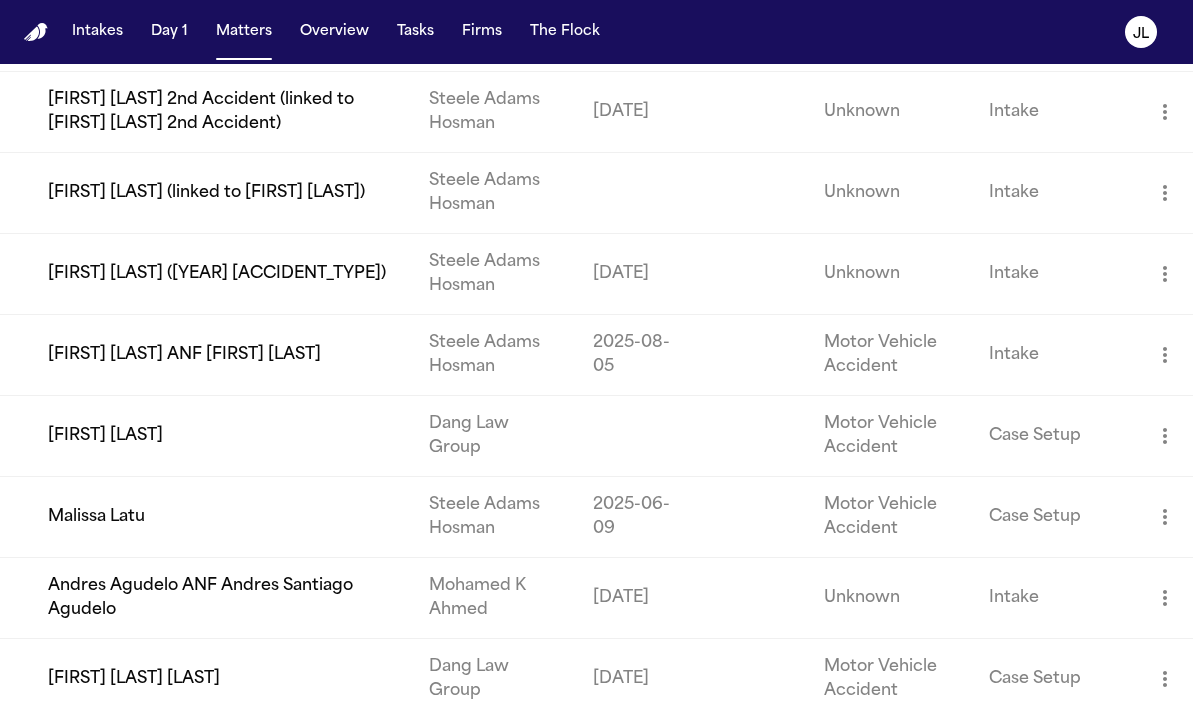 scroll, scrollTop: 208, scrollLeft: 0, axis: vertical 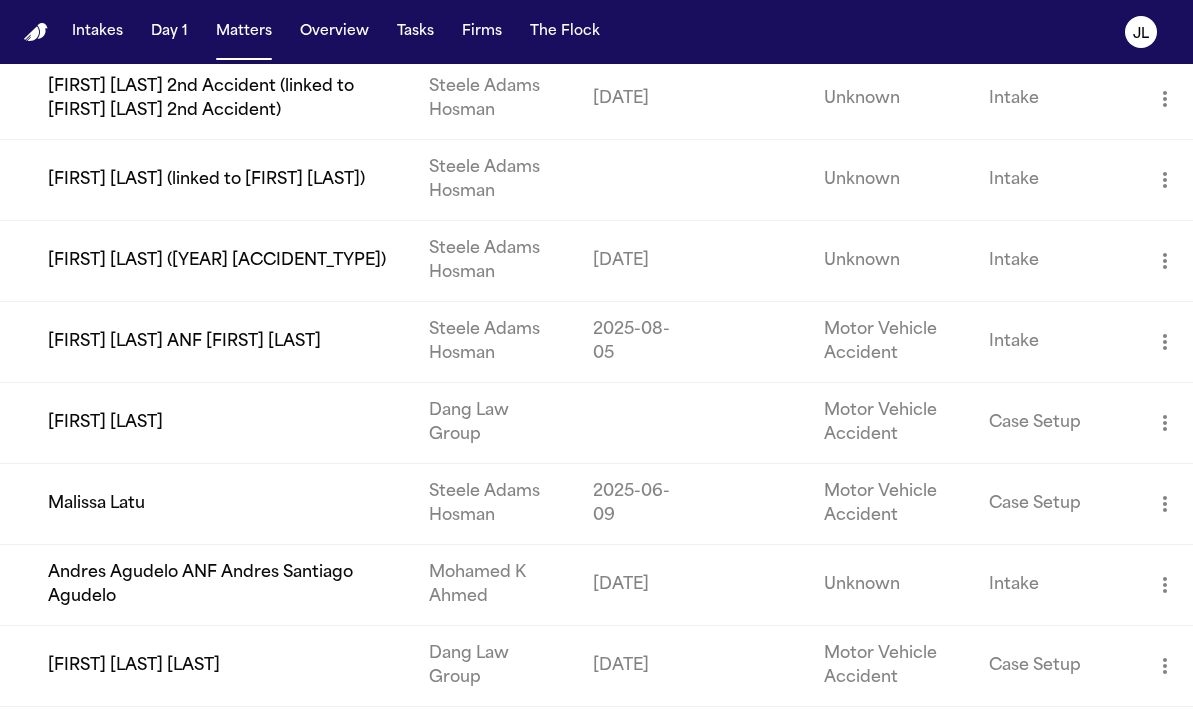 click on "Malissa Latu" at bounding box center [206, 503] 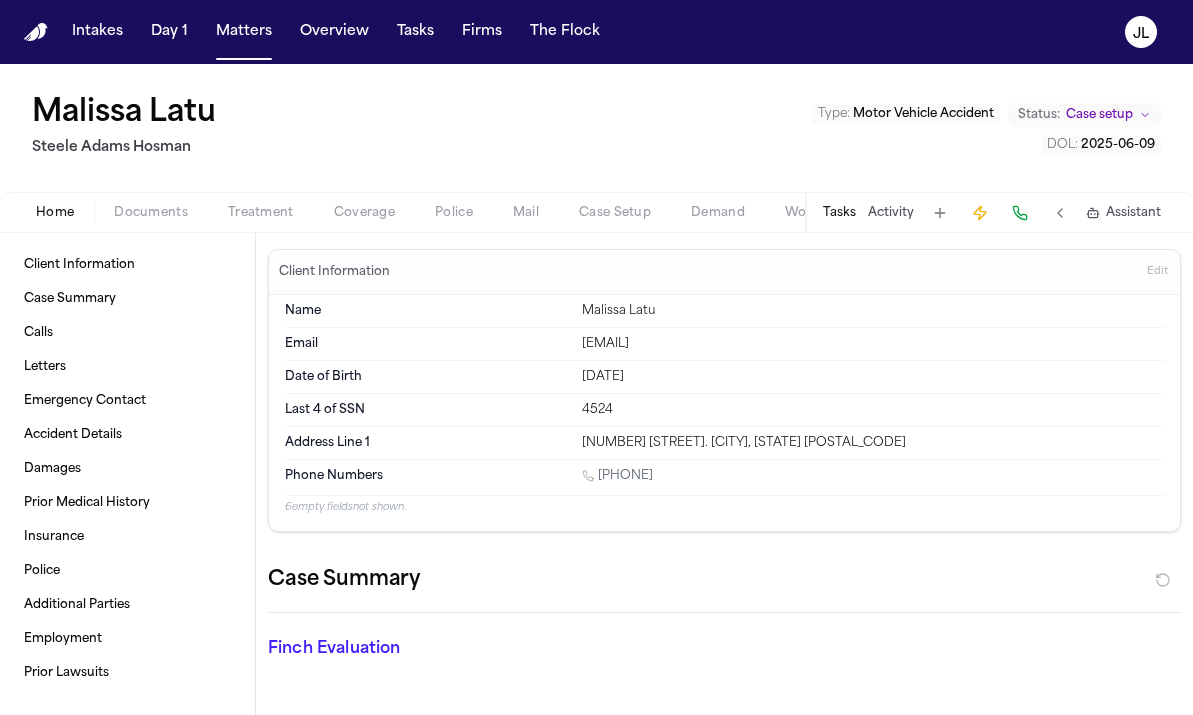 click on "Documents" at bounding box center (151, 213) 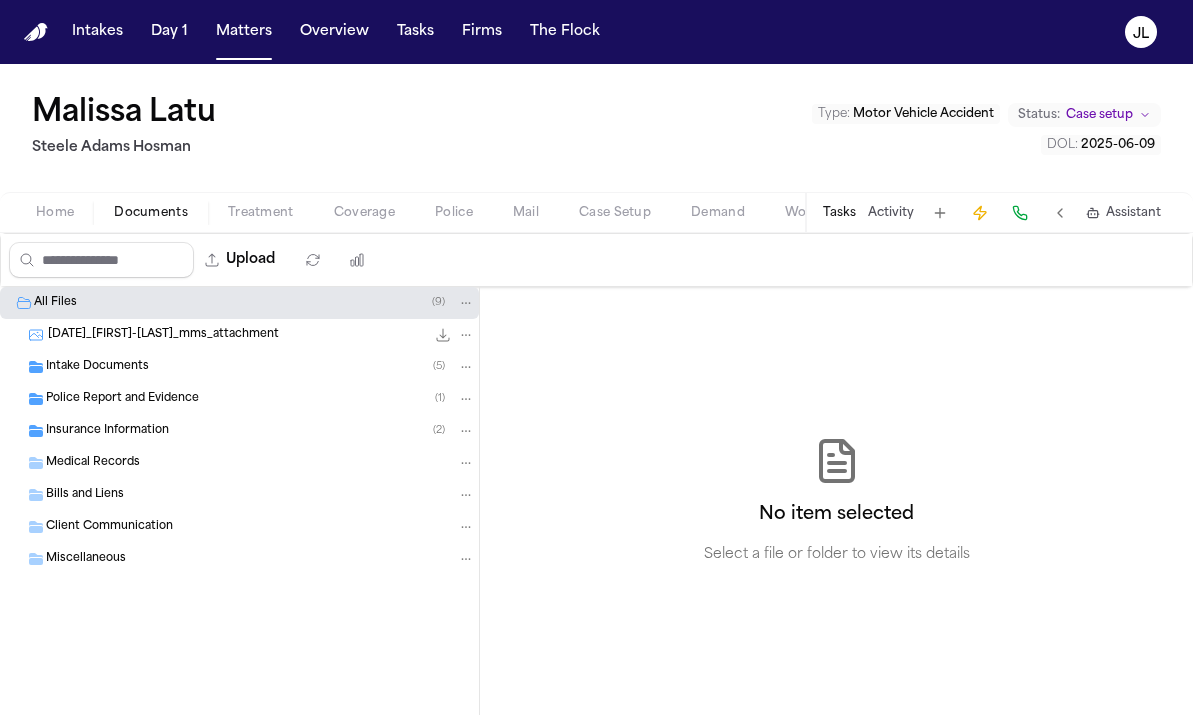 click on "Intake Documents ( 5 )" at bounding box center (260, 367) 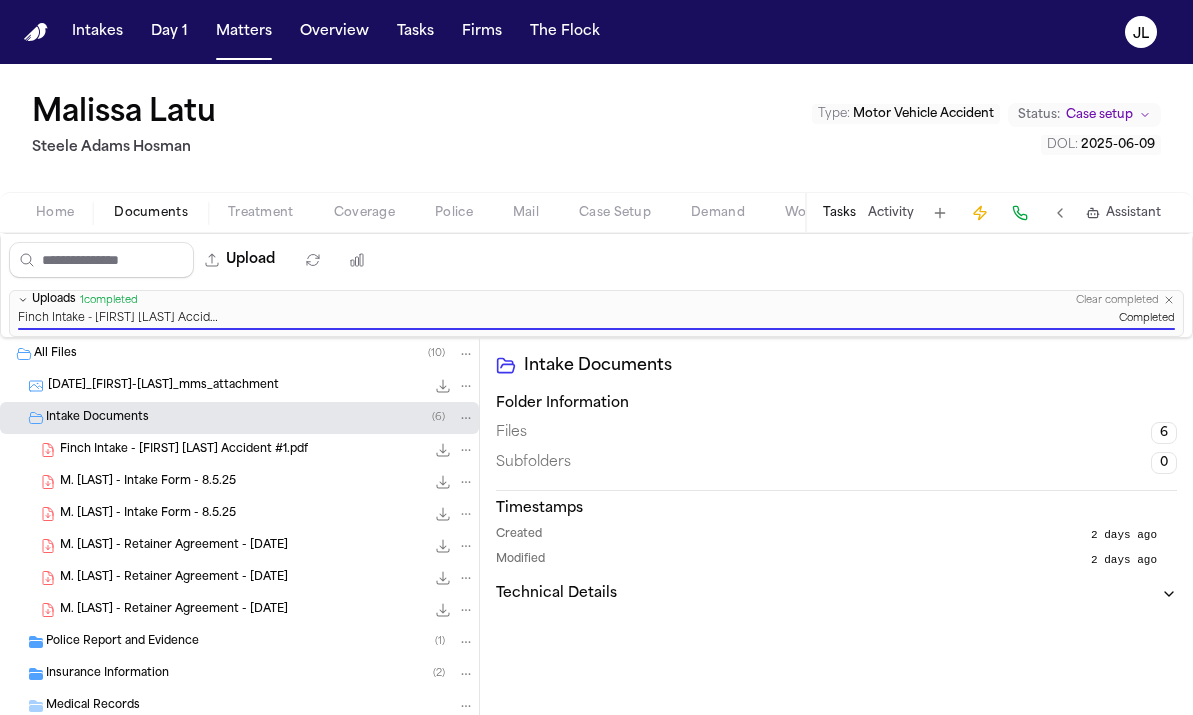click on "Finch Intake - [FIRST] [LAST] Accident #1.pdf" at bounding box center (184, 450) 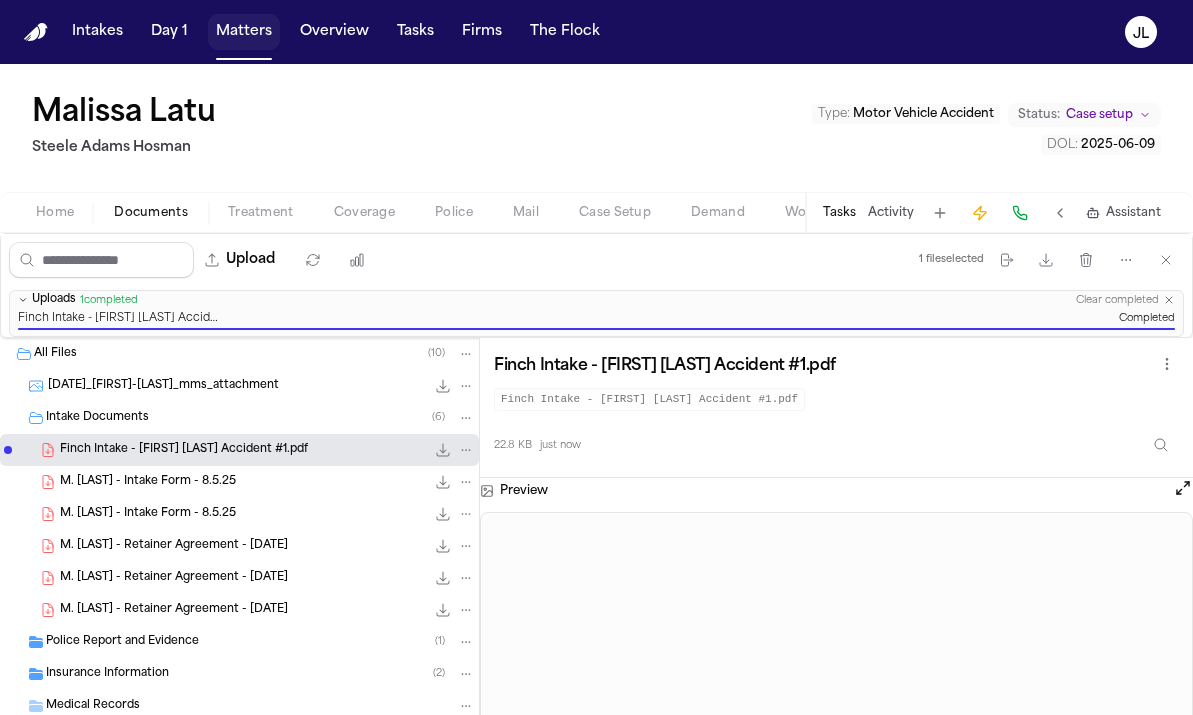 click on "Matters" at bounding box center (244, 32) 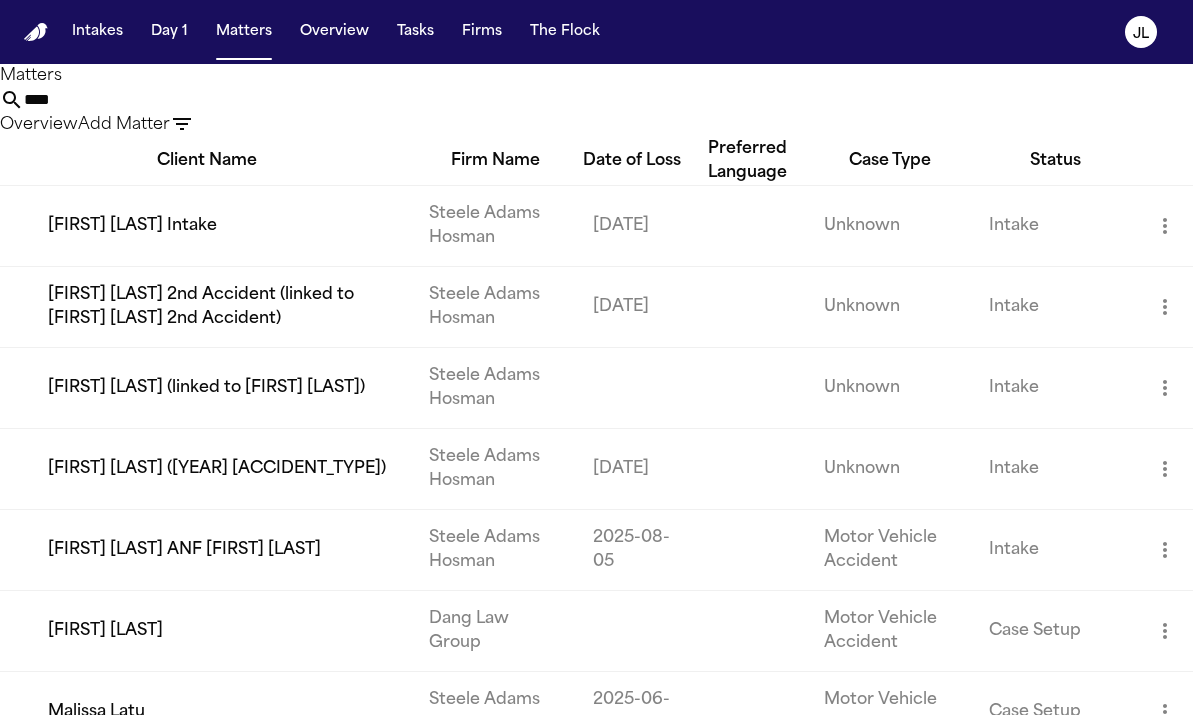 click on "[FIRST] [LAST] Intake" at bounding box center (206, 225) 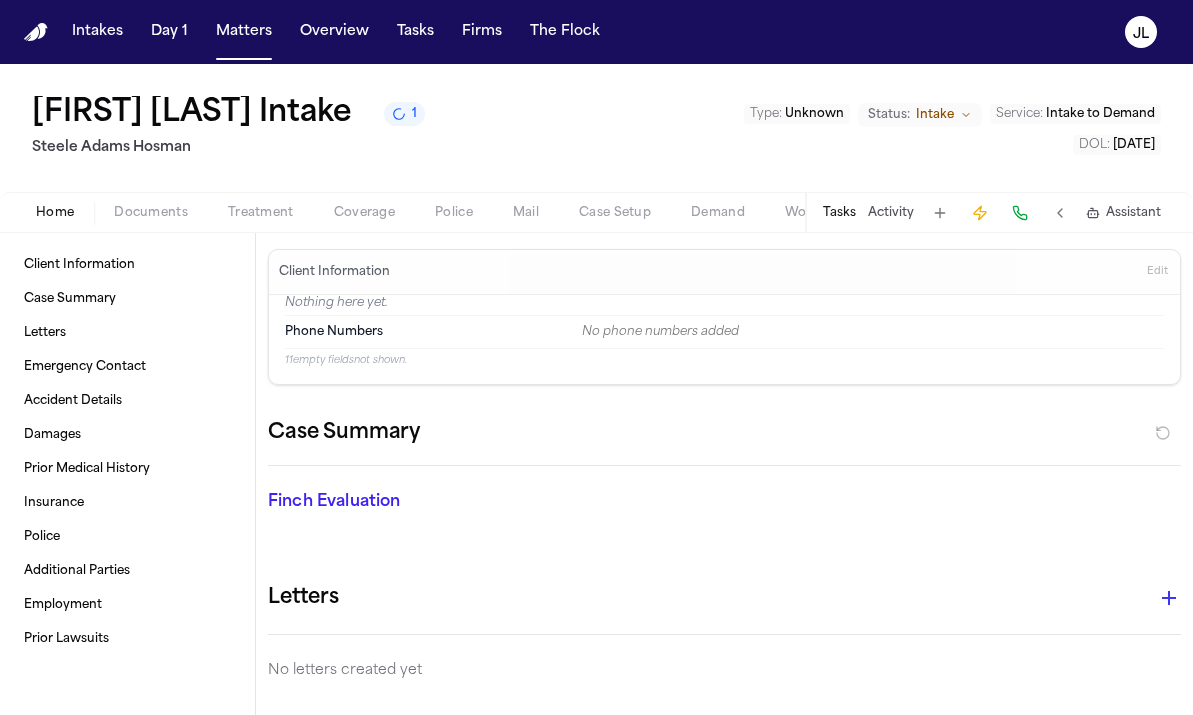 click on "Coverage" at bounding box center [364, 213] 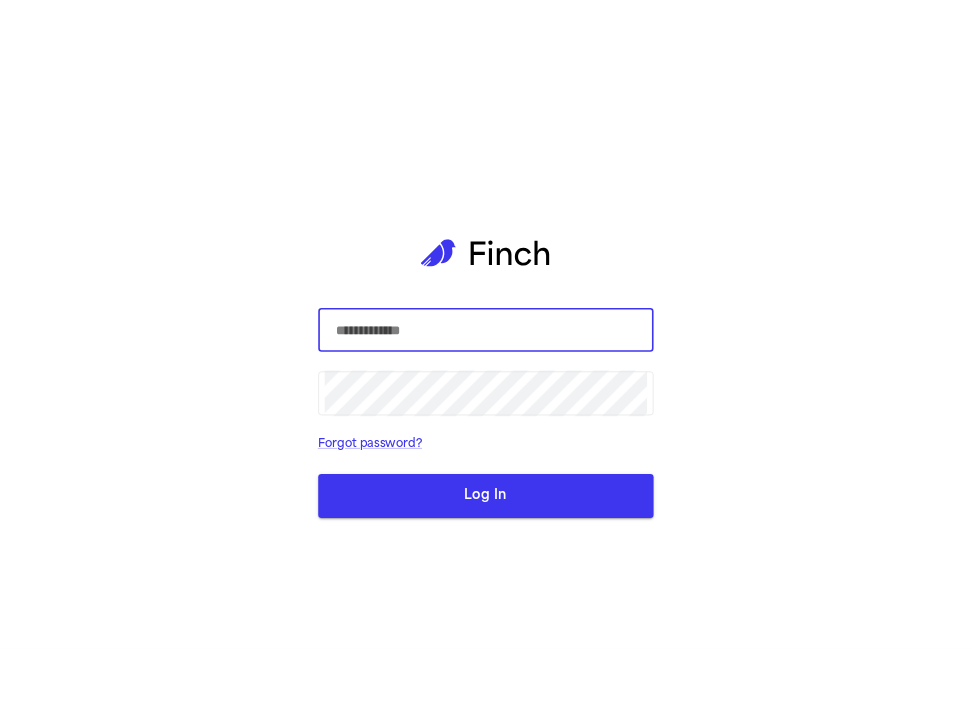 scroll, scrollTop: 0, scrollLeft: 0, axis: both 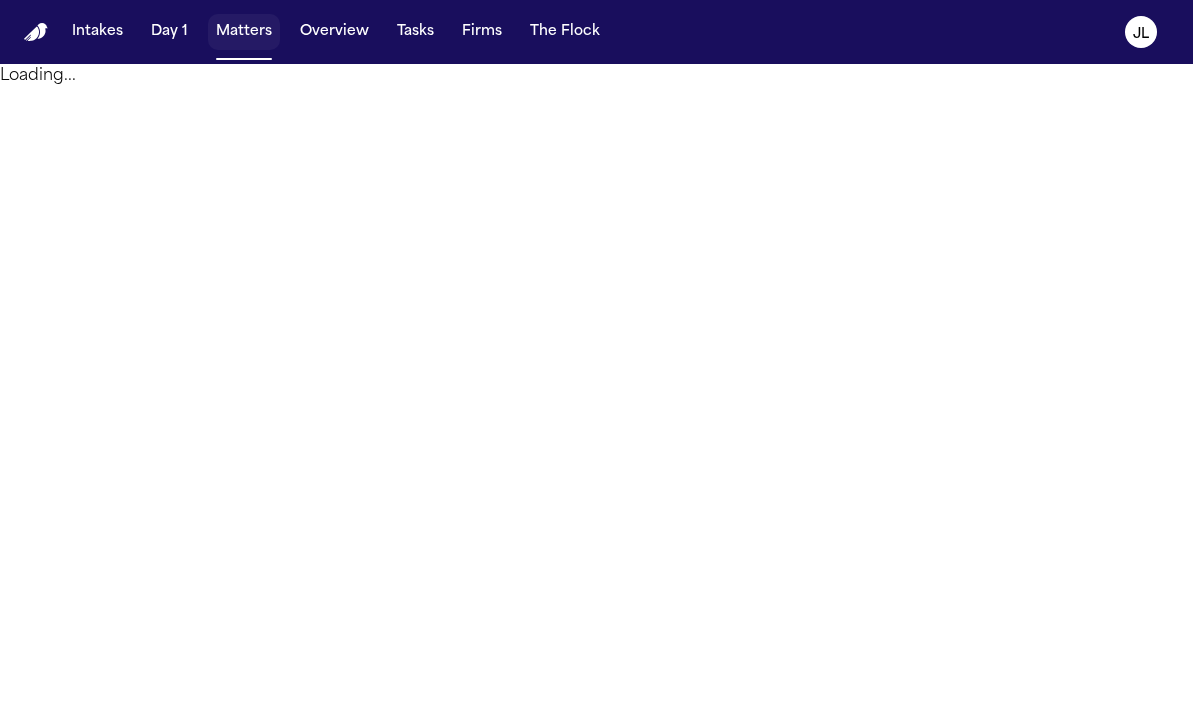 click on "Matters" at bounding box center [244, 32] 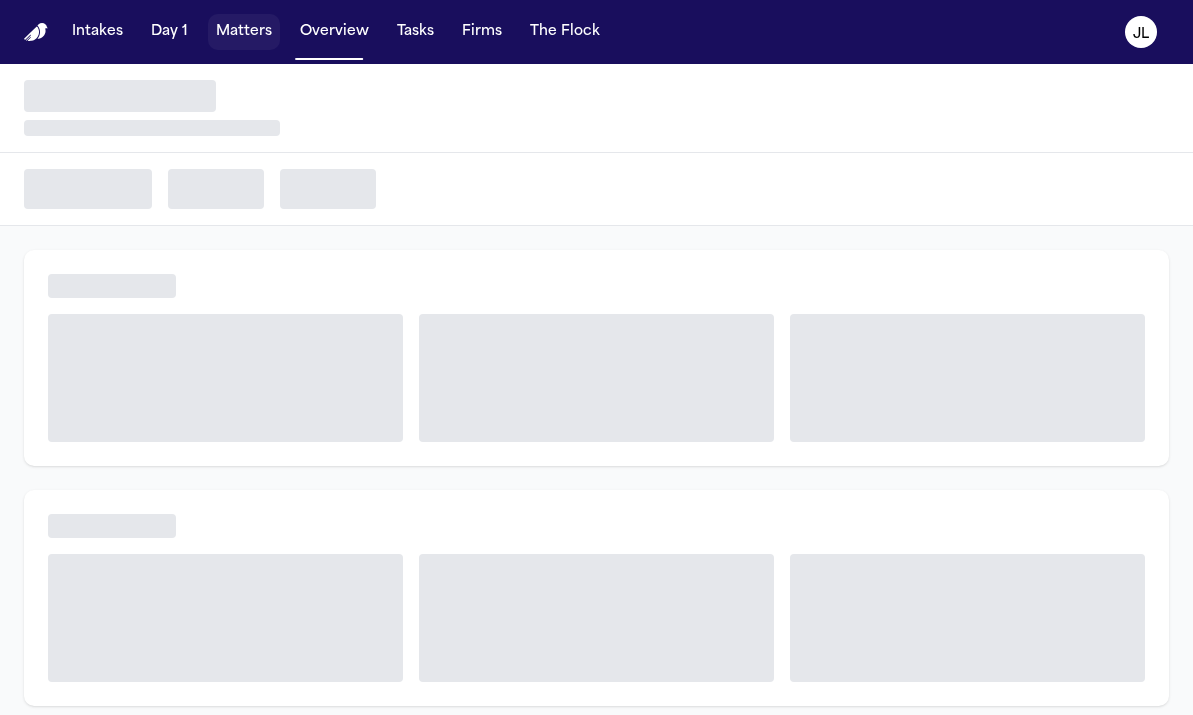 click on "Matters" at bounding box center (244, 32) 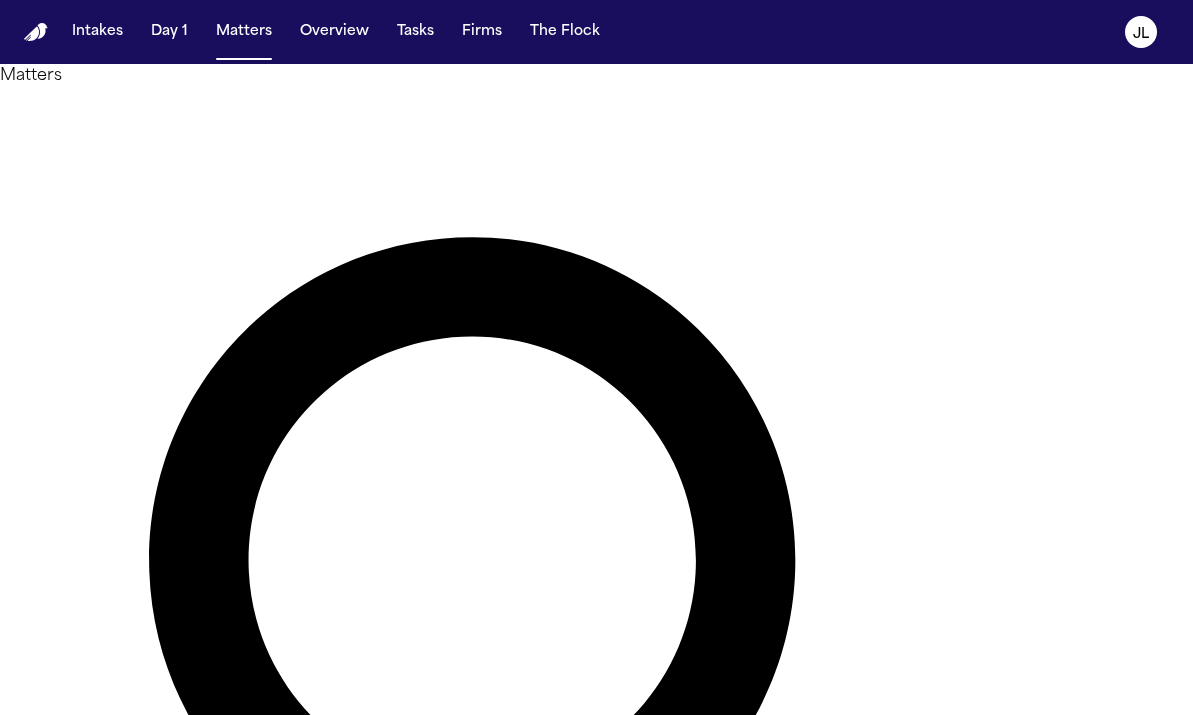 click on "[FIRST] [LAST] Intake" at bounding box center (183, 1580) 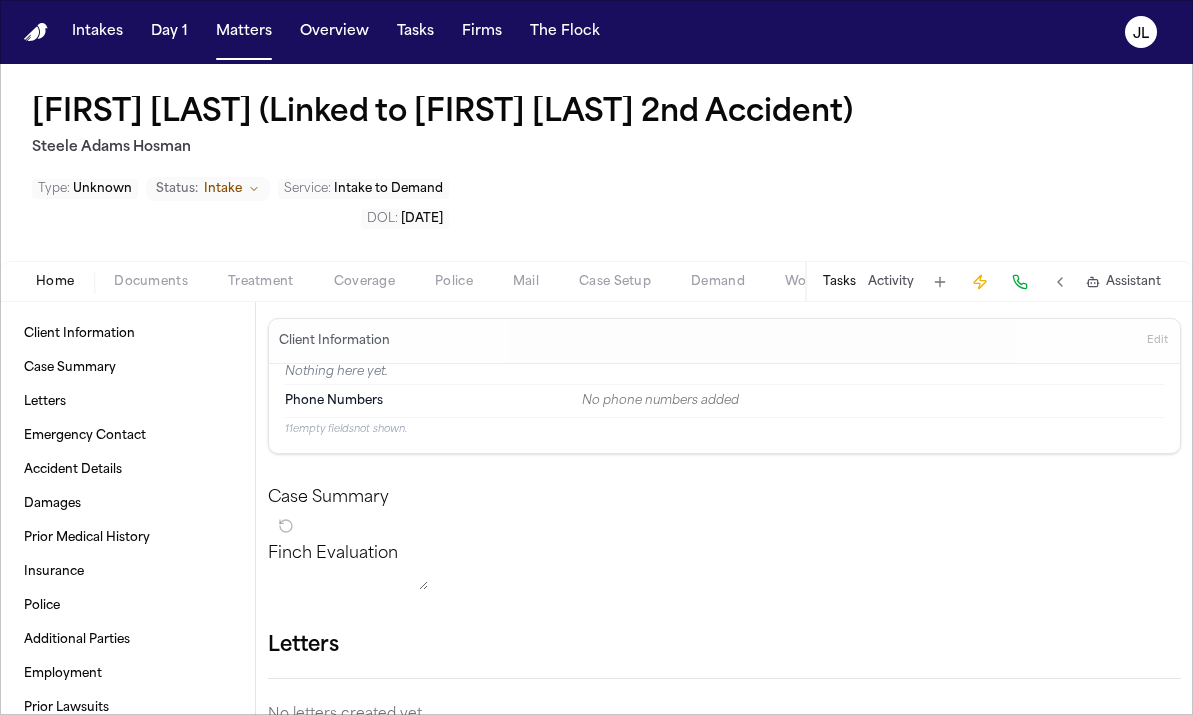 click on "Home Documents Treatment Coverage Police Mail Case Setup Demand Workspaces Artifacts Tasks Activity Assistant" at bounding box center (596, 281) 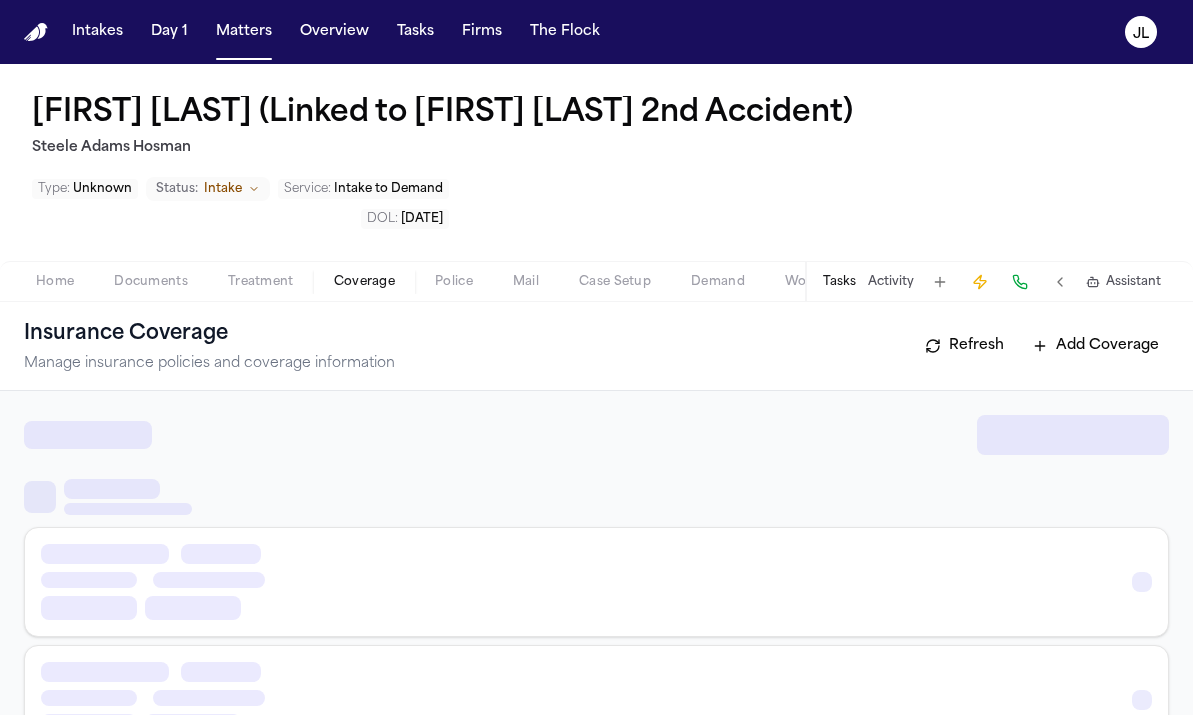 click at bounding box center (364, 293) 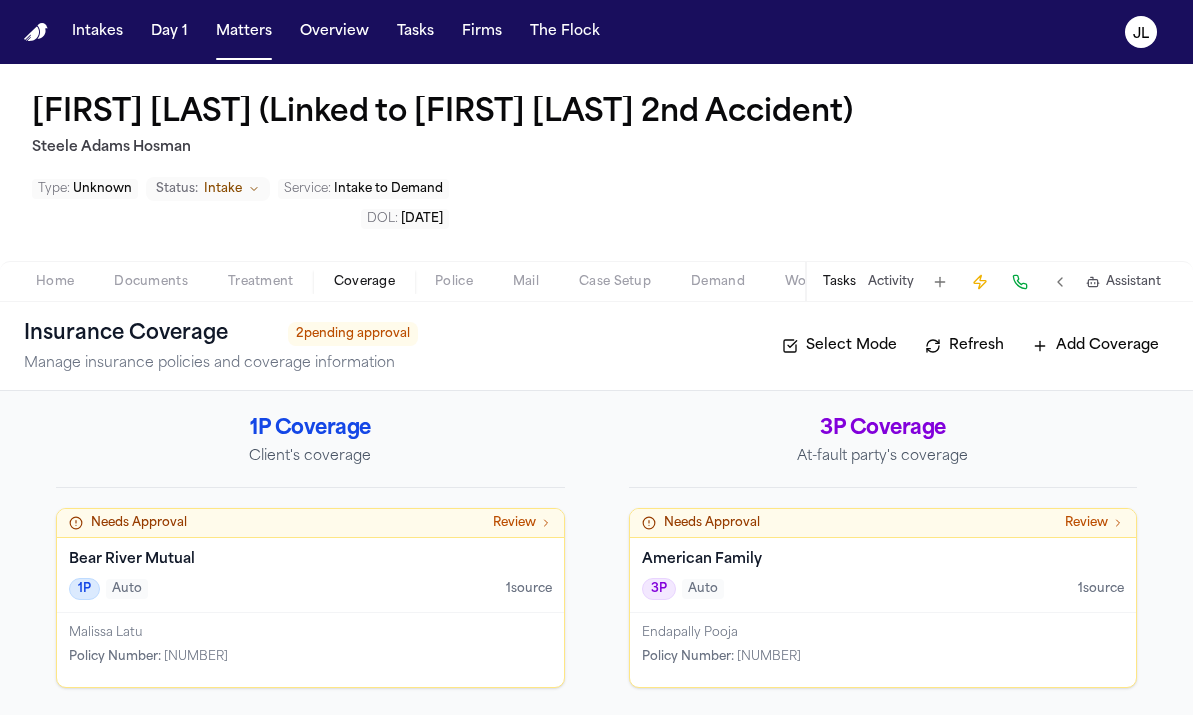 click on "Documents" at bounding box center [151, 282] 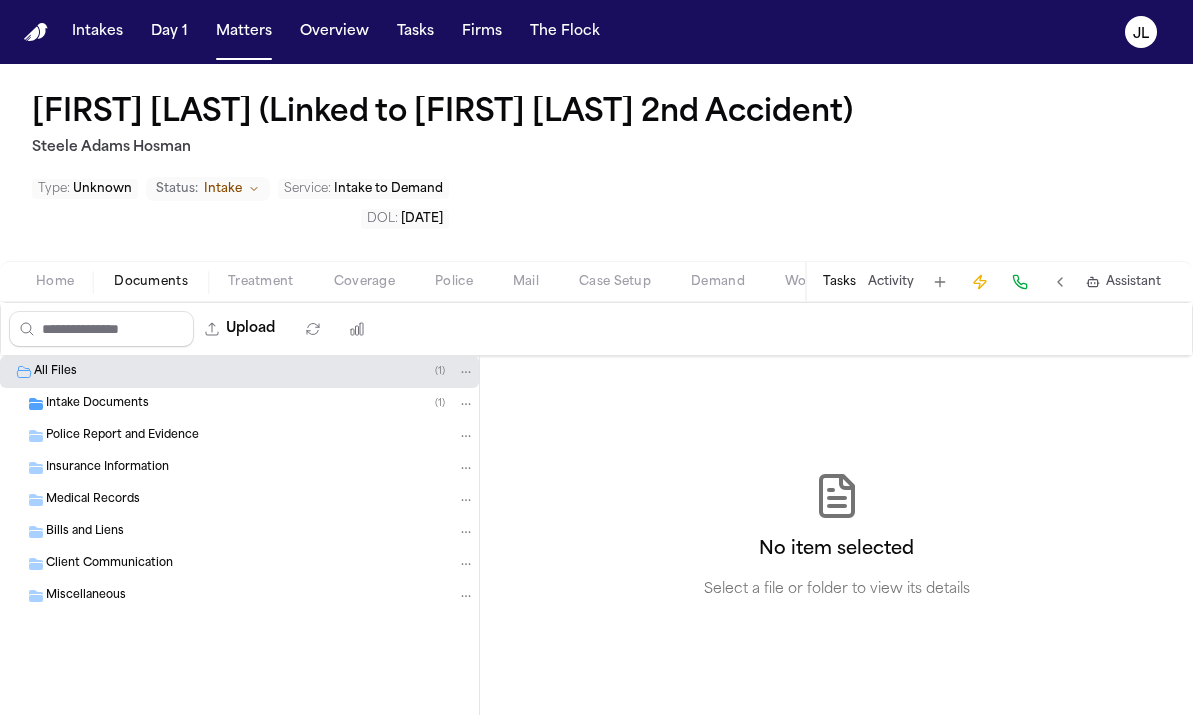 click on "Insurance Information" at bounding box center (239, 468) 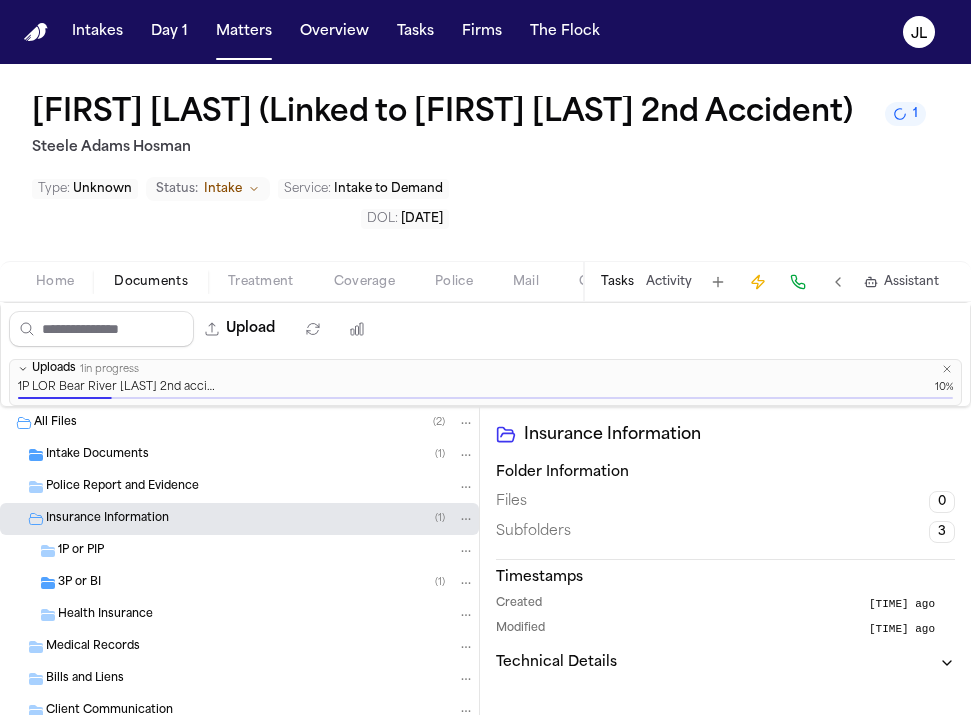 click on "1P or PIP" at bounding box center (239, 551) 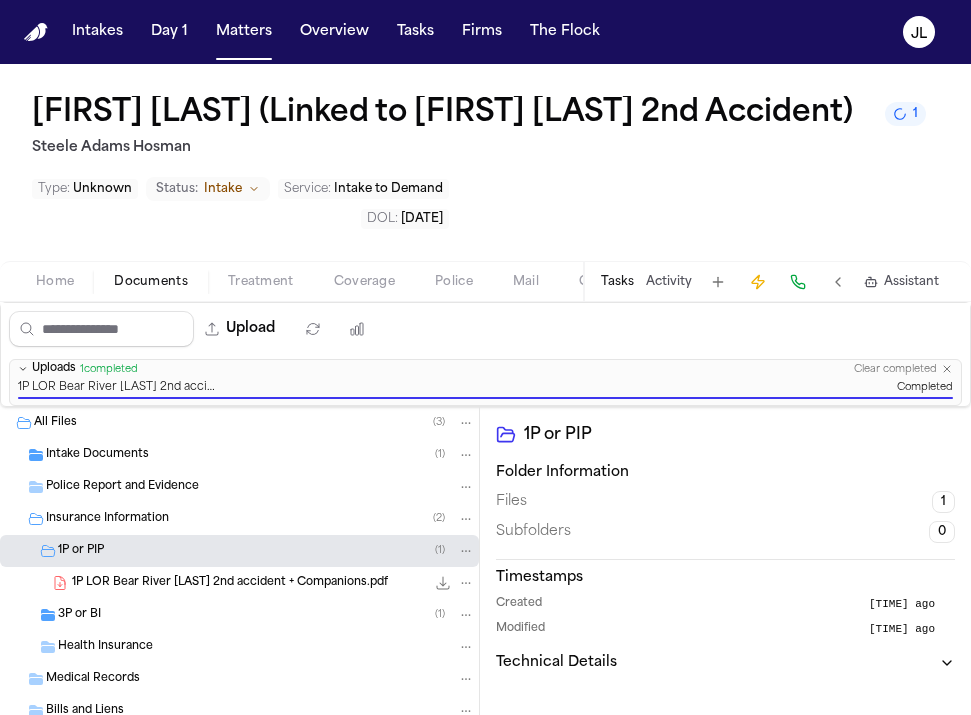 click on "1P LOR Bear River Malissa Latu 2nd accident + Companions.pdf" at bounding box center [230, 583] 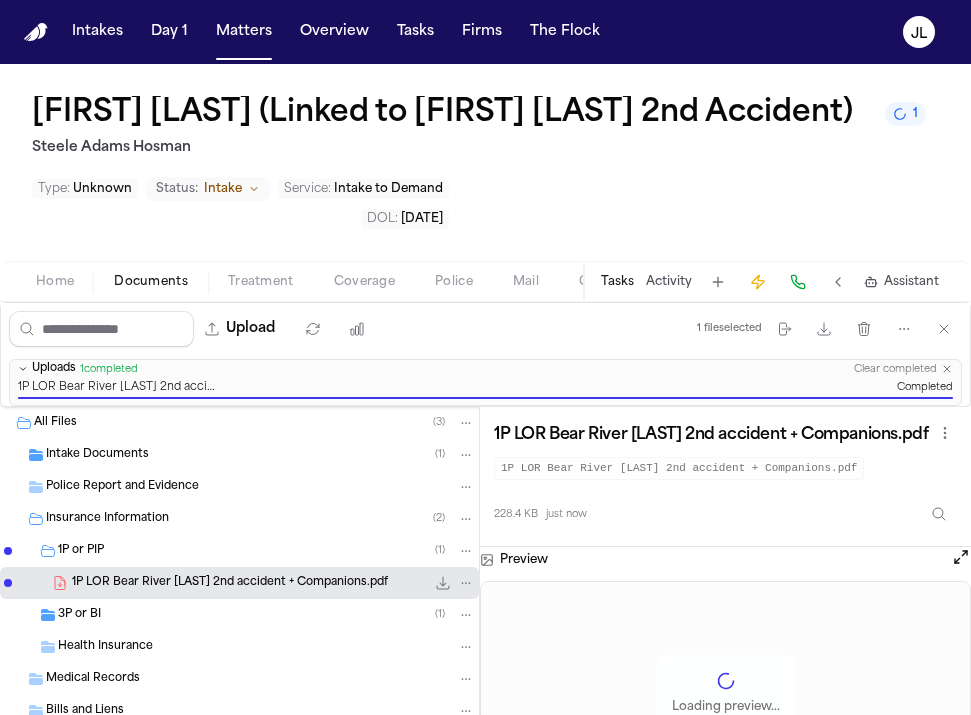 click on "3P or BI ( 1 )" at bounding box center (266, 615) 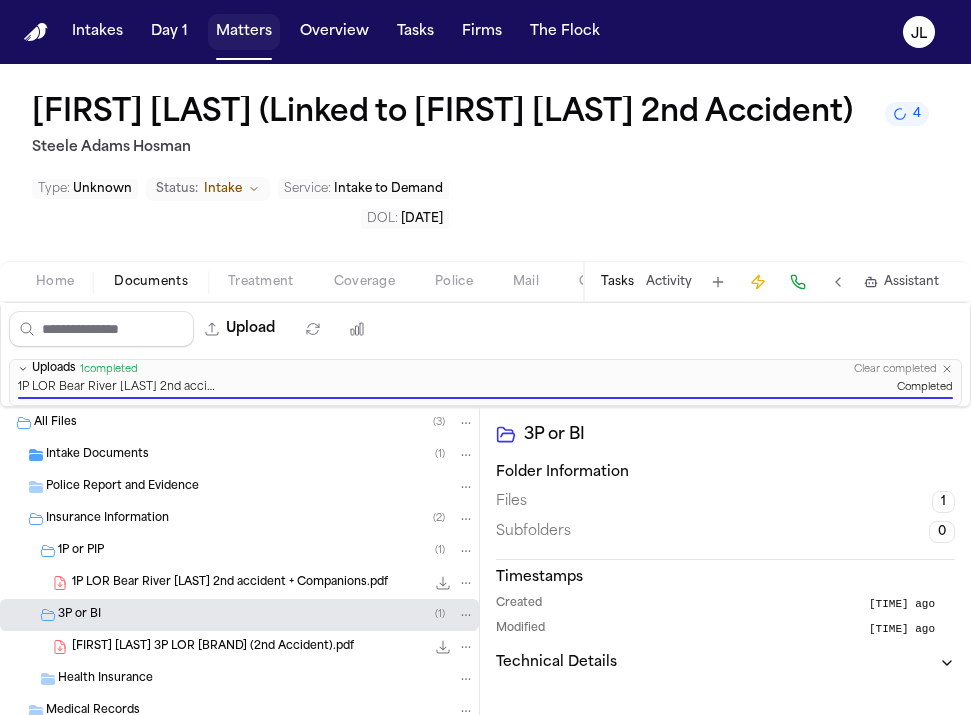 click on "Matters" at bounding box center (244, 32) 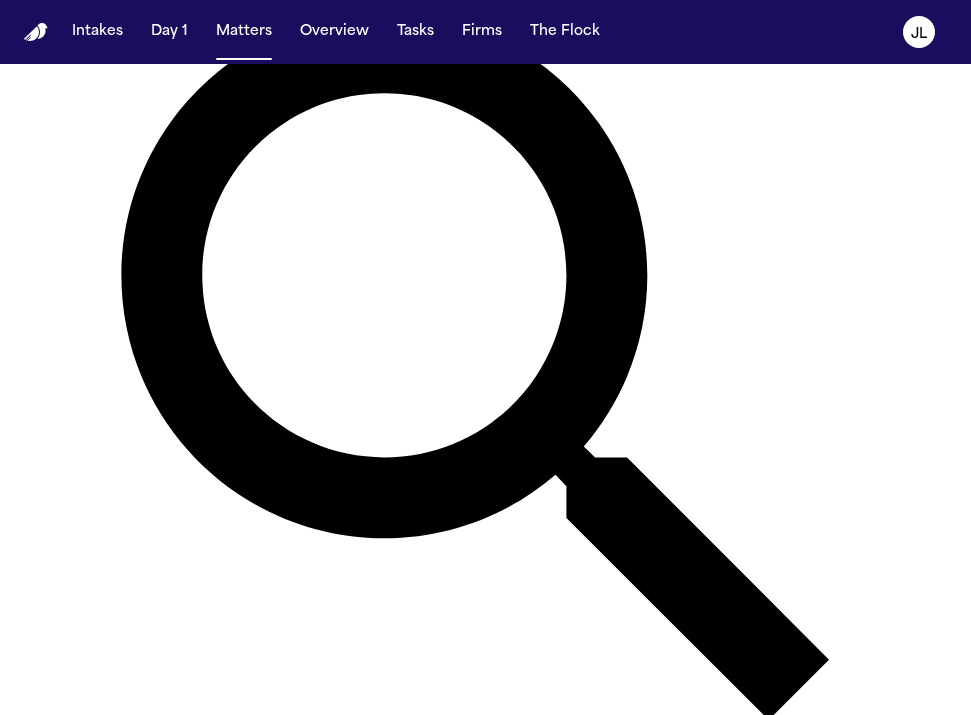 scroll, scrollTop: 198, scrollLeft: 0, axis: vertical 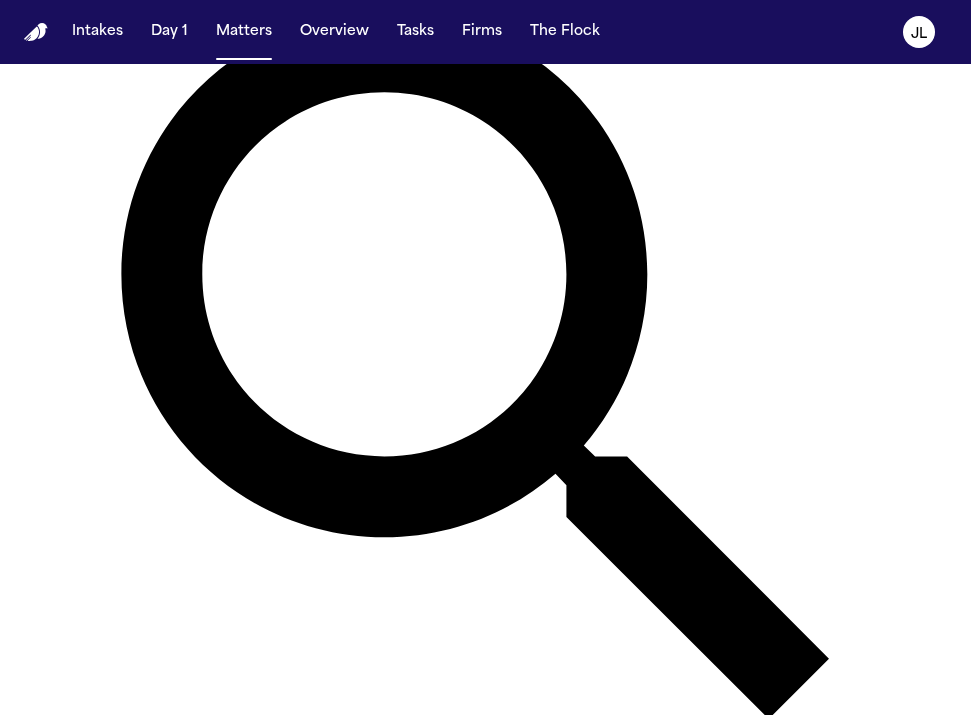 click on "[FIRST] [LAST] (linked to [FIRST] [LAST])" at bounding box center [130, 1394] 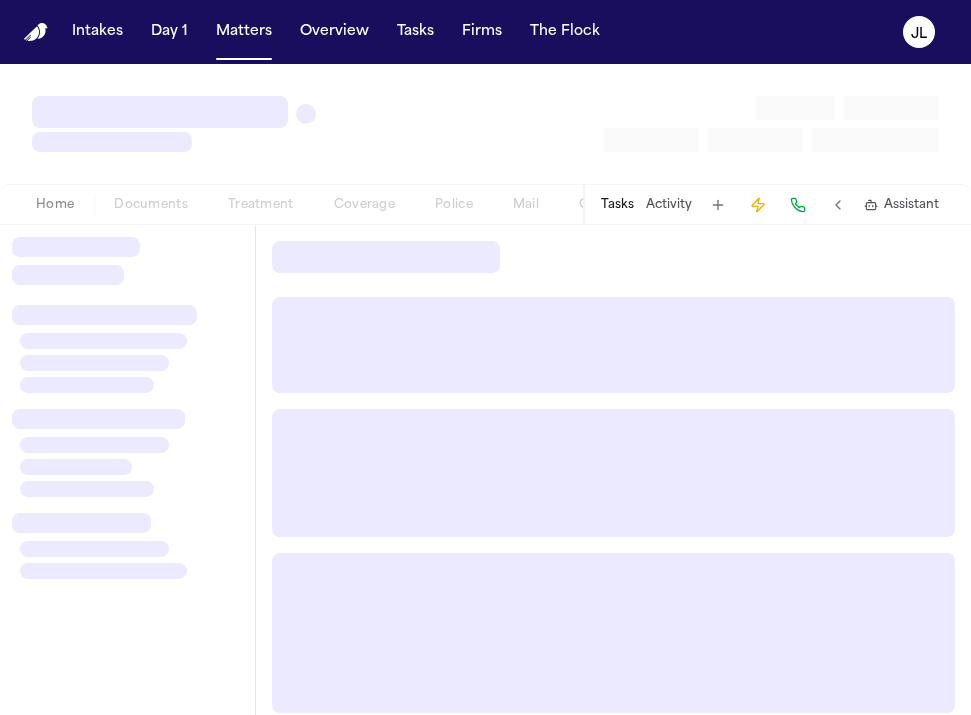 scroll, scrollTop: 0, scrollLeft: 0, axis: both 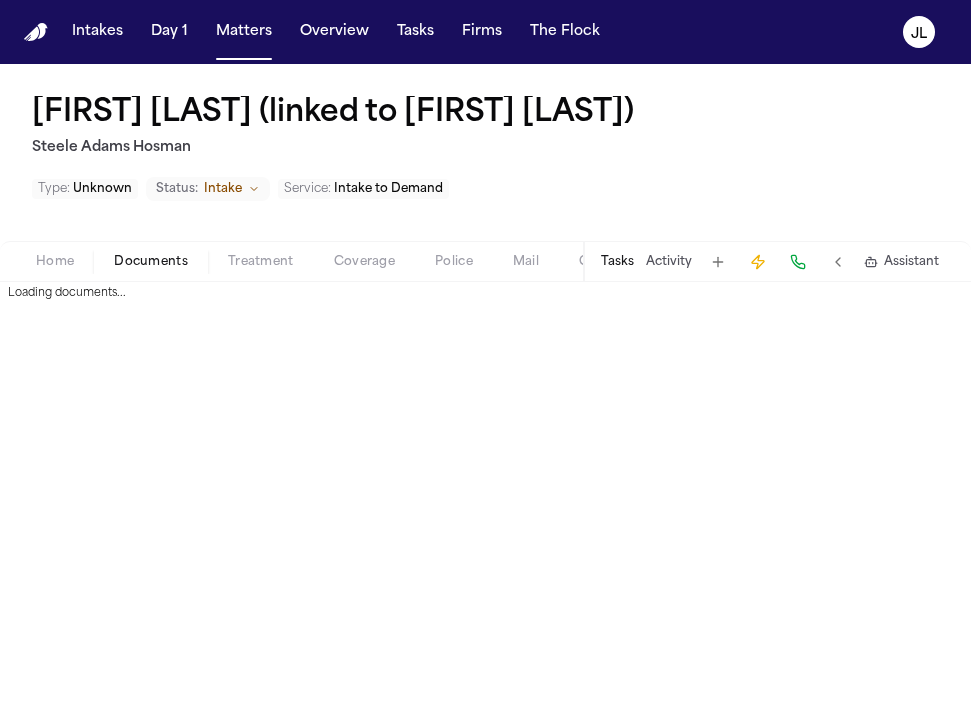 click on "Documents" at bounding box center [151, 262] 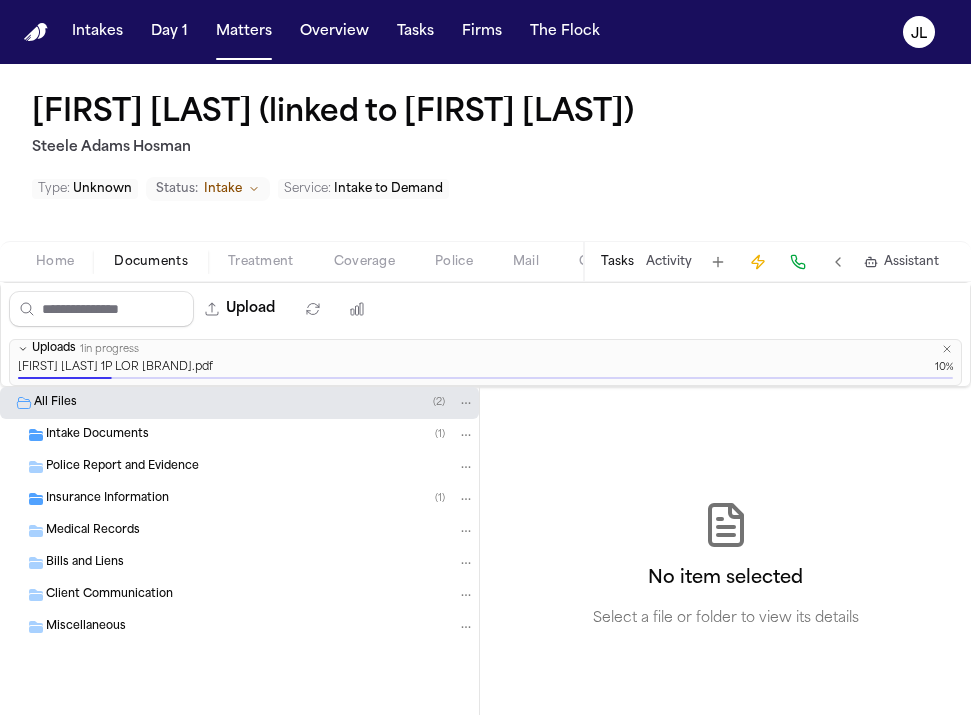 click on "Insurance Information ( 1 )" at bounding box center (260, 499) 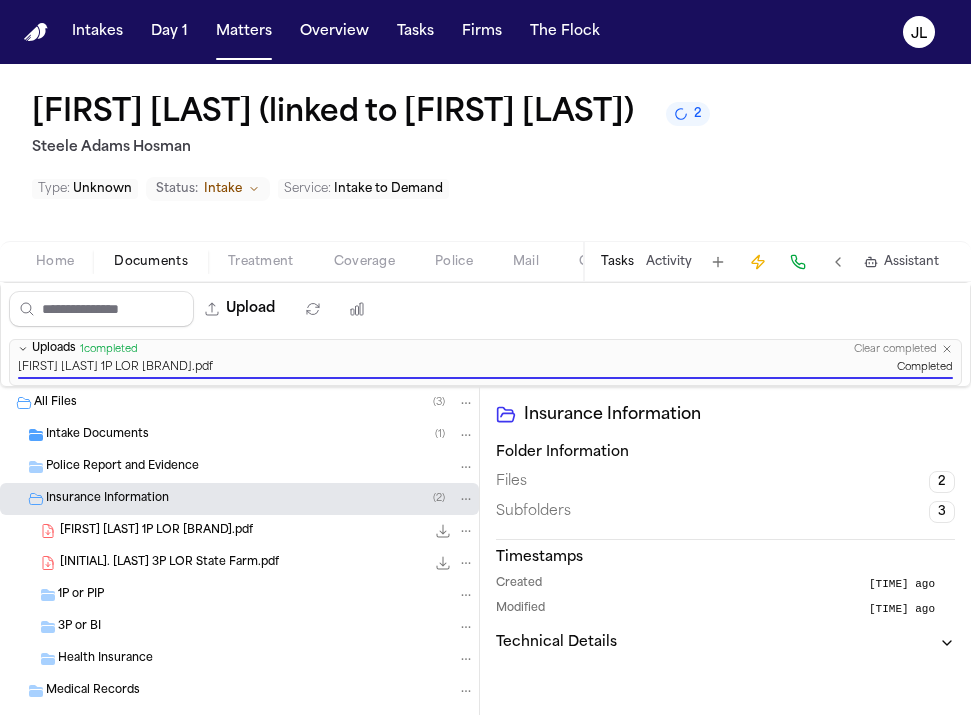 click on "Matters" at bounding box center (244, 32) 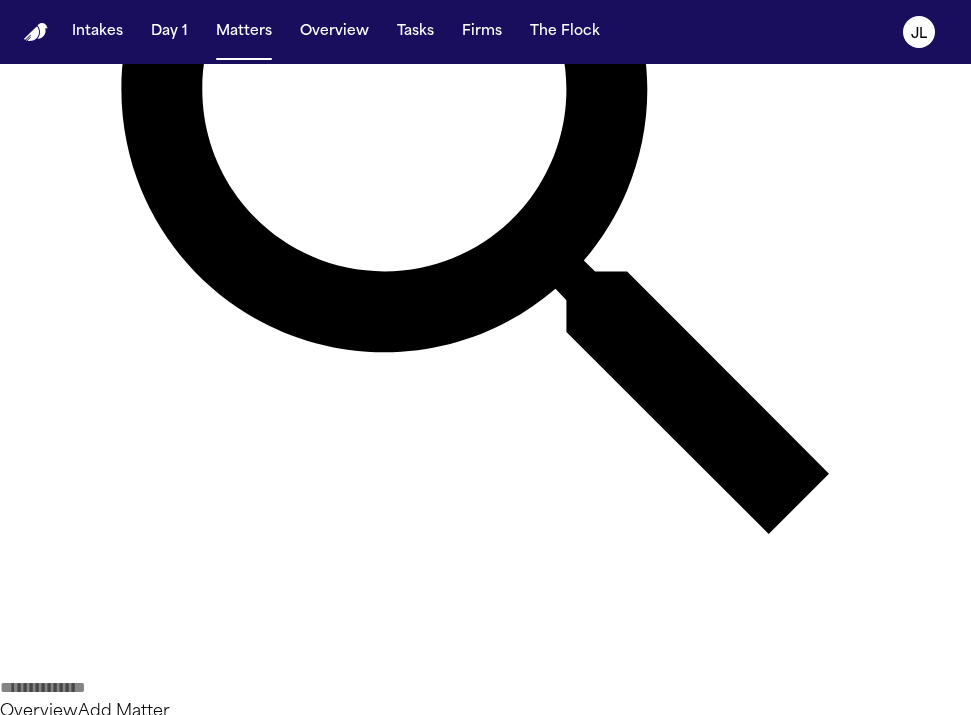 scroll, scrollTop: 384, scrollLeft: 0, axis: vertical 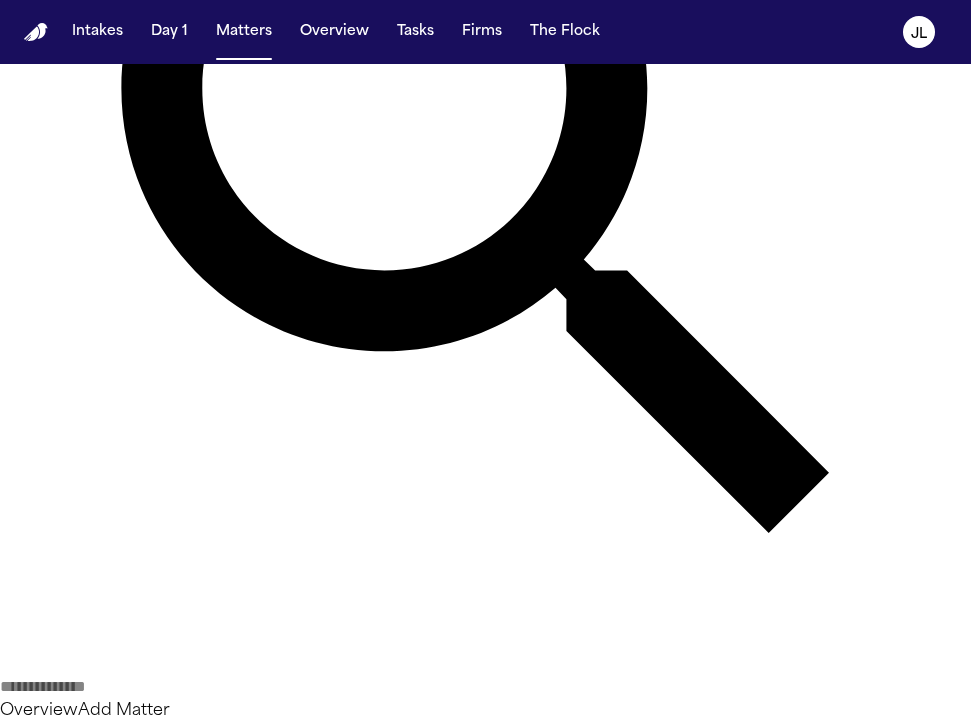 click on "[FIRST] [LAST] ([YEAR] [ACCIDENT_TYPE])" at bounding box center (130, 1289) 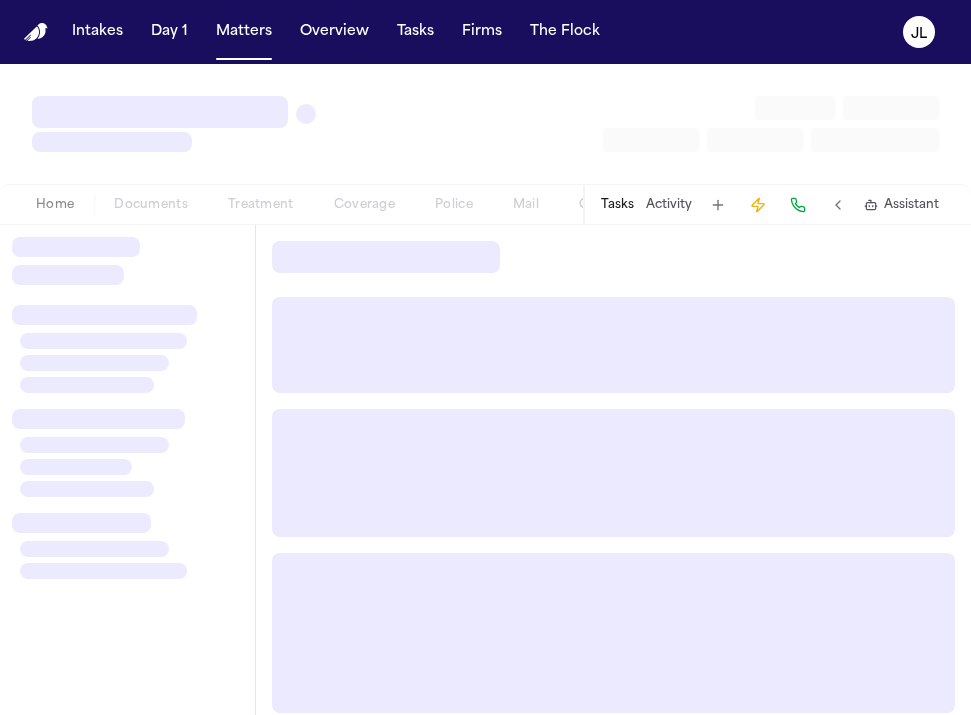 scroll, scrollTop: 0, scrollLeft: 0, axis: both 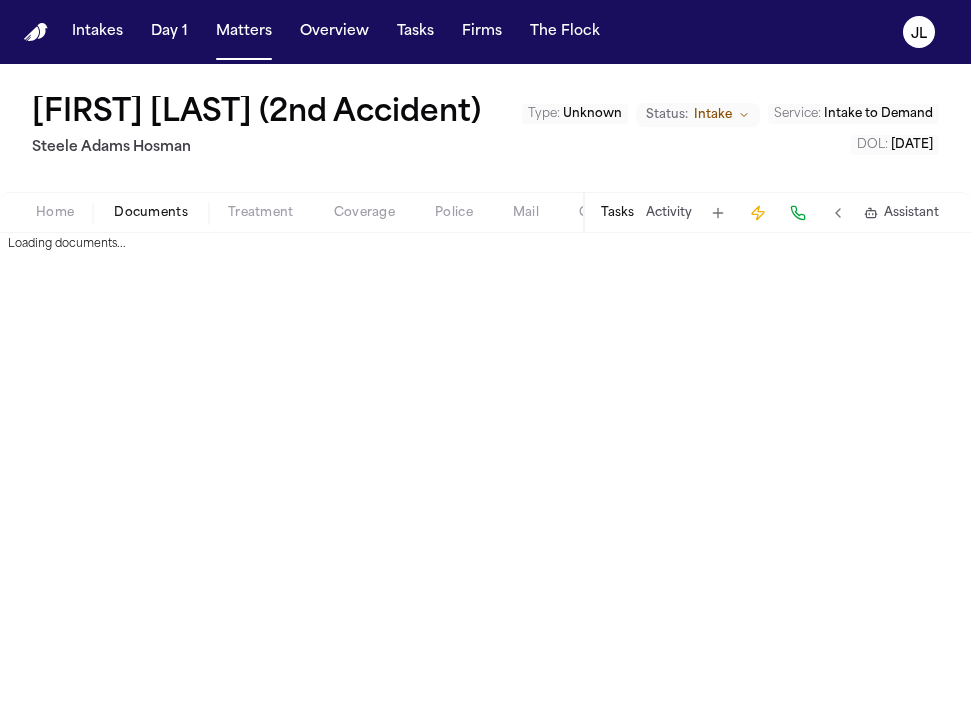 click on "Documents" at bounding box center [151, 213] 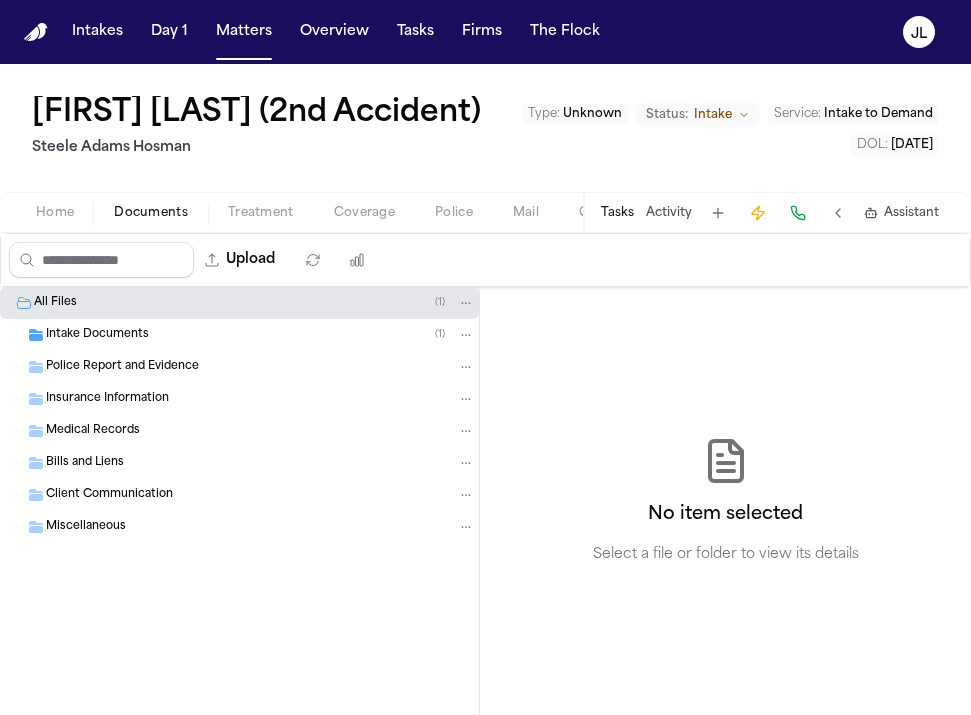 click on "Insurance Information" at bounding box center (239, 399) 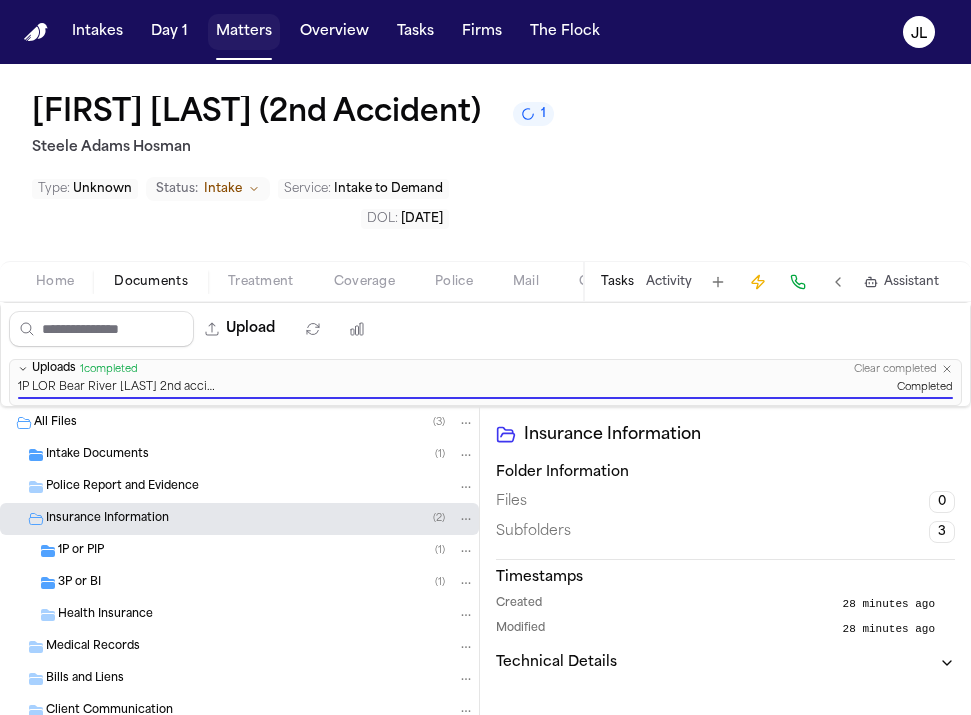 click on "Matters" at bounding box center (244, 32) 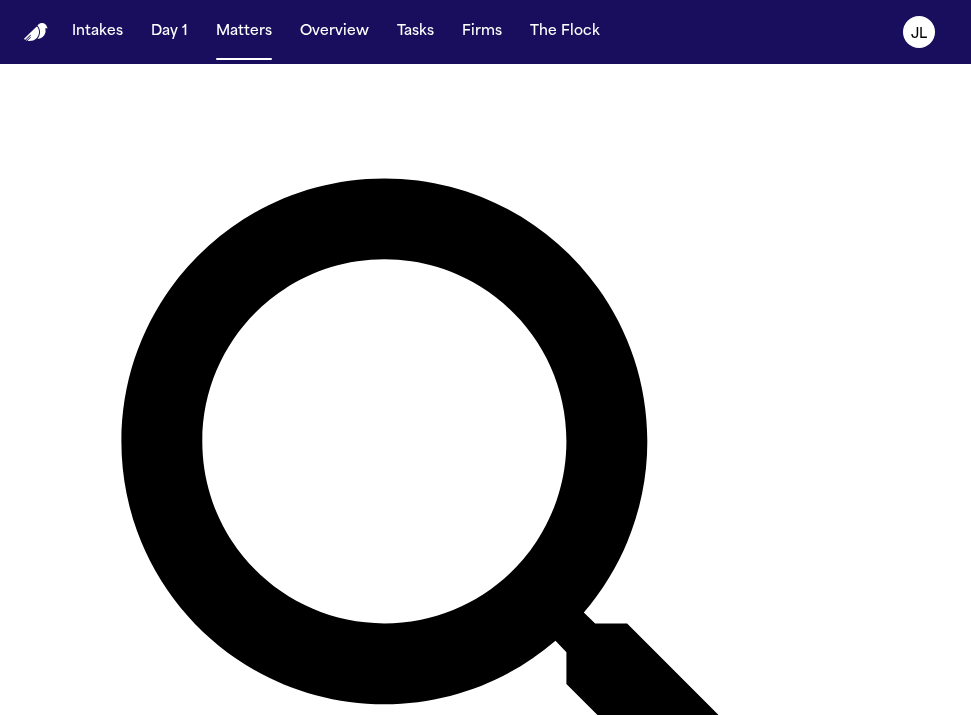 scroll, scrollTop: 0, scrollLeft: 0, axis: both 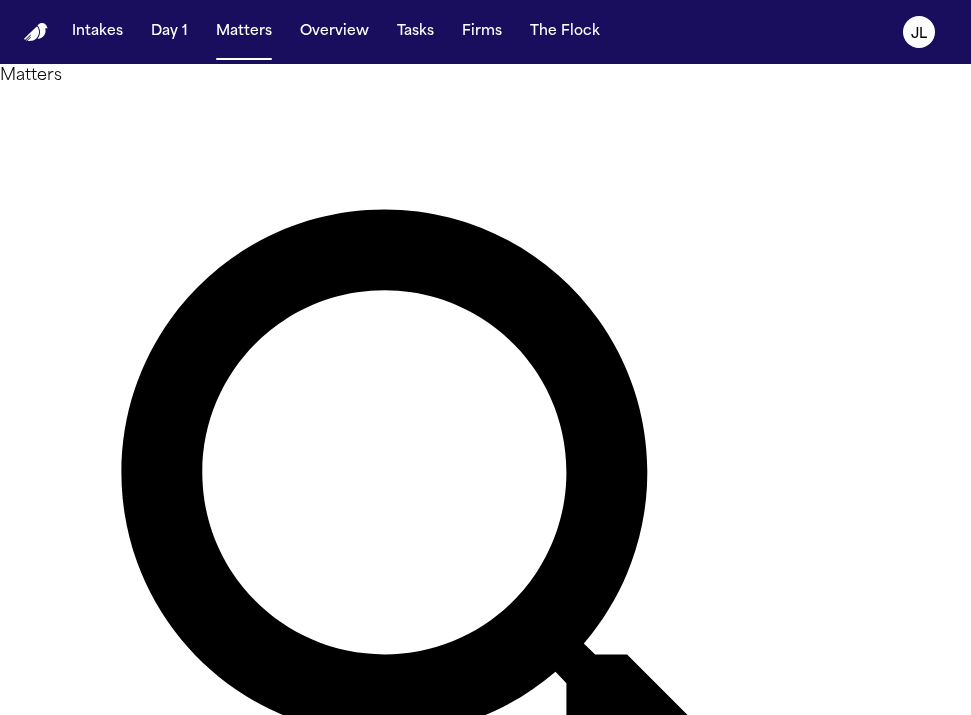 click at bounding box center [80, 1071] 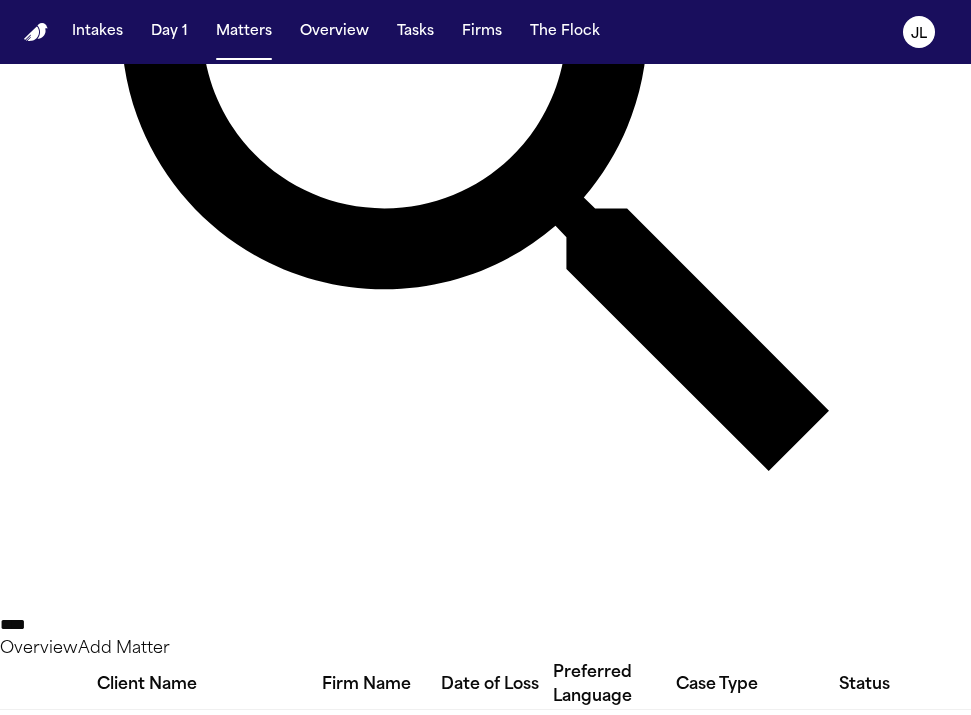 scroll, scrollTop: 472, scrollLeft: 0, axis: vertical 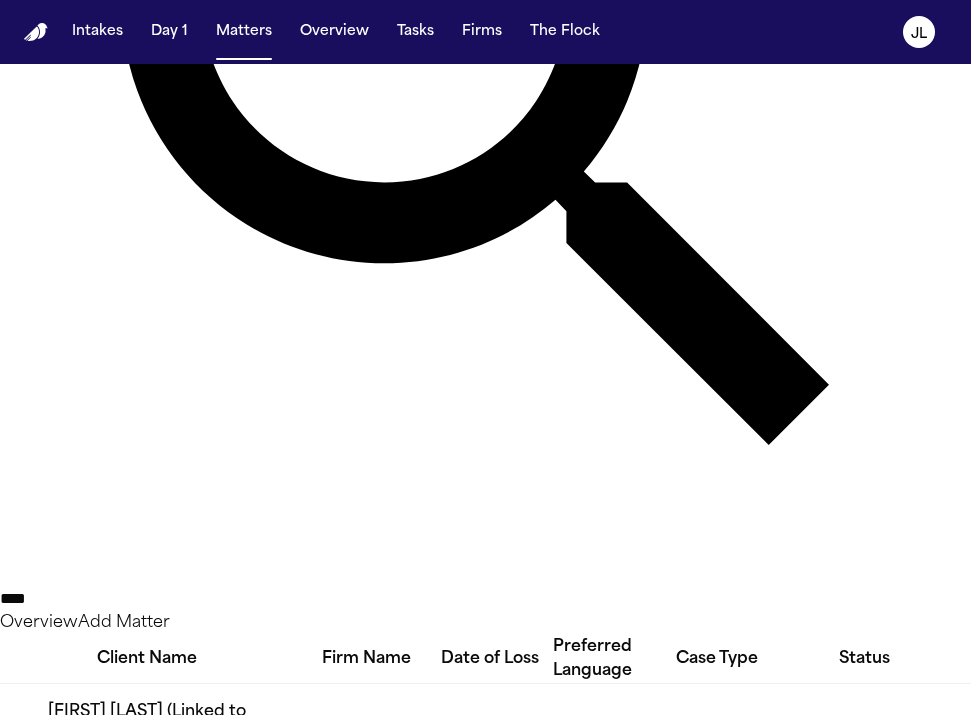 type on "****" 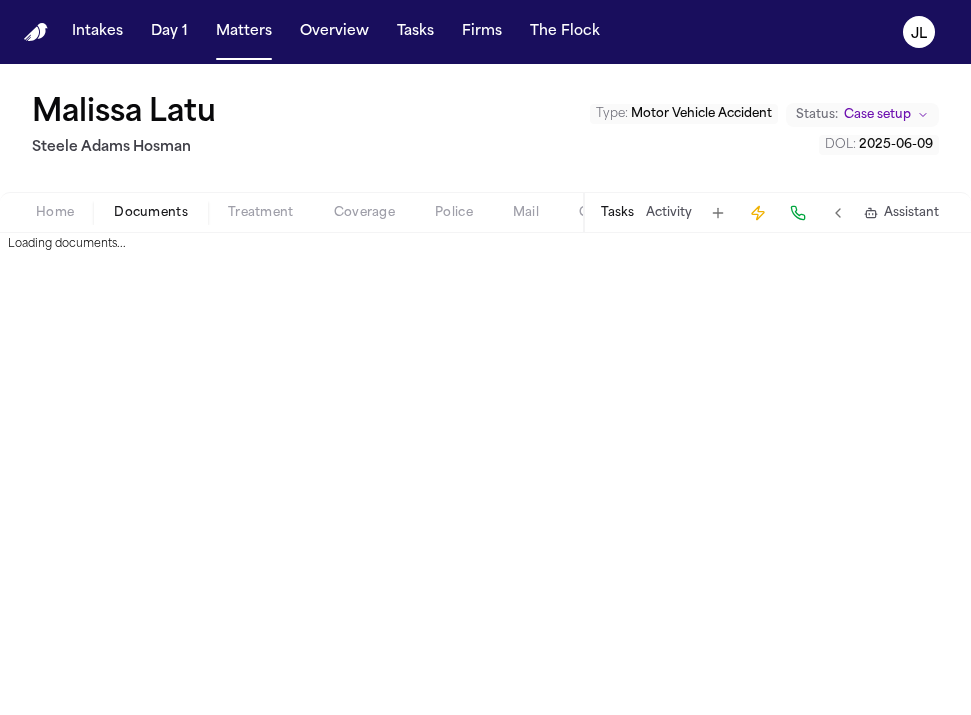 click on "Documents" at bounding box center (151, 213) 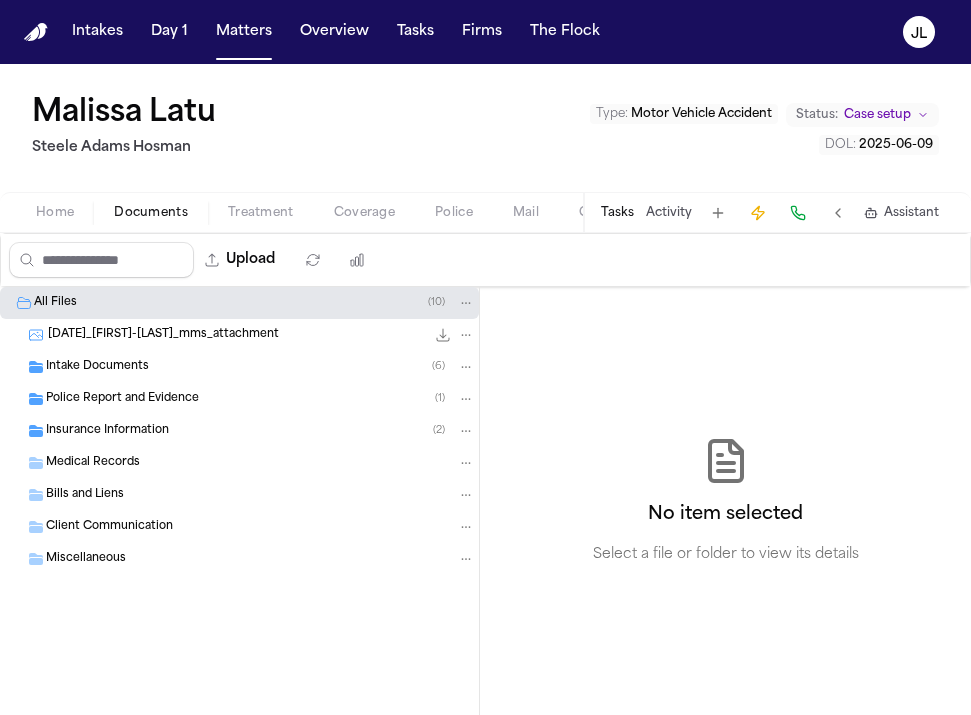 click on "Medical Records" at bounding box center (93, 463) 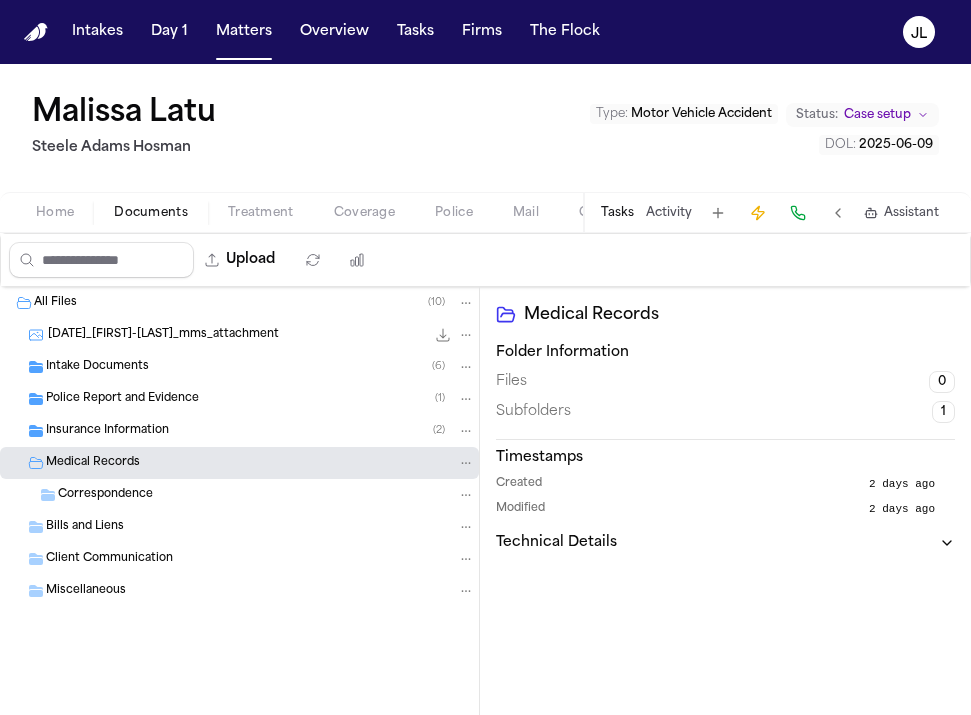 click on "Correspondence" at bounding box center [105, 495] 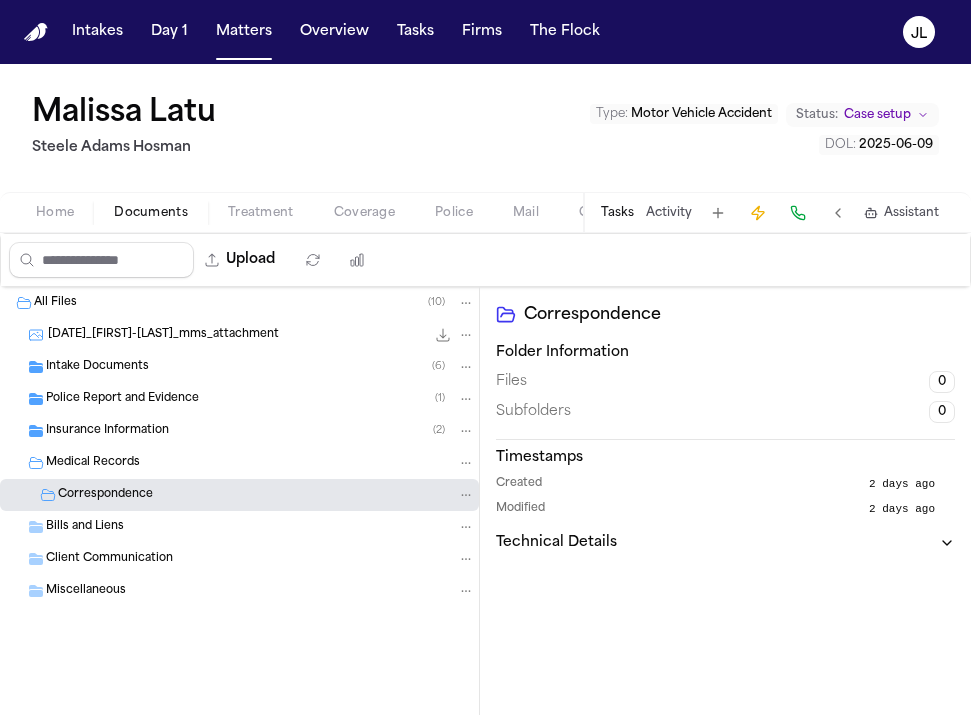 click on "Insurance Information ( 2 )" at bounding box center [239, 431] 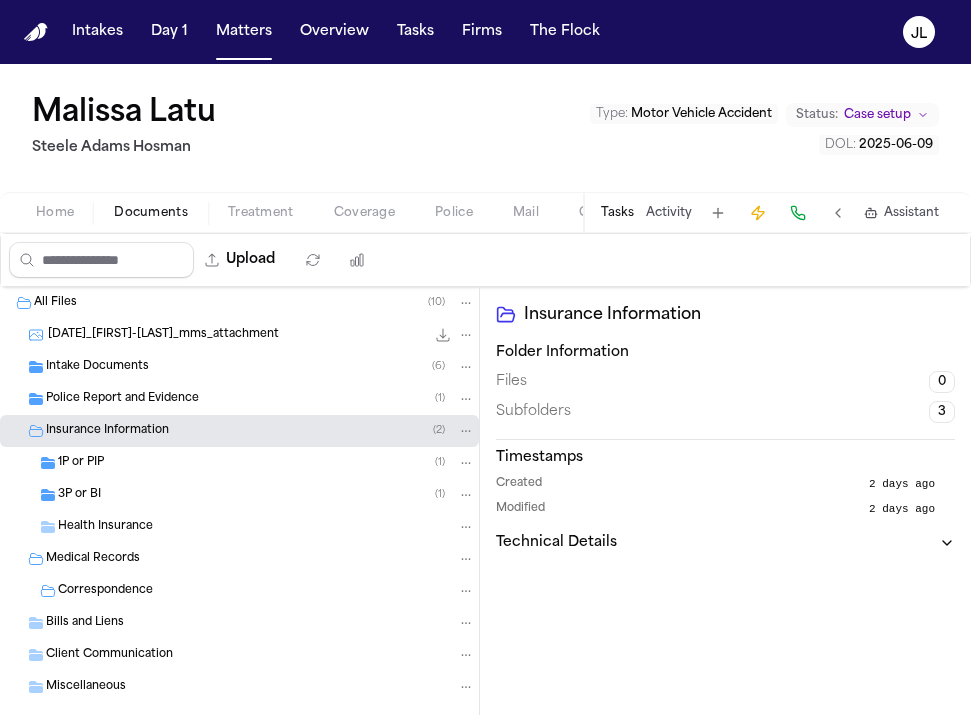 click on "1P or PIP" at bounding box center (81, 463) 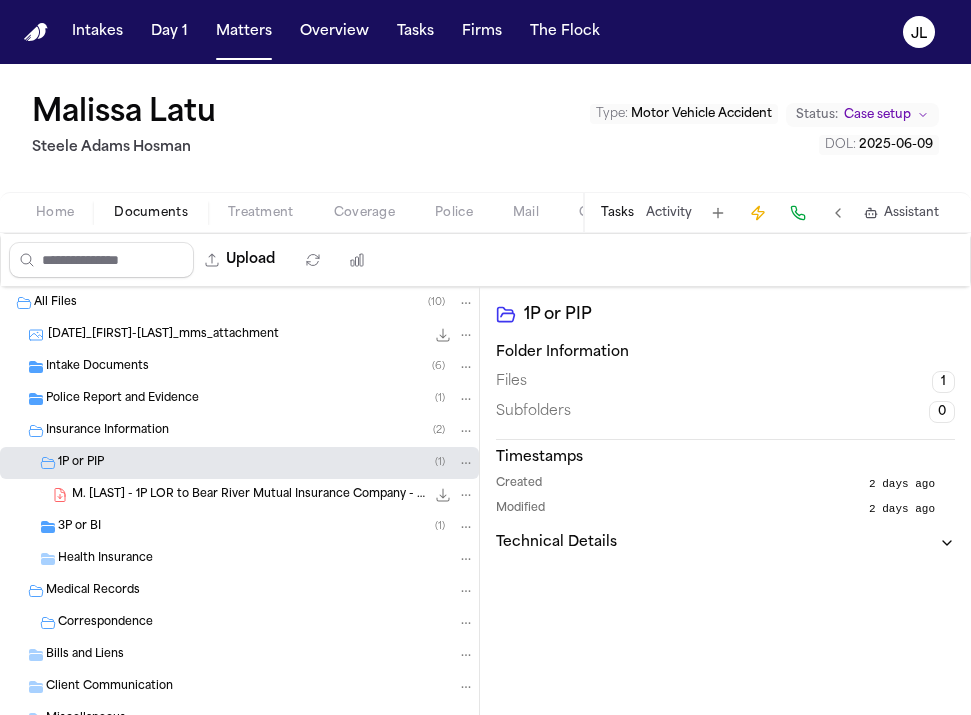 click on "3P or BI" at bounding box center [79, 527] 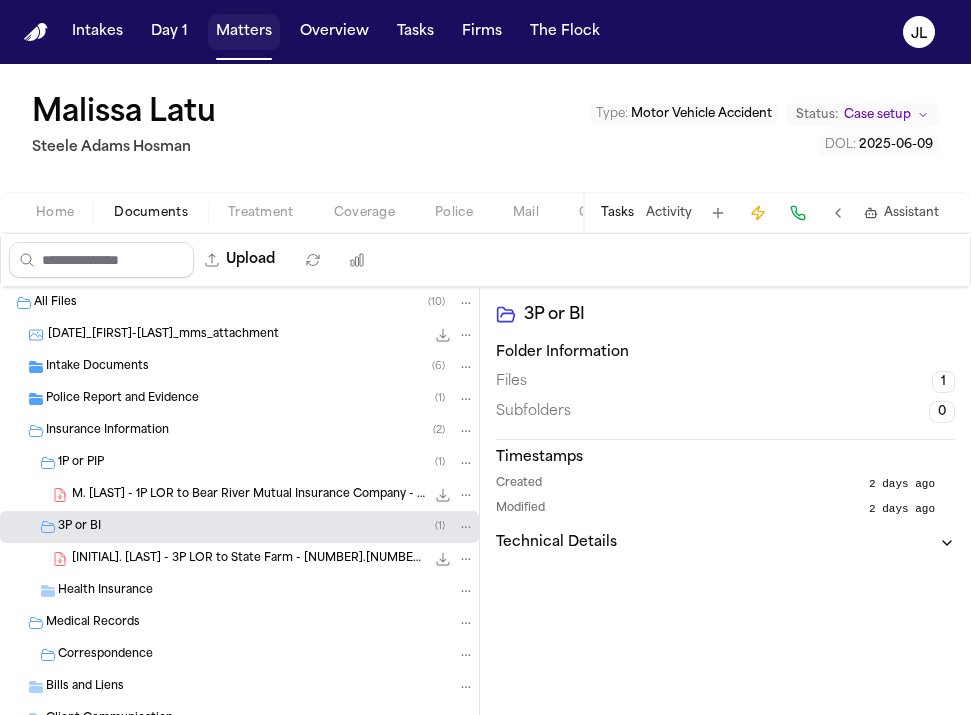 click on "Matters" at bounding box center [244, 32] 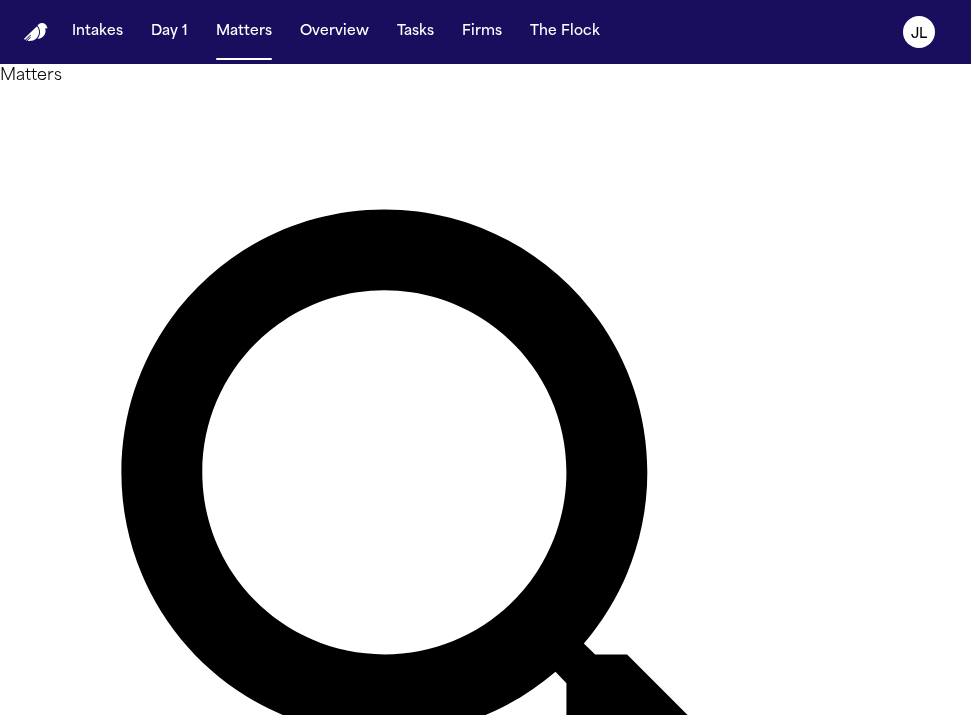 click on "[FIRST] [LAST] Intake" at bounding box center [147, 1208] 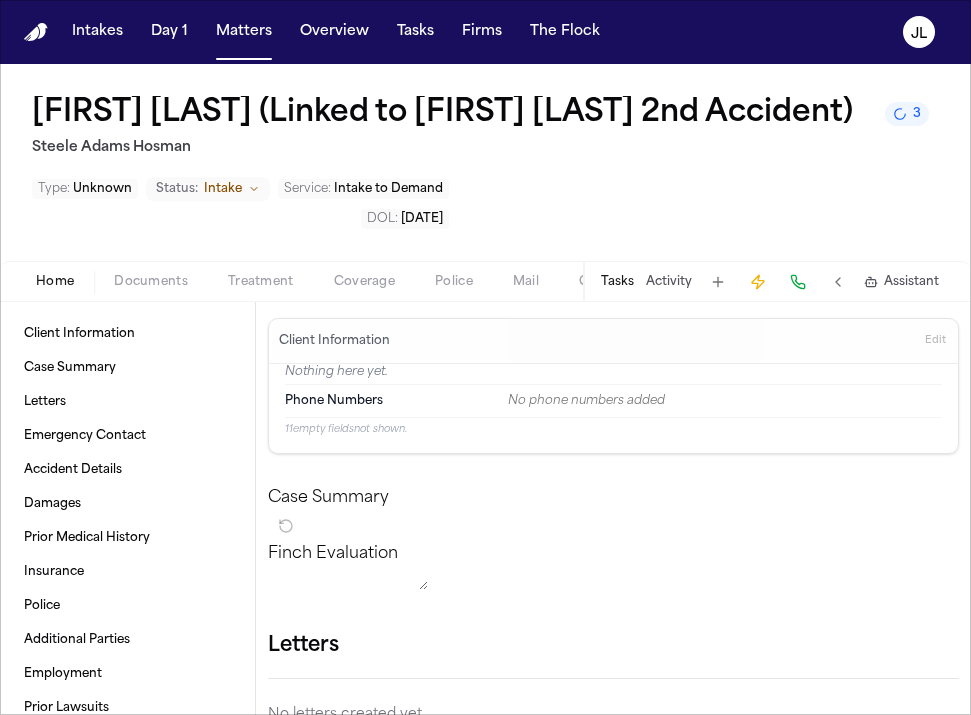 click on "Documents" at bounding box center (151, 282) 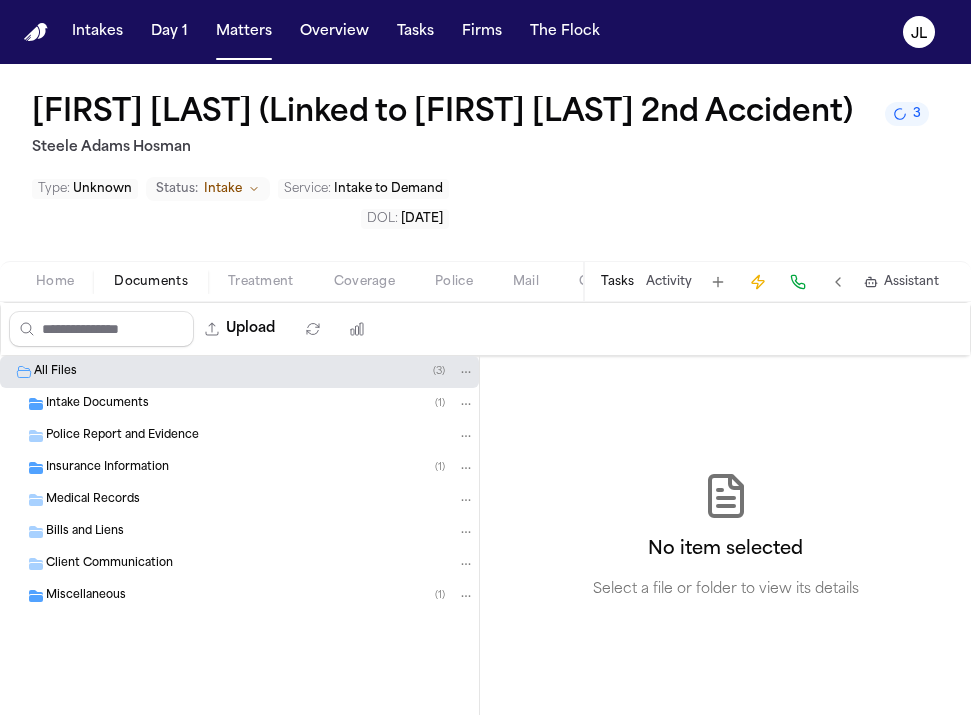 click on "Medical Records" at bounding box center (93, 500) 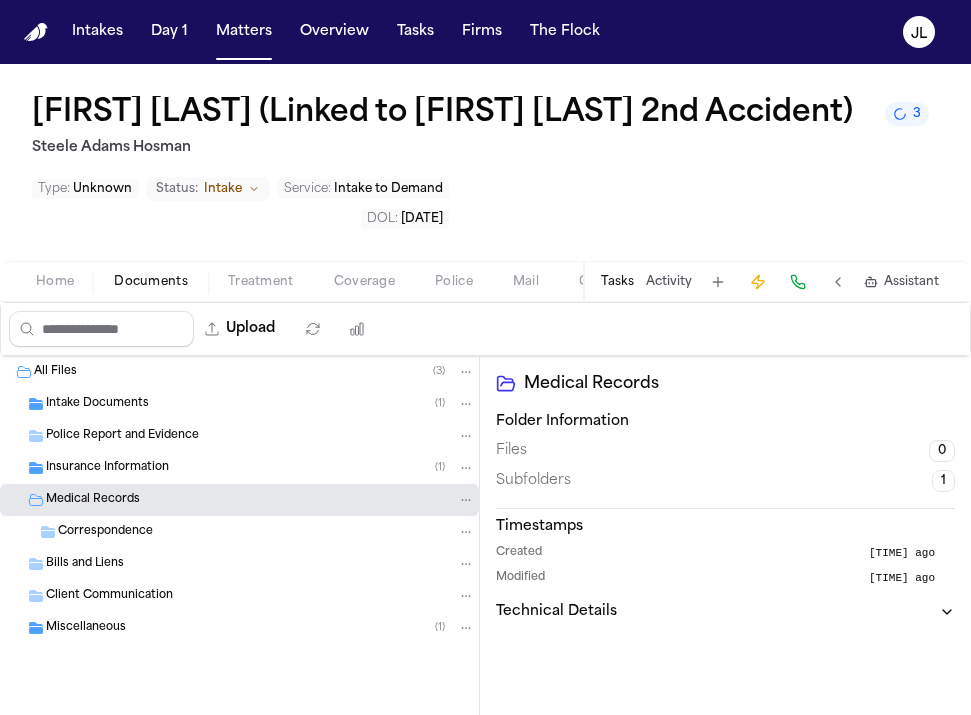 click on "Insurance Information ( 1 )" at bounding box center (239, 468) 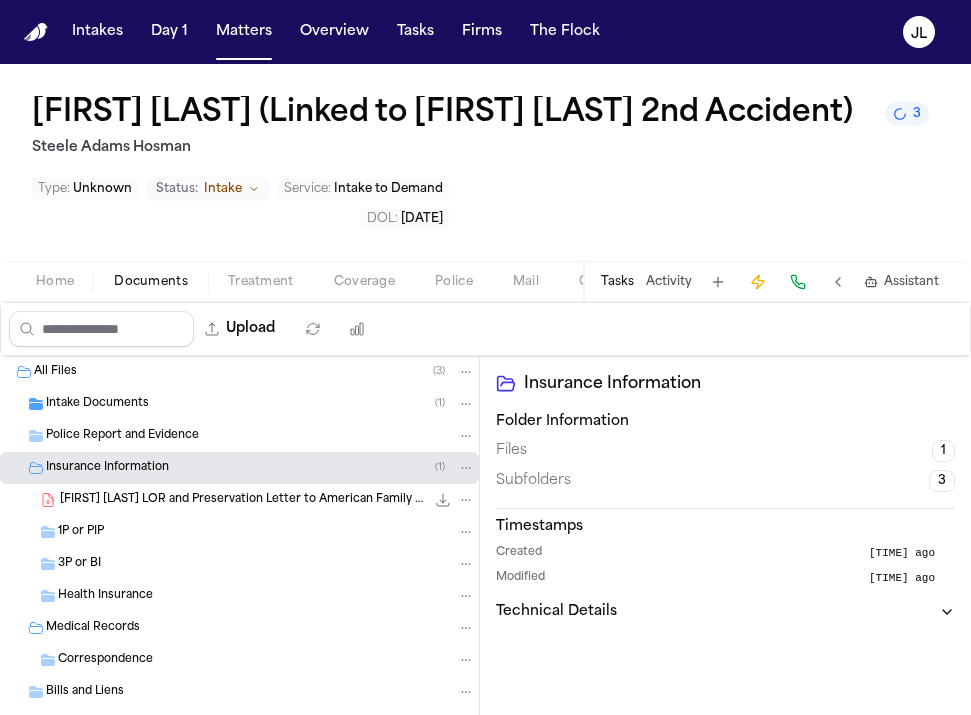 click on "1P or PIP" at bounding box center (81, 532) 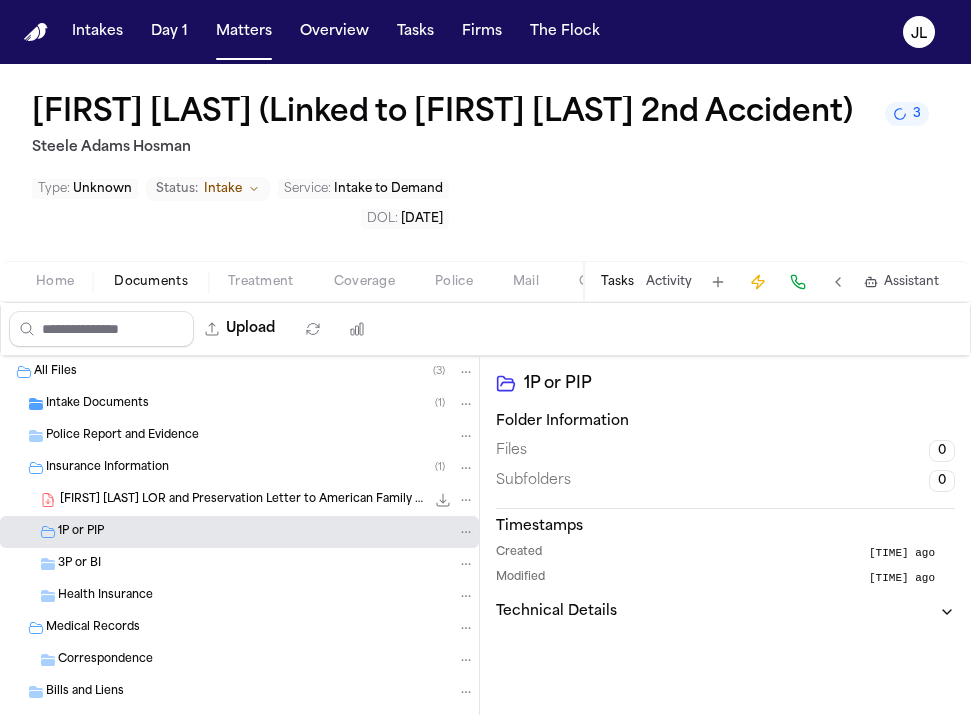 click on "3P or BI" at bounding box center [79, 564] 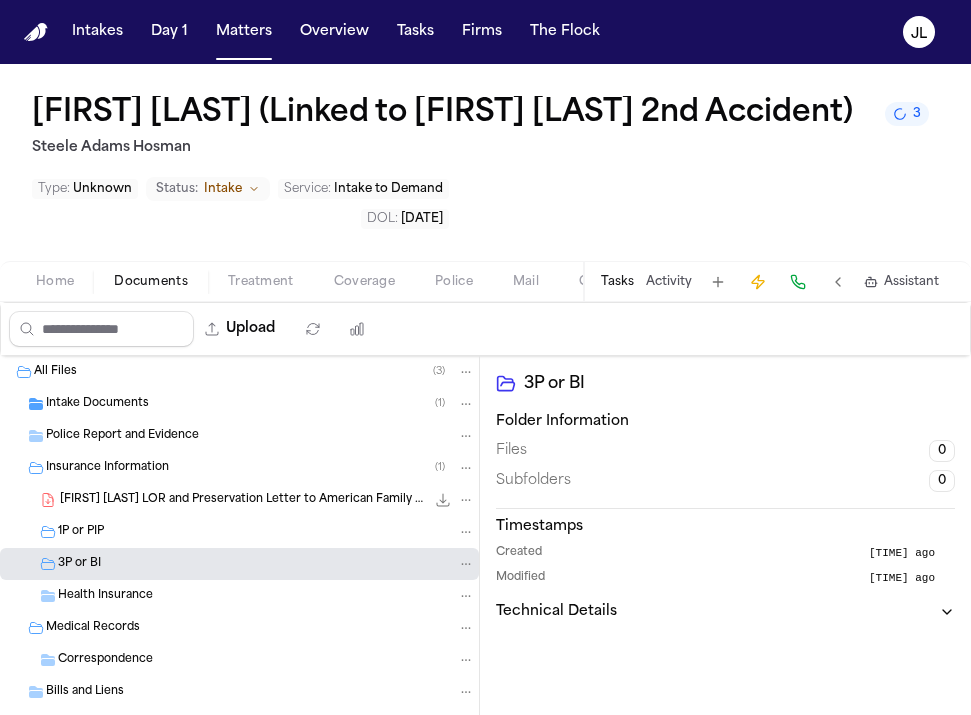 click on "1P or PIP" at bounding box center (81, 532) 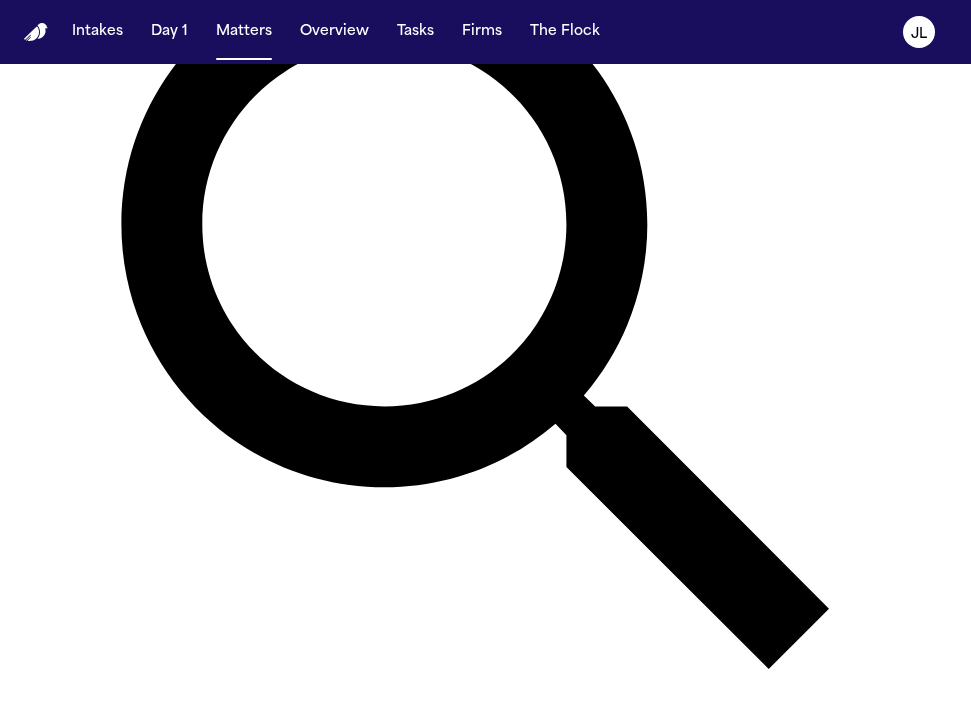 scroll, scrollTop: 0, scrollLeft: 0, axis: both 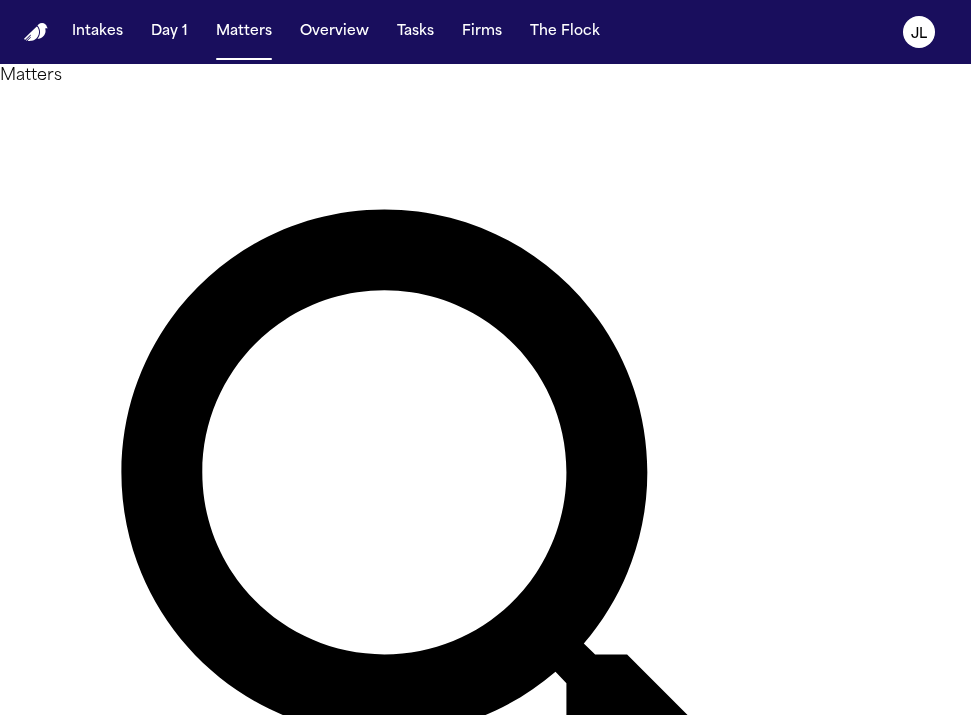 click on "[FIRST] [LAST] Intake" at bounding box center (147, 1208) 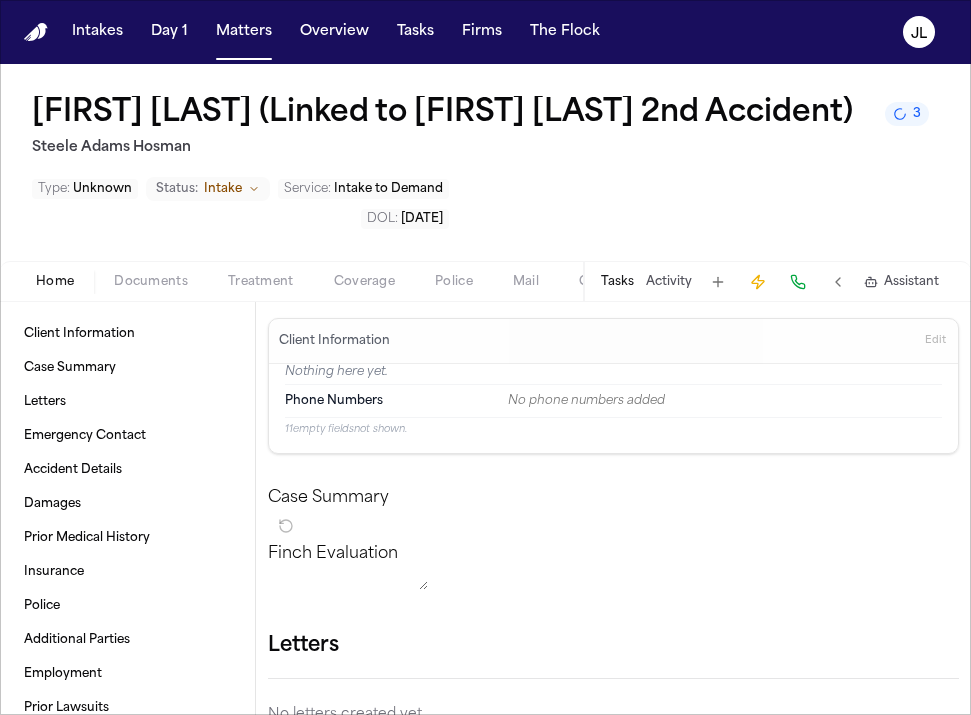 click on "Documents" at bounding box center [151, 282] 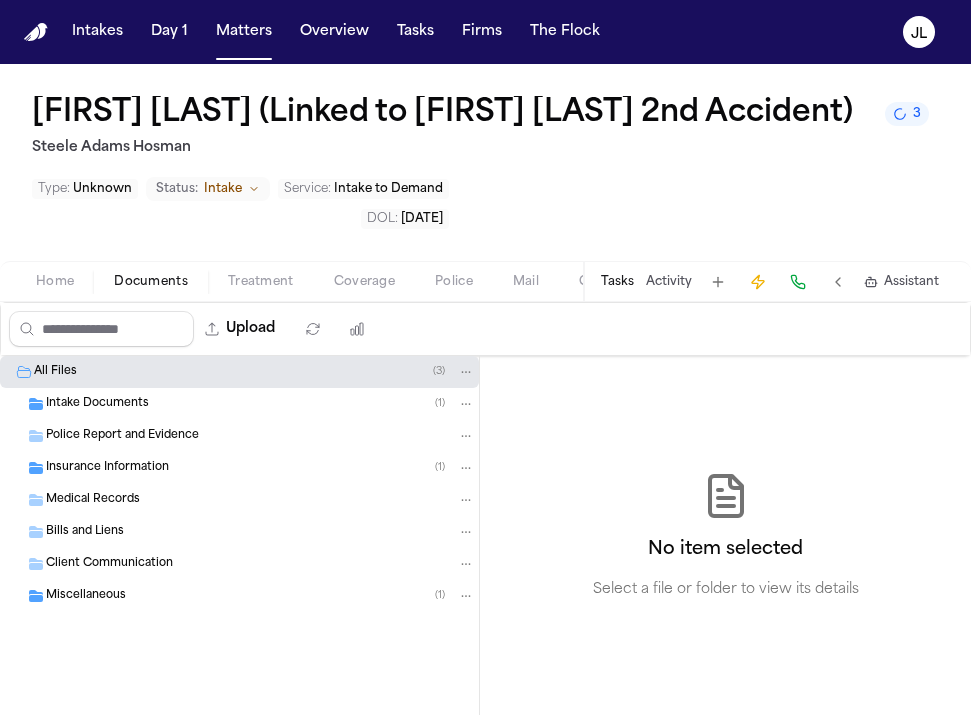 click on "Insurance Information" at bounding box center (107, 468) 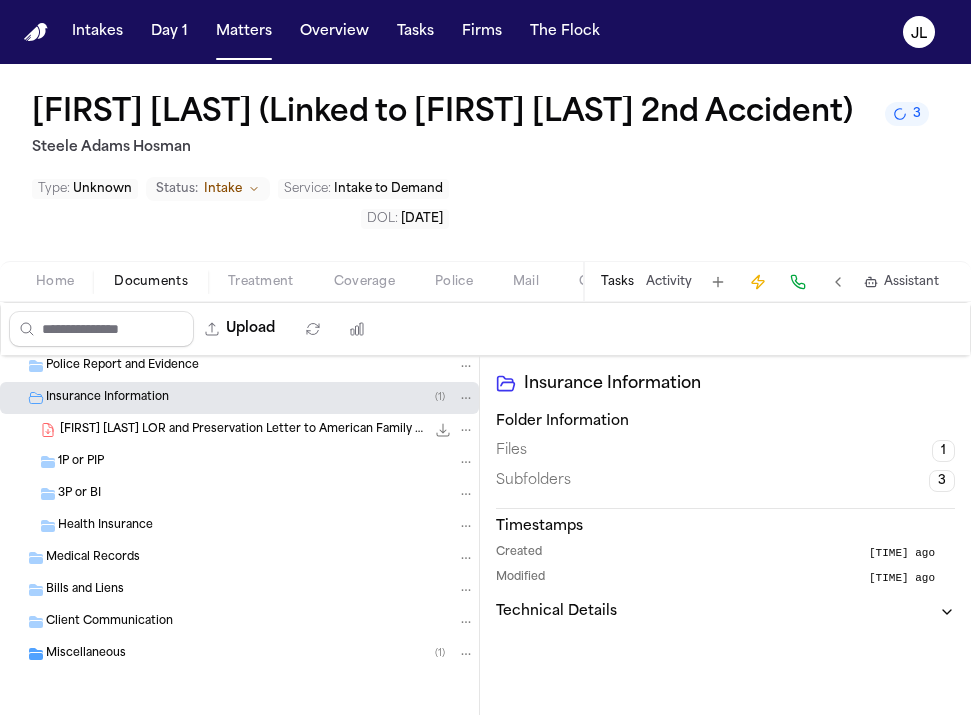 scroll, scrollTop: 73, scrollLeft: 0, axis: vertical 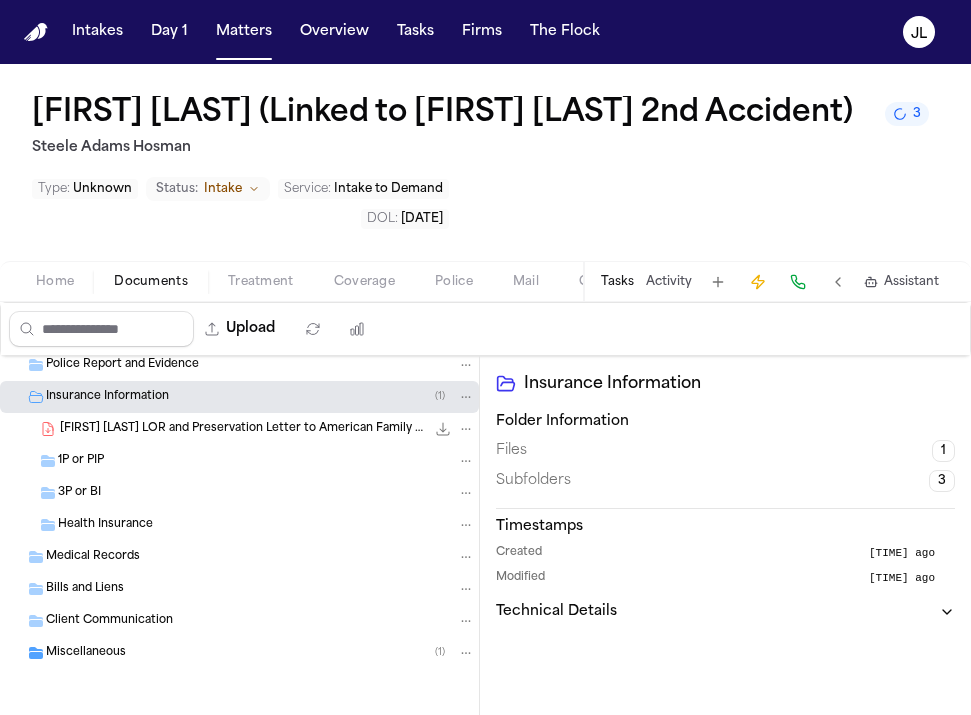 click on "Miscellaneous" at bounding box center (86, 653) 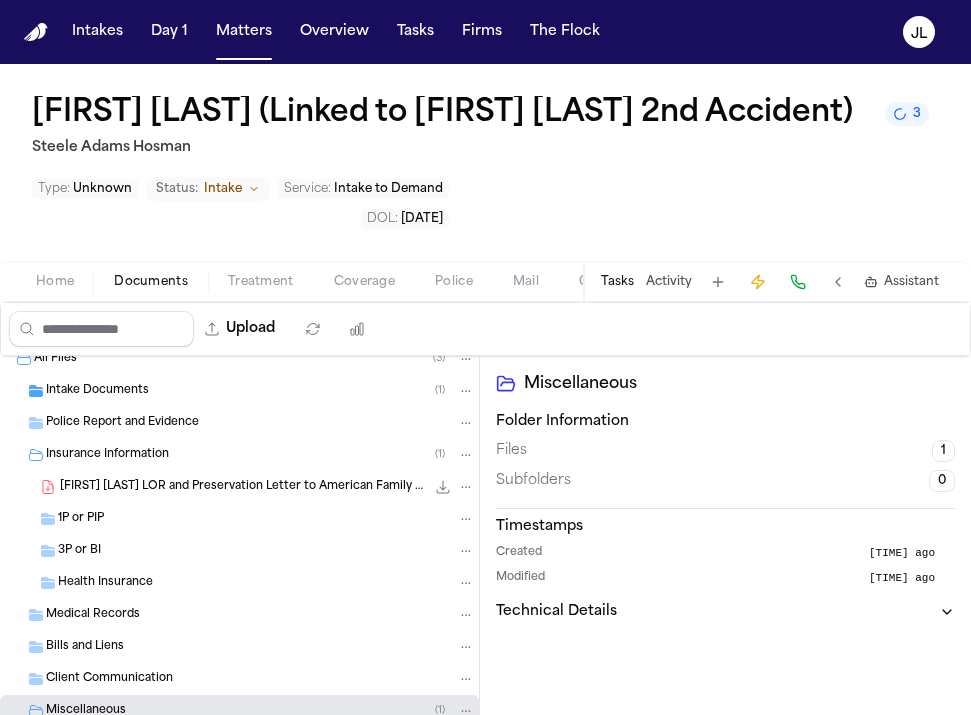 scroll, scrollTop: 0, scrollLeft: 0, axis: both 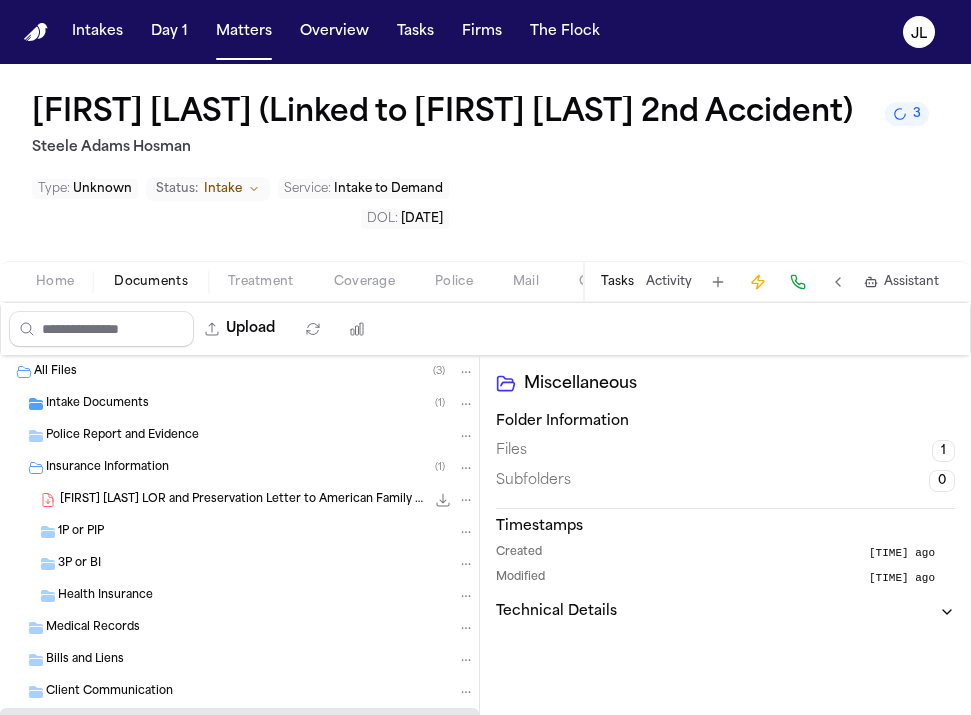 click on "J. Latu - LOR and Preservation Letter to American Family - 8.8.25 193.1 KB  • PDF" at bounding box center [267, 500] 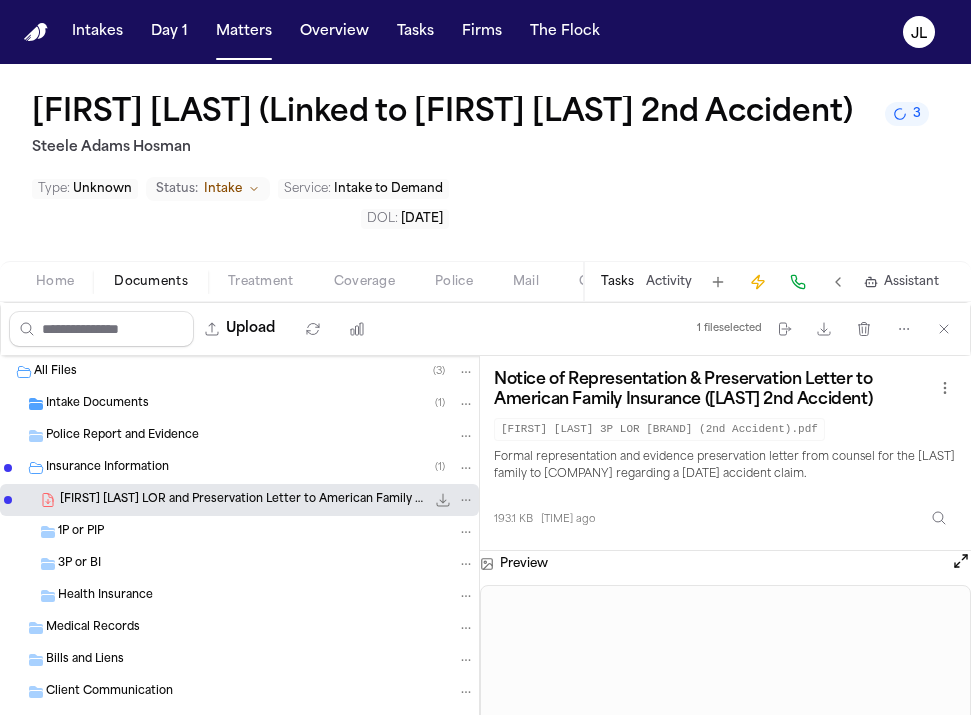 scroll, scrollTop: 105, scrollLeft: 0, axis: vertical 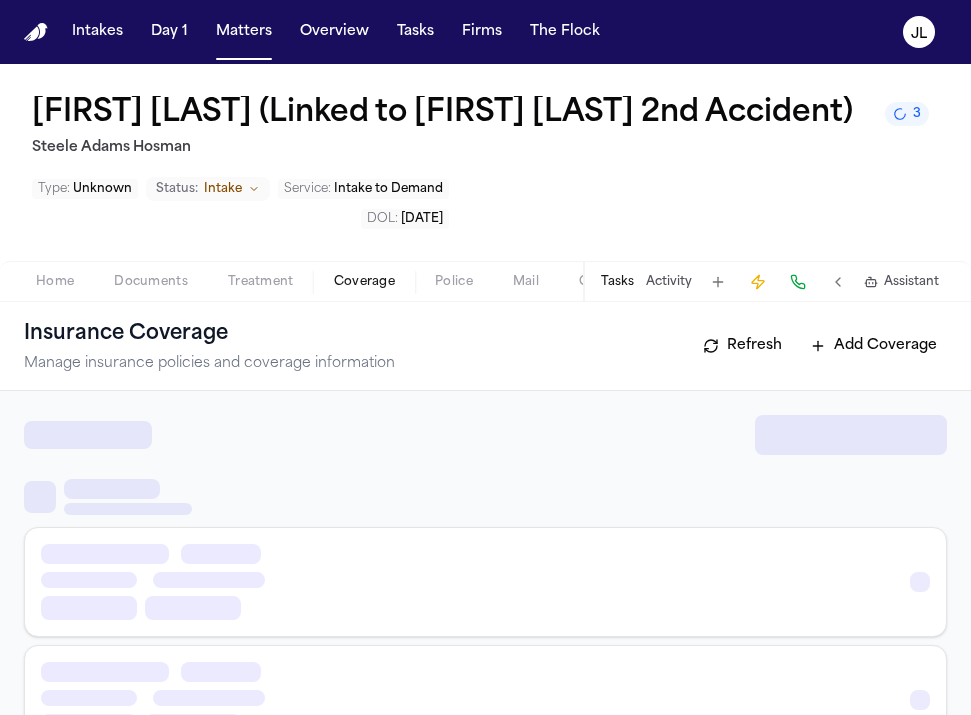 click on "Coverage" at bounding box center (364, 282) 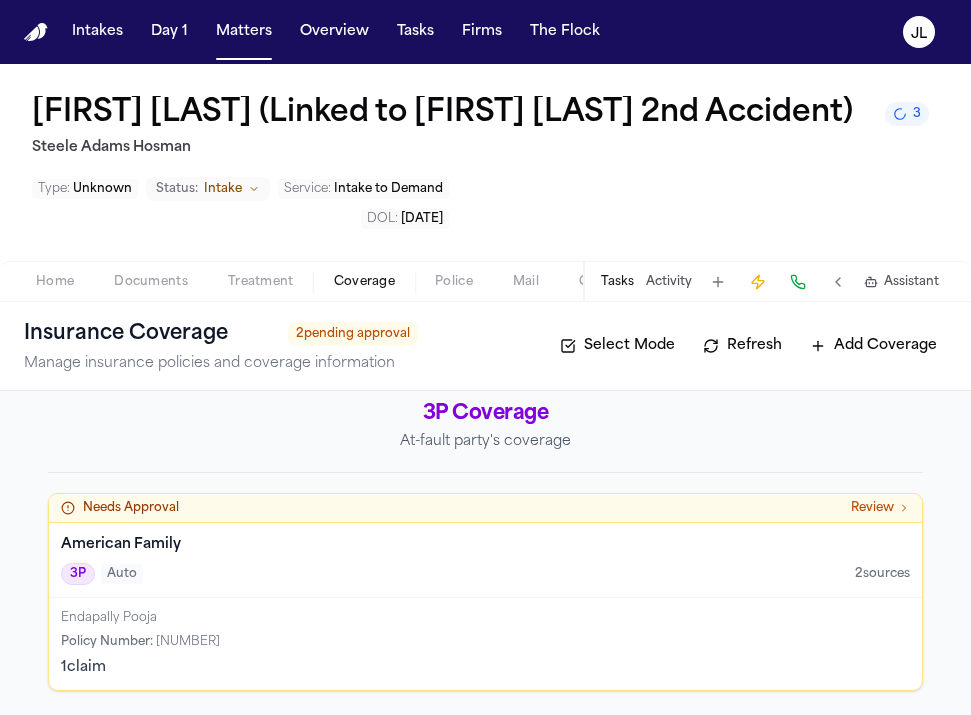 scroll, scrollTop: 0, scrollLeft: 0, axis: both 